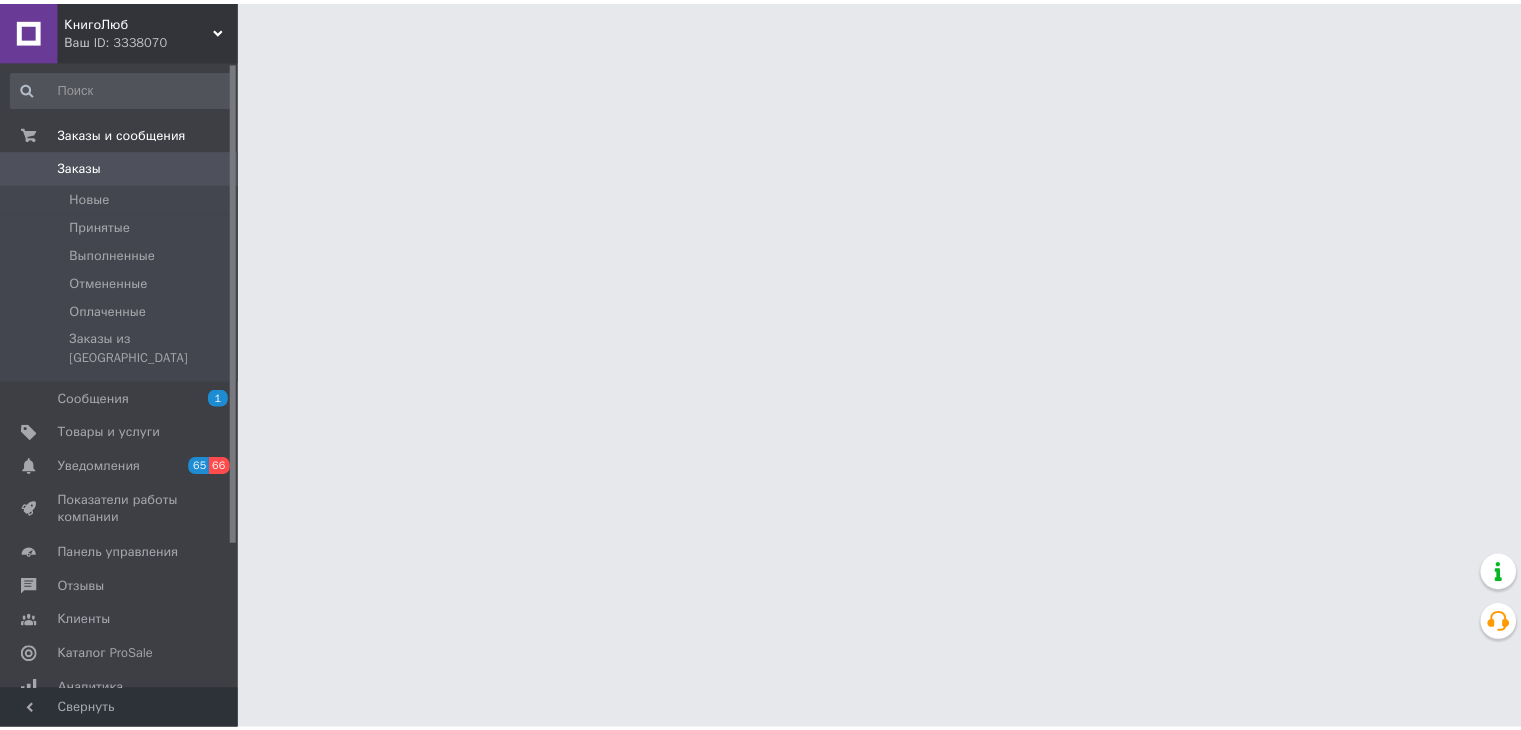 scroll, scrollTop: 0, scrollLeft: 0, axis: both 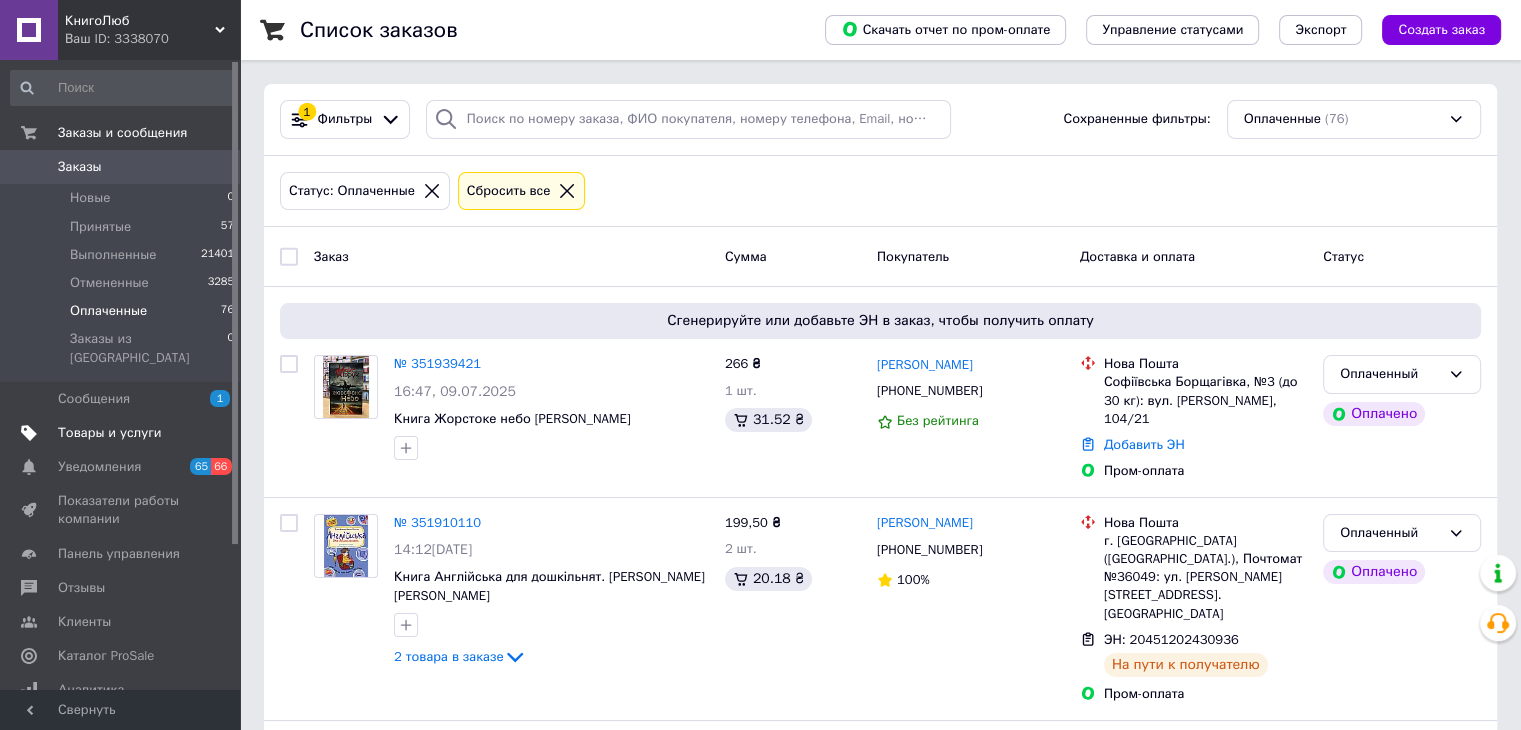 click on "Товары и услуги" at bounding box center (110, 433) 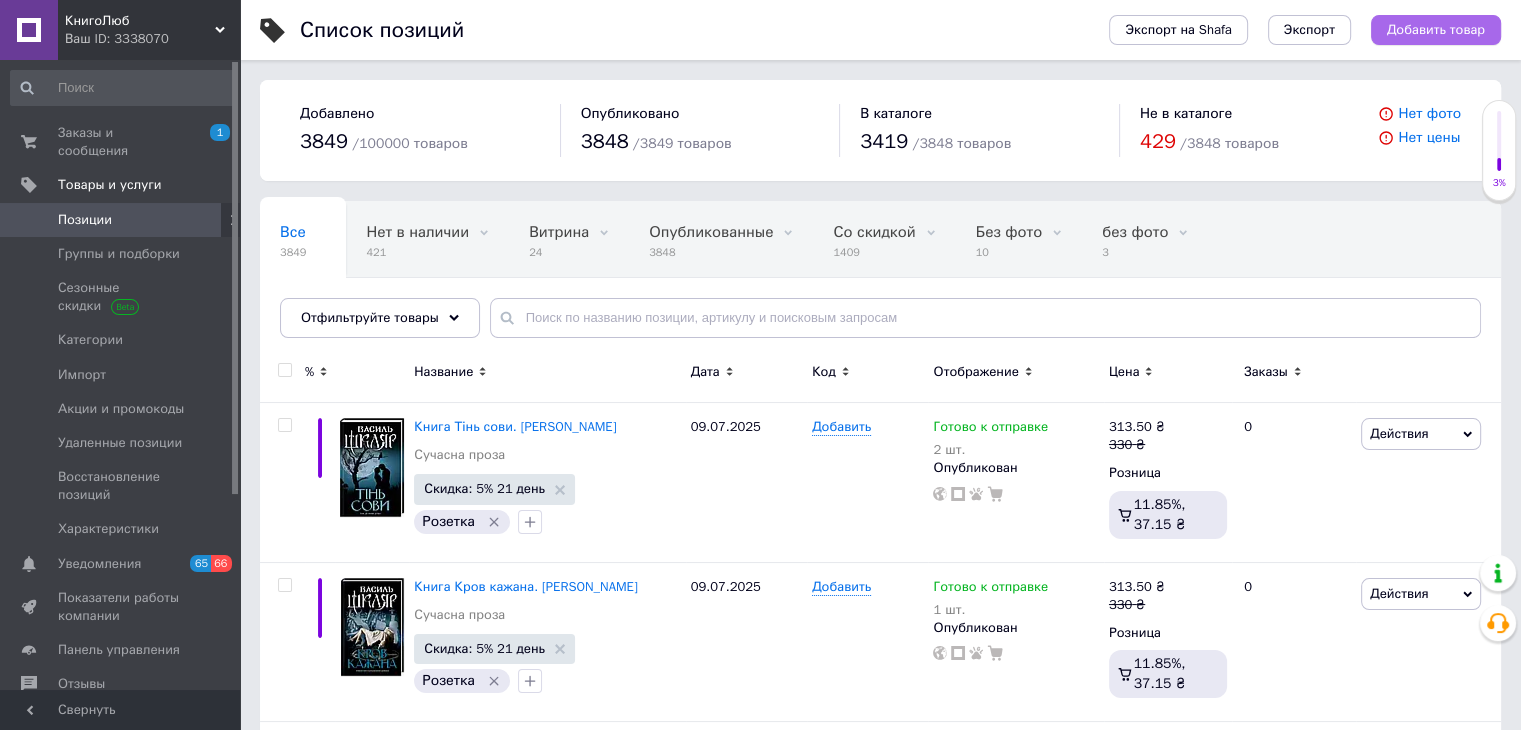 click on "Добавить товар" at bounding box center (1436, 30) 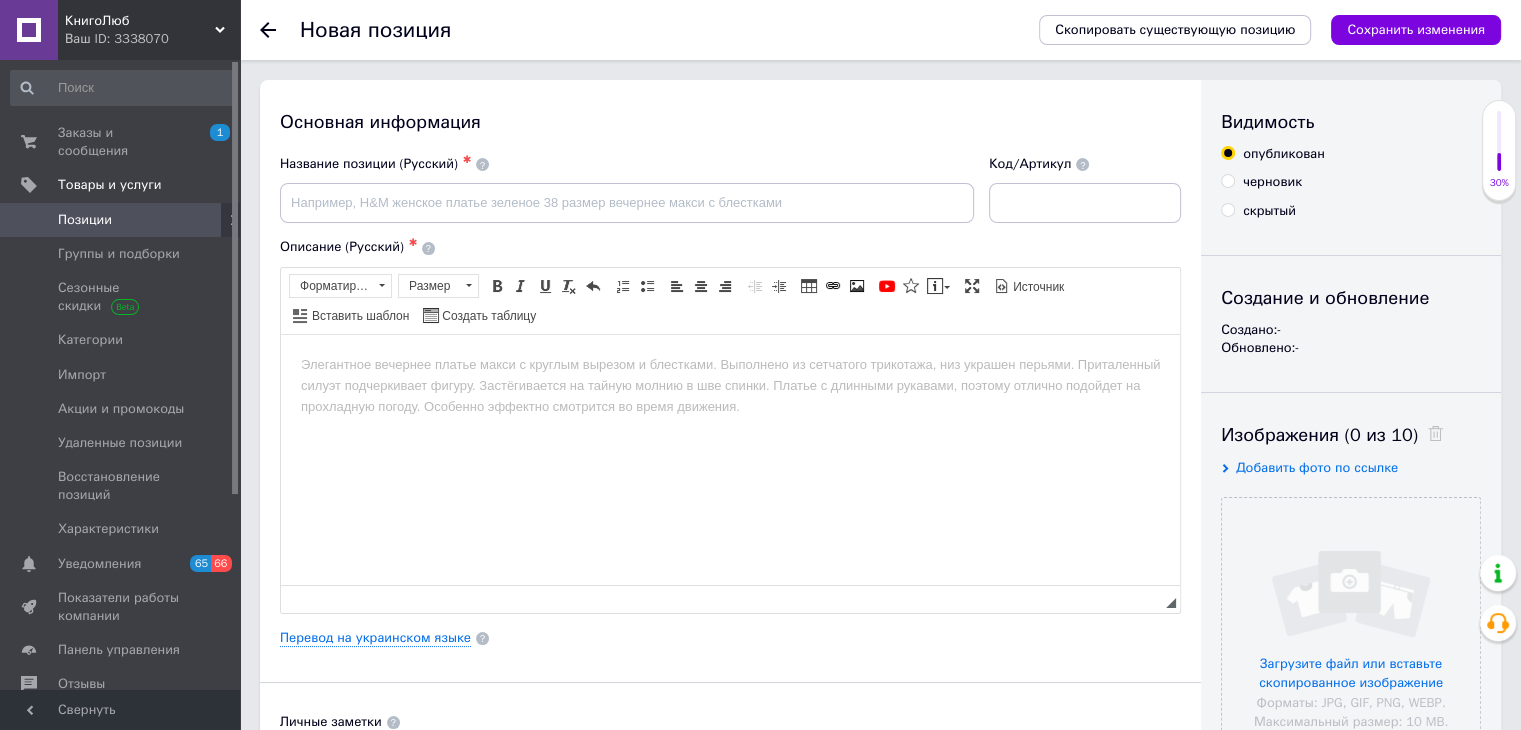 scroll, scrollTop: 0, scrollLeft: 0, axis: both 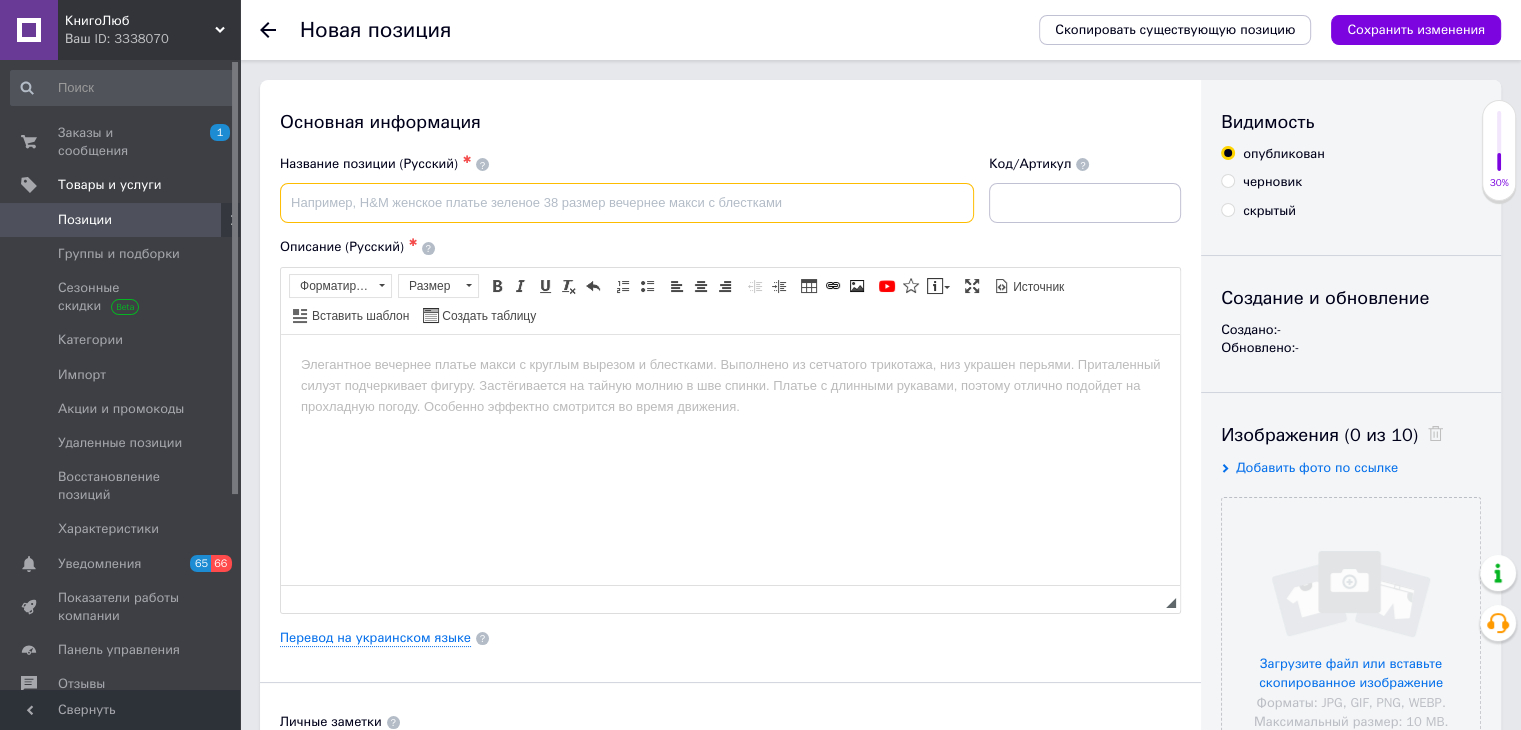 click at bounding box center (627, 203) 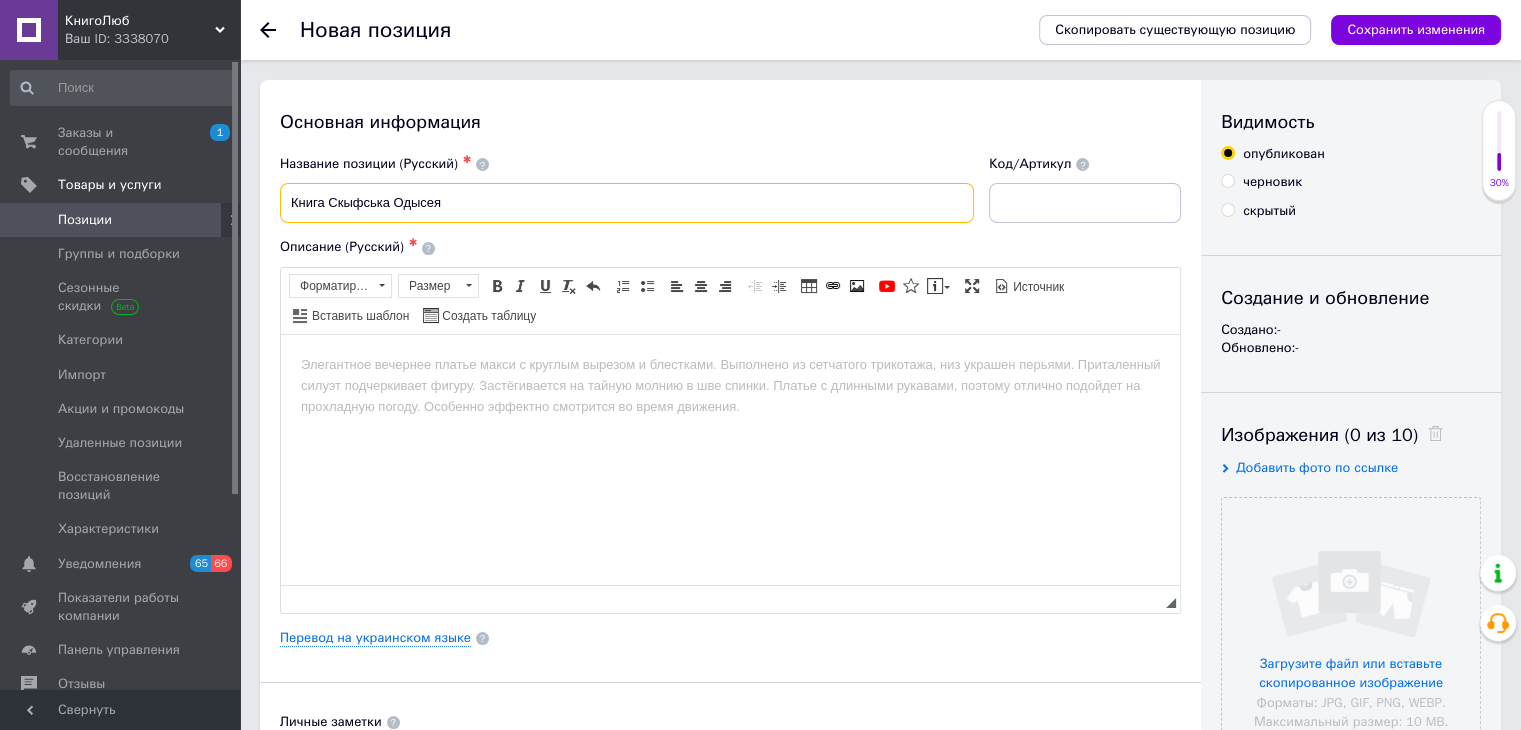 click on "Книга Скыфська Одысея" at bounding box center (627, 203) 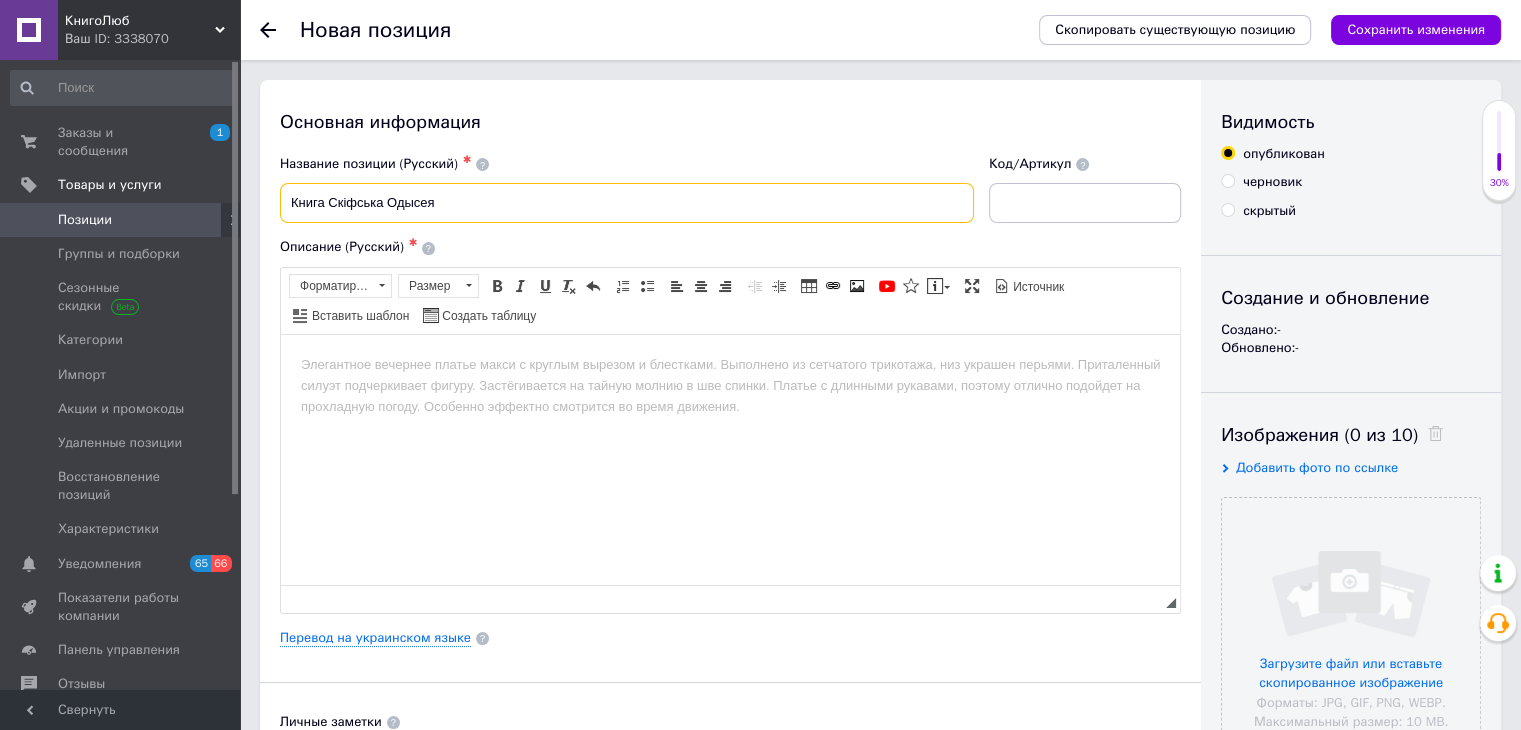 click on "Книга Скіфська Одысея" at bounding box center (627, 203) 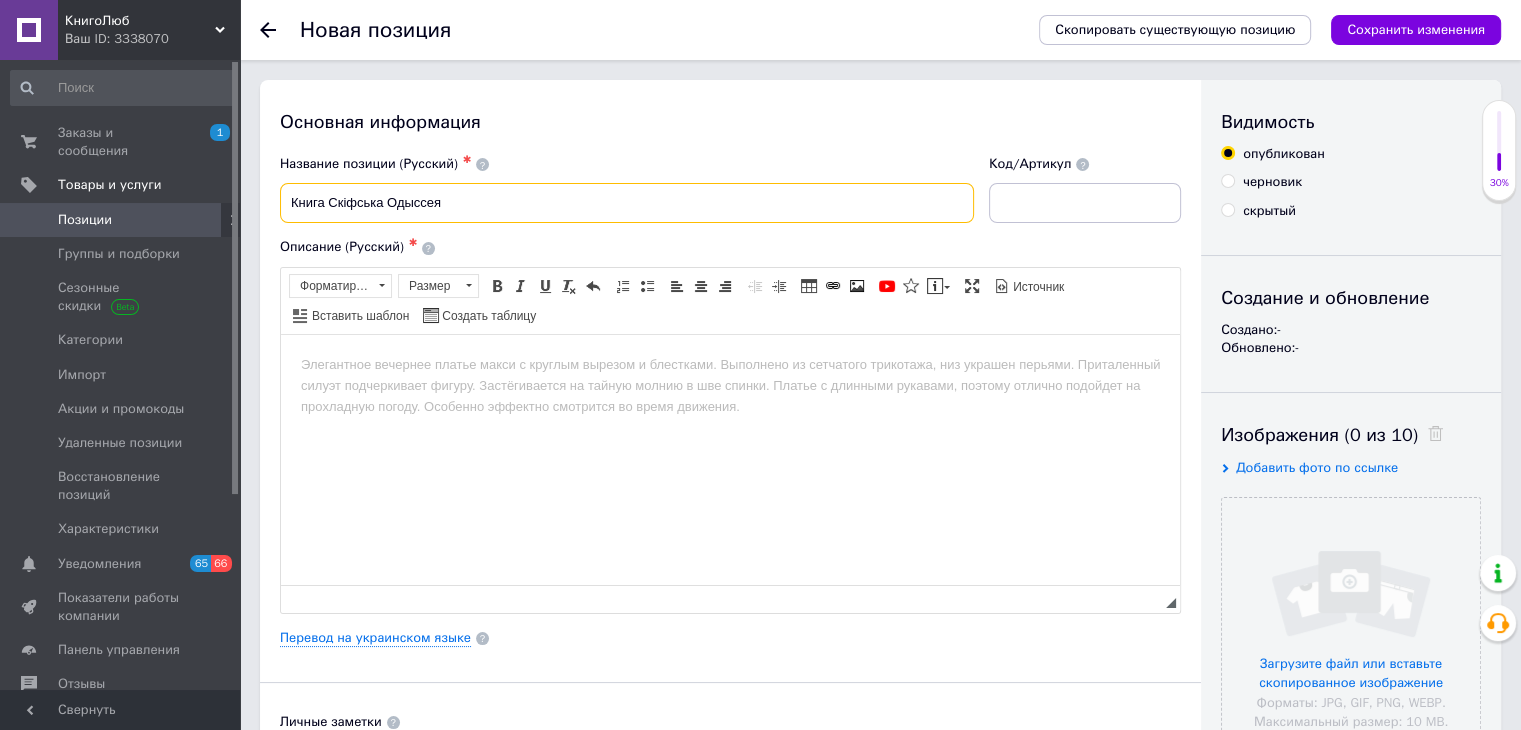 click on "Книга Скіфська Одыссея" at bounding box center [627, 203] 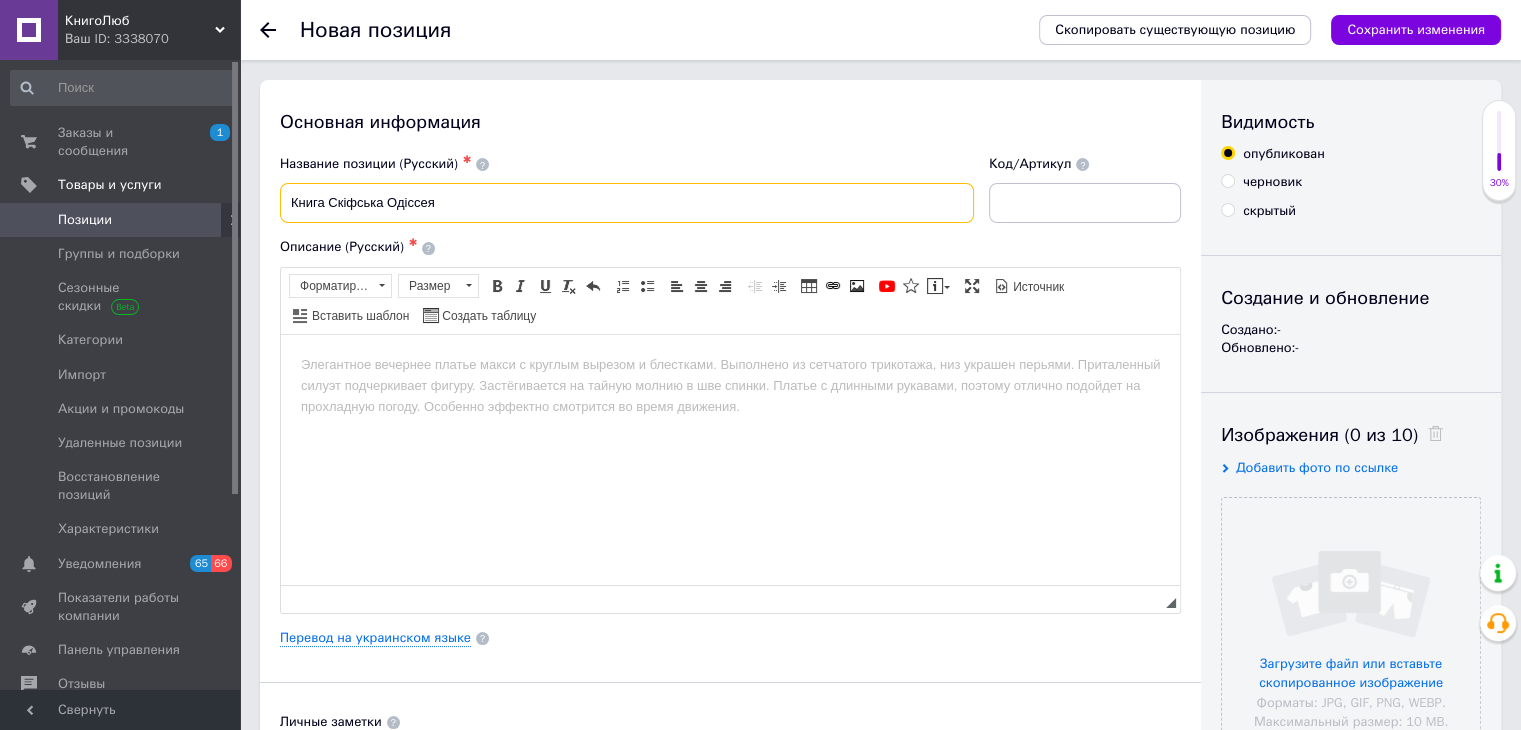 click on "Книга Скіфська Одіссея" at bounding box center [627, 203] 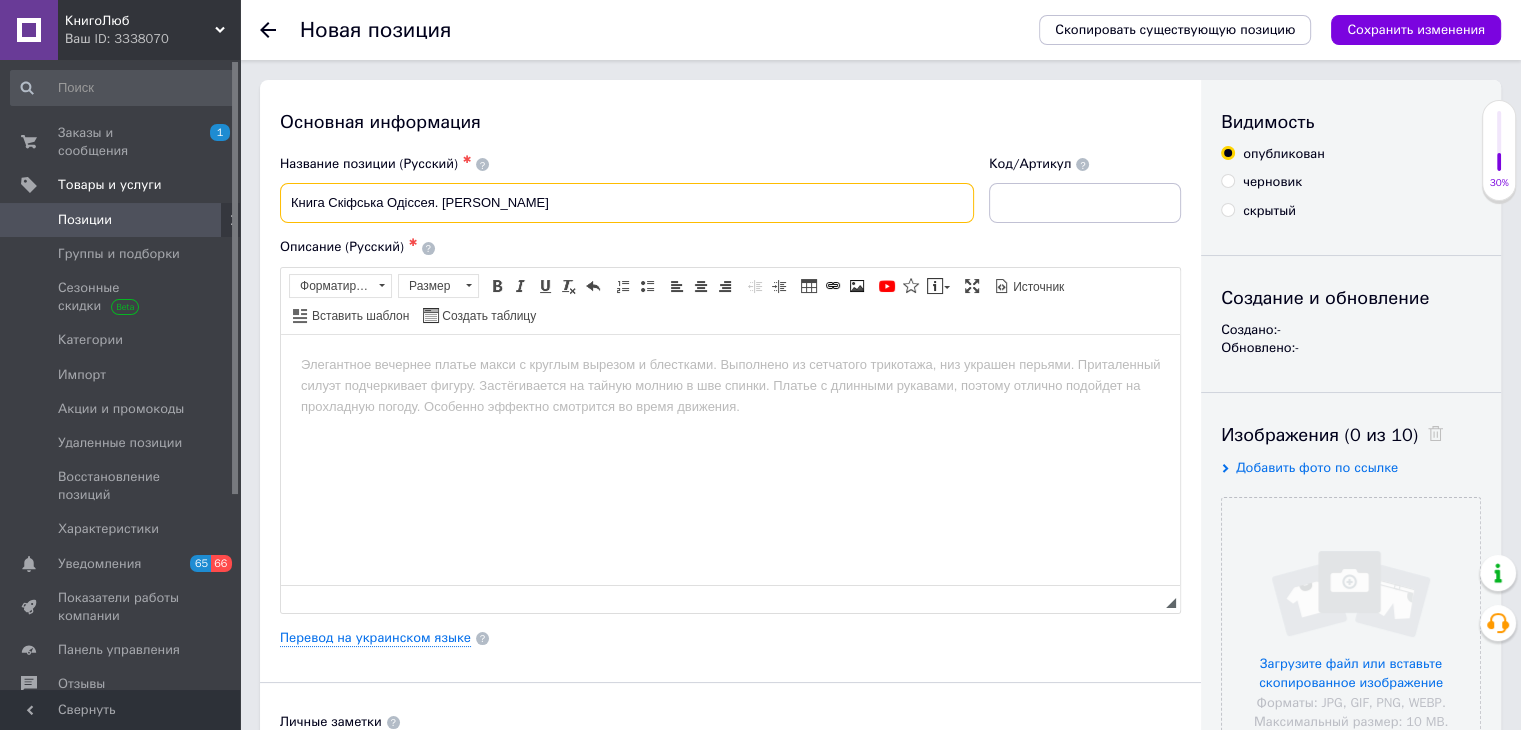 drag, startPoint x: 289, startPoint y: 203, endPoint x: 550, endPoint y: 191, distance: 261.27573 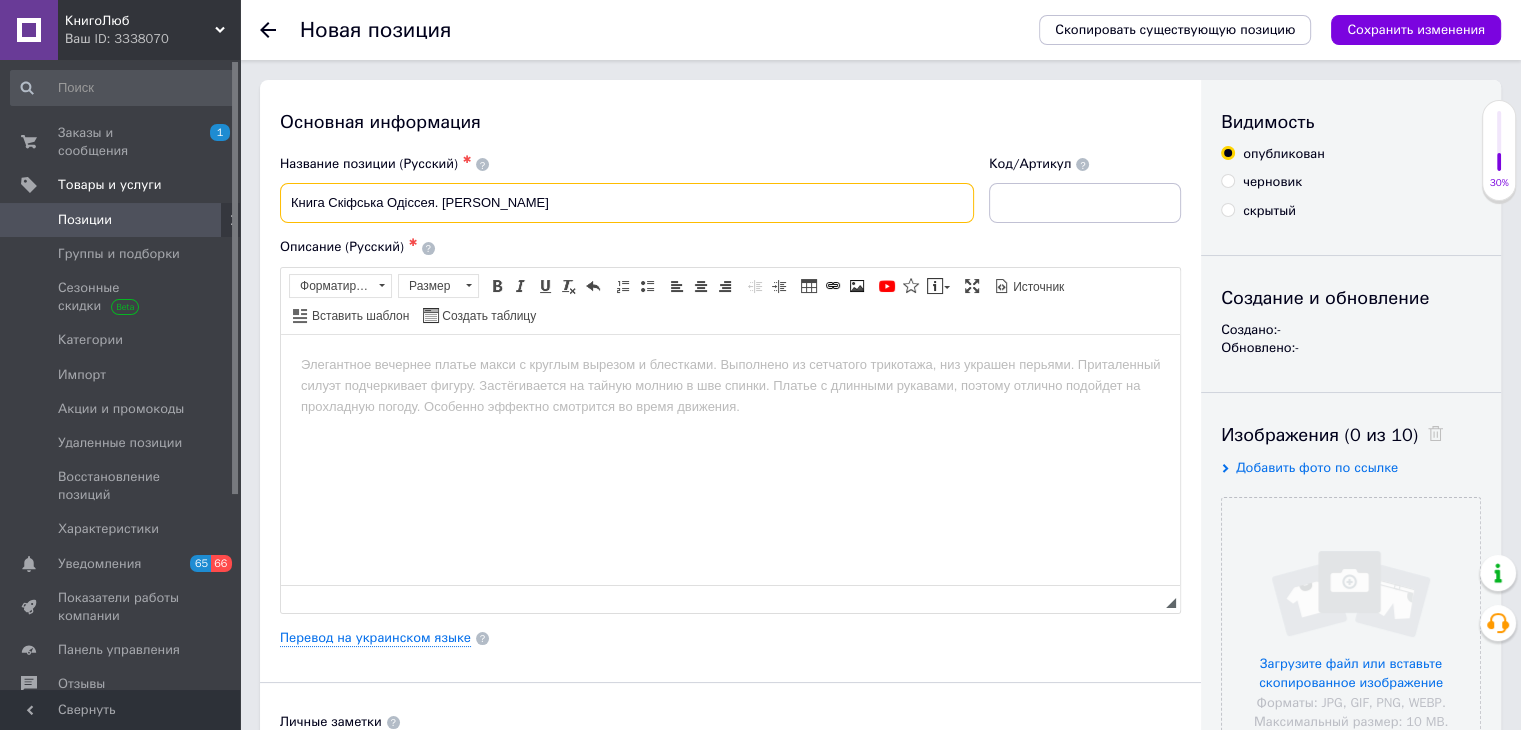 click on "Книга Скіфська Одіссея. [PERSON_NAME]" at bounding box center [627, 203] 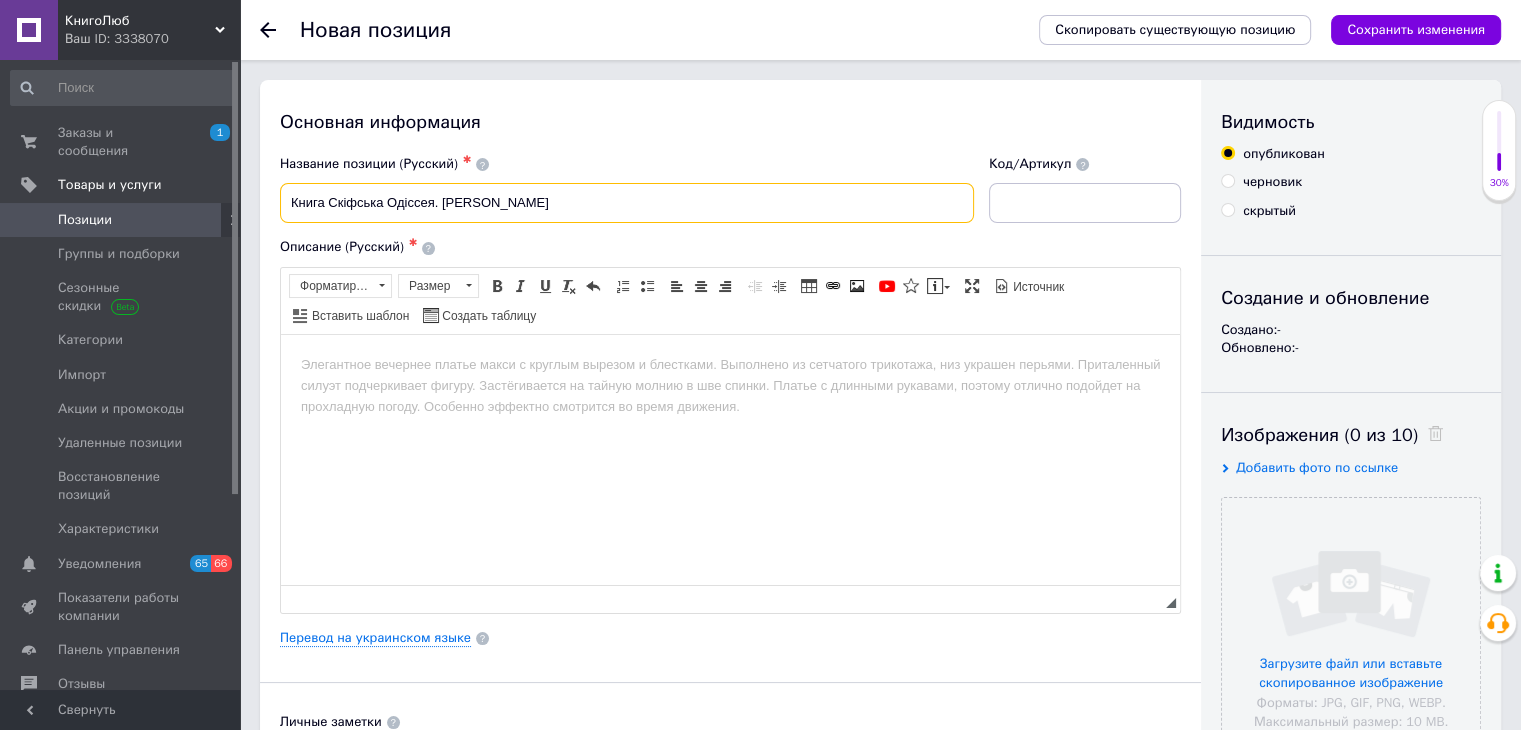 type on "Книга Скіфська Одіссея. [PERSON_NAME]" 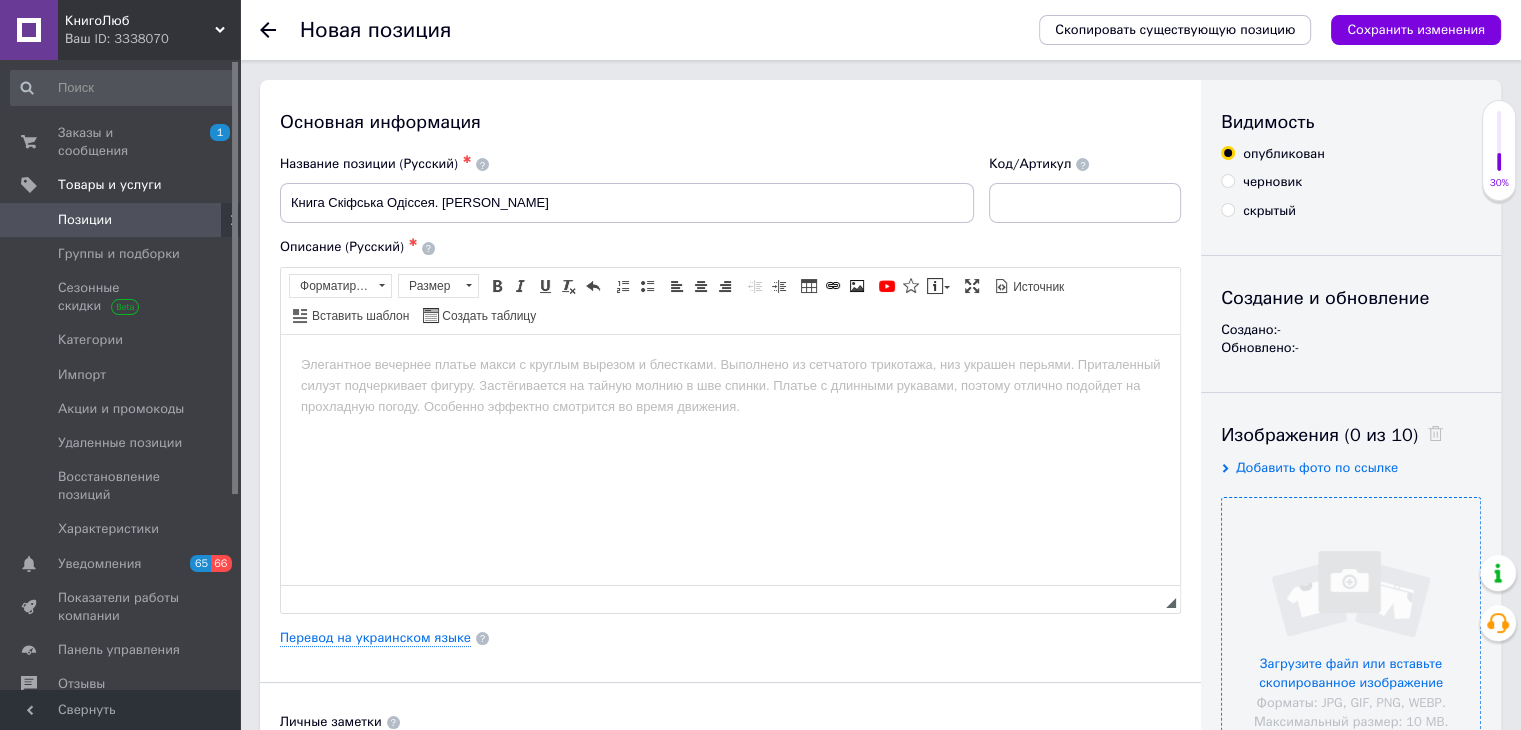 click at bounding box center (1351, 627) 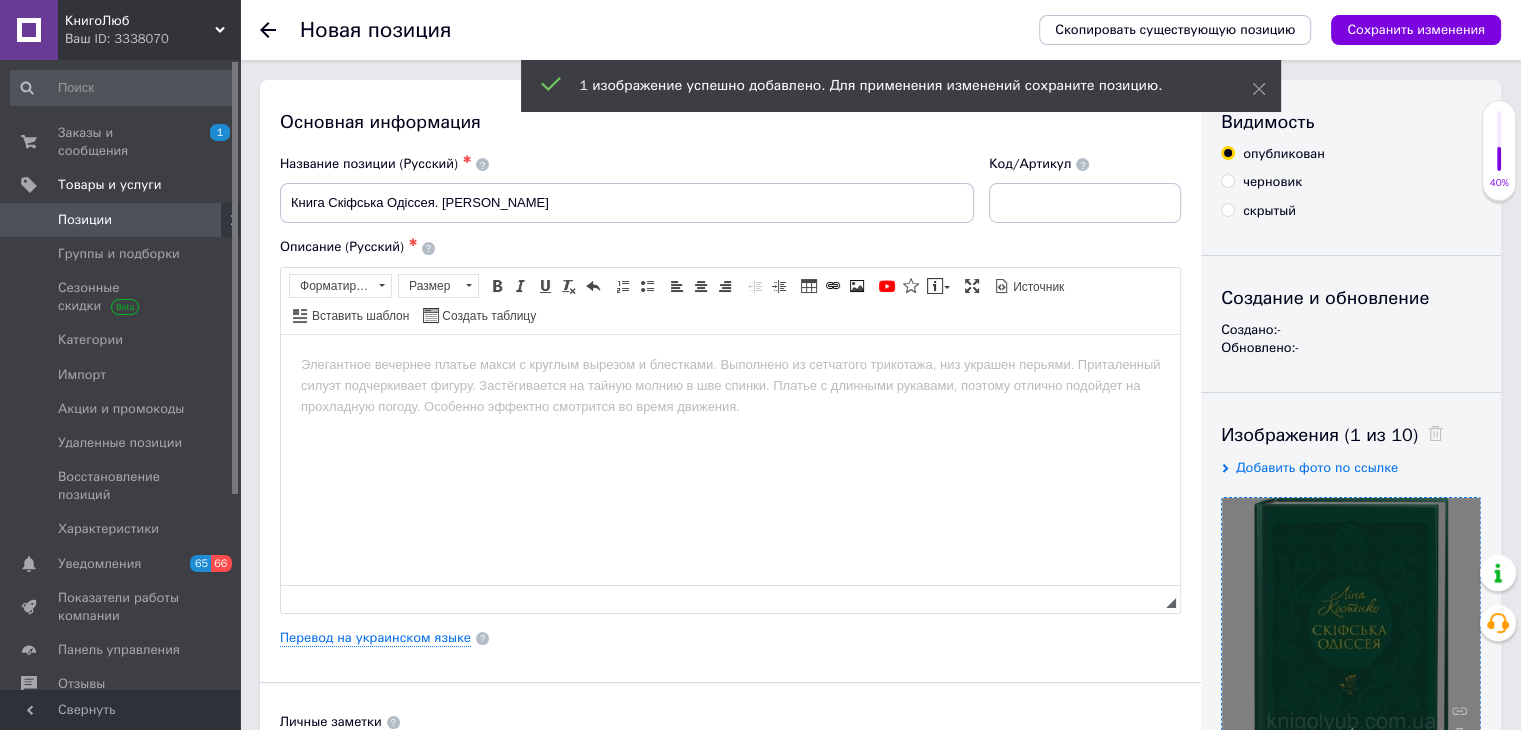 click on "Сохранить изменения" at bounding box center [1416, 29] 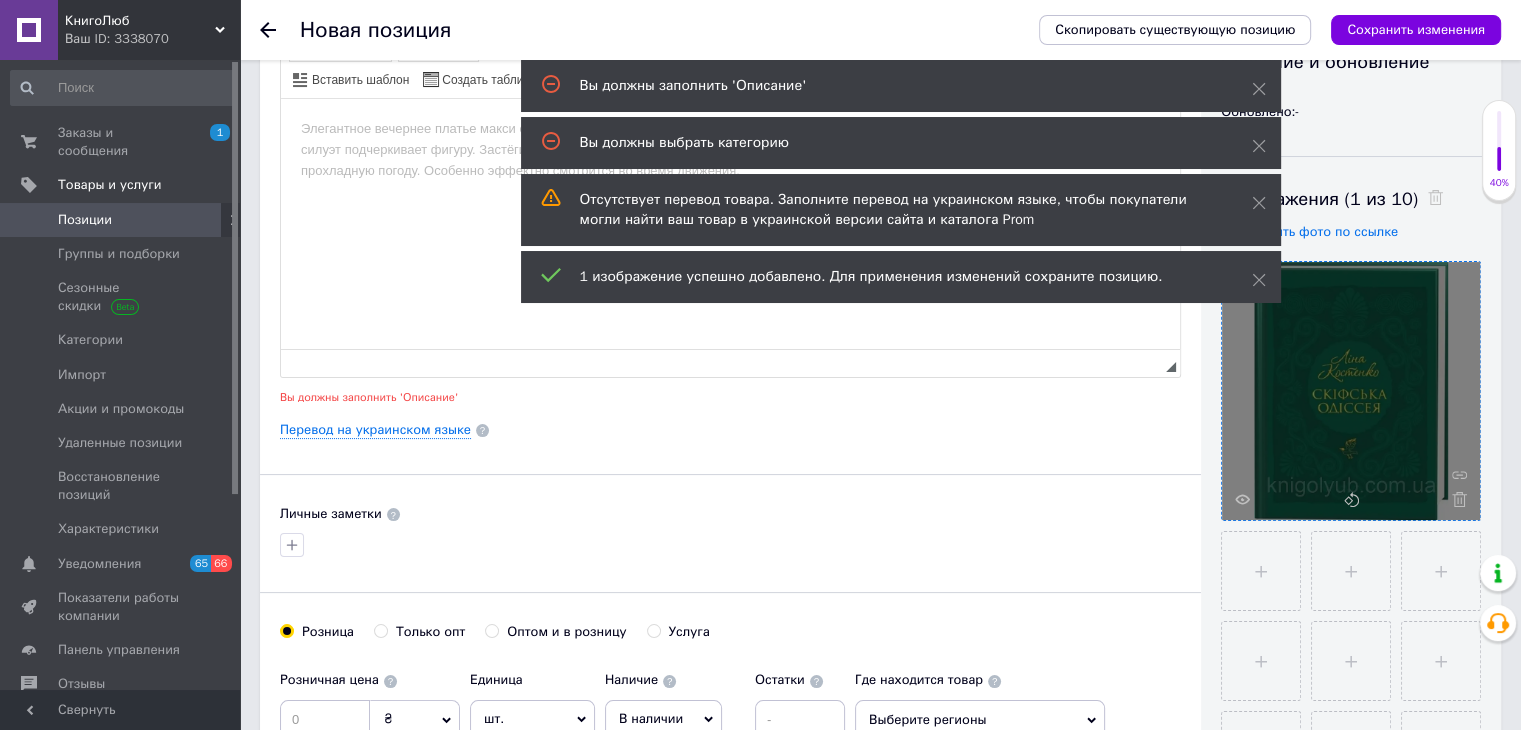 scroll, scrollTop: 266, scrollLeft: 0, axis: vertical 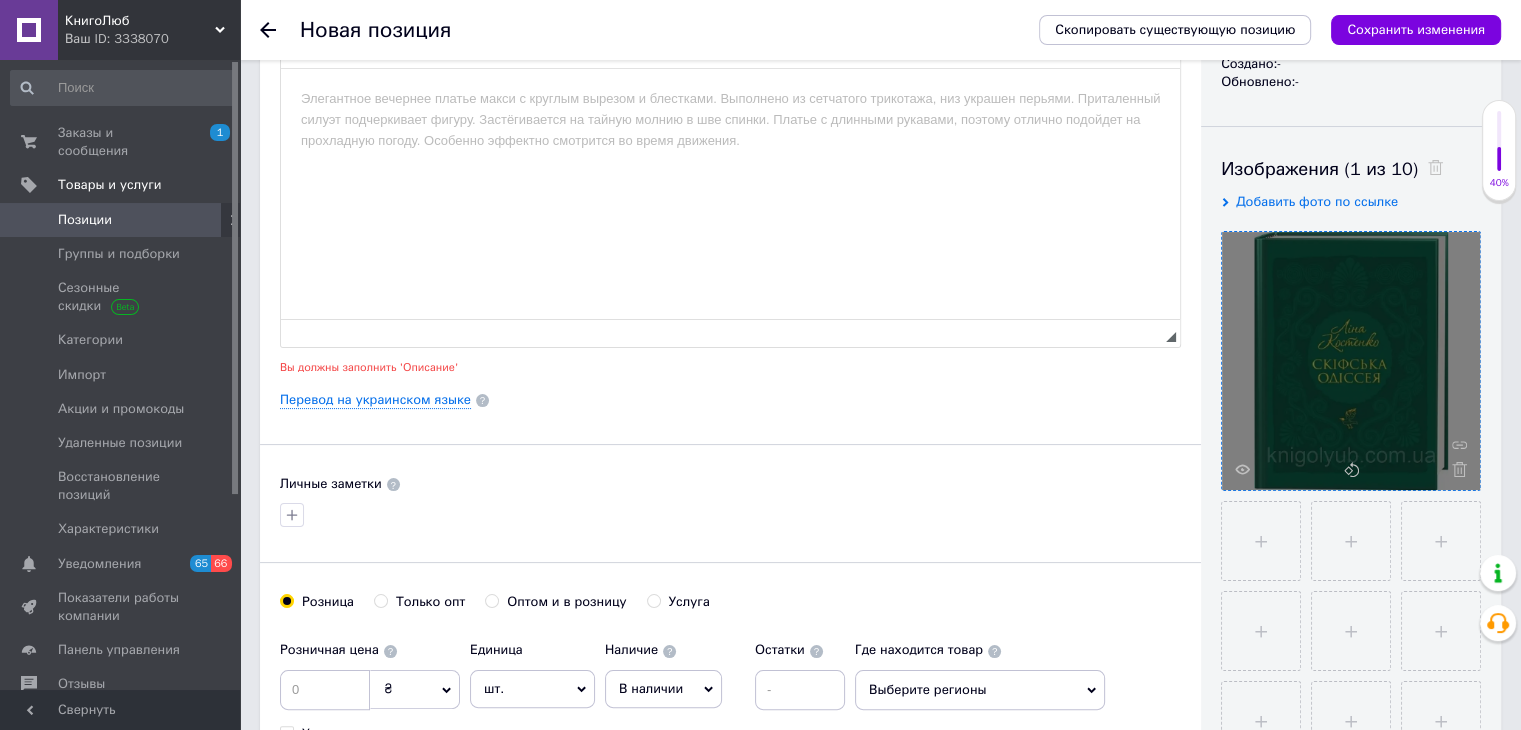 click at bounding box center (730, 98) 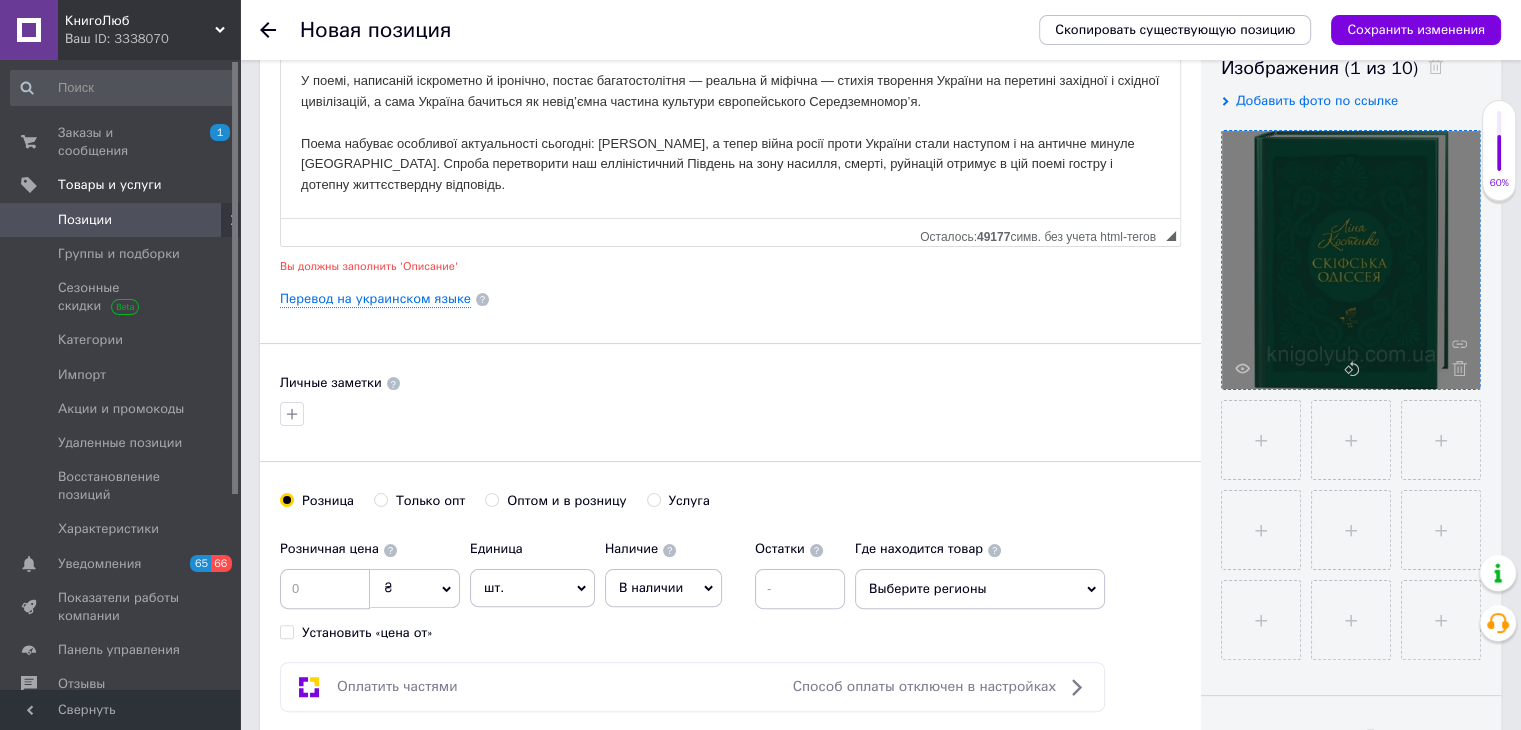 scroll, scrollTop: 466, scrollLeft: 0, axis: vertical 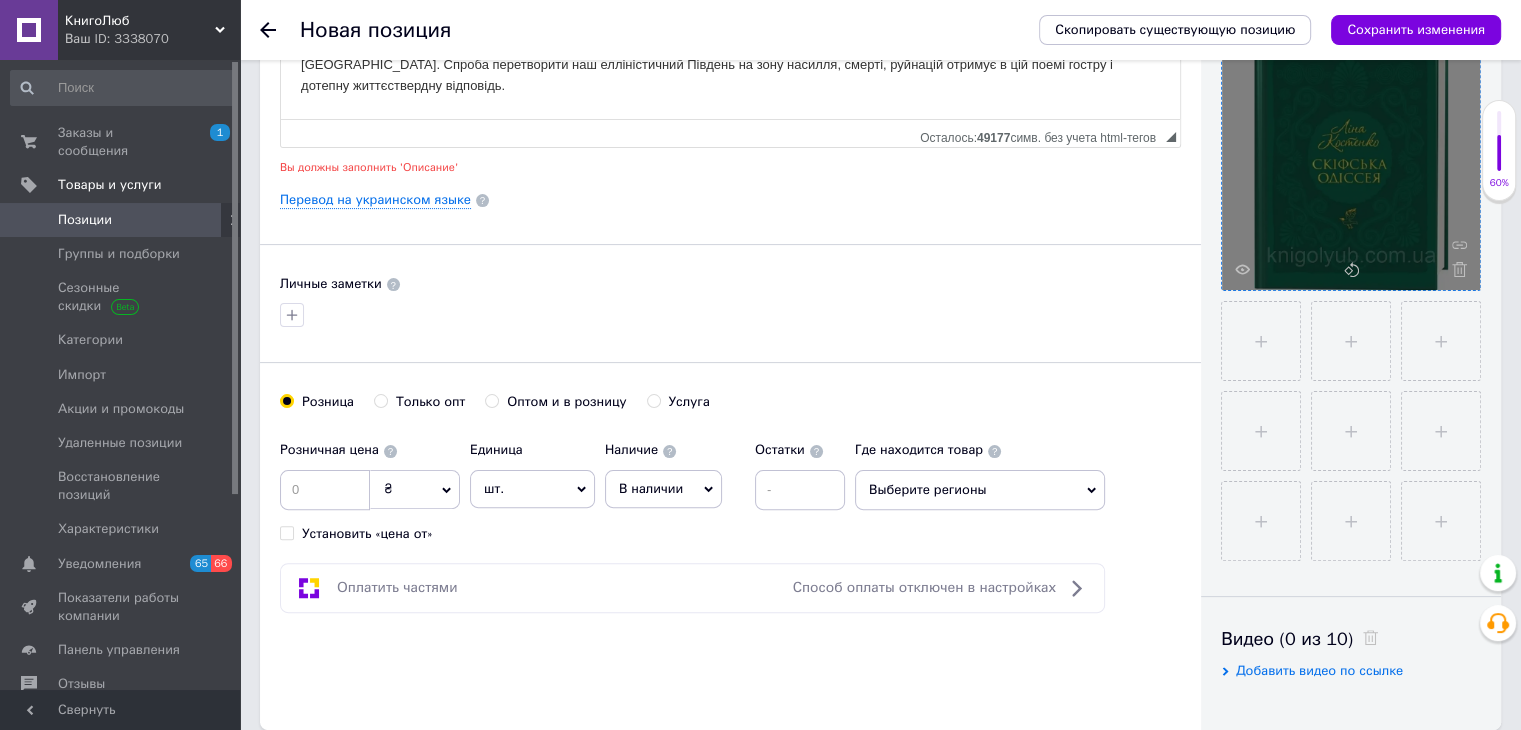 click 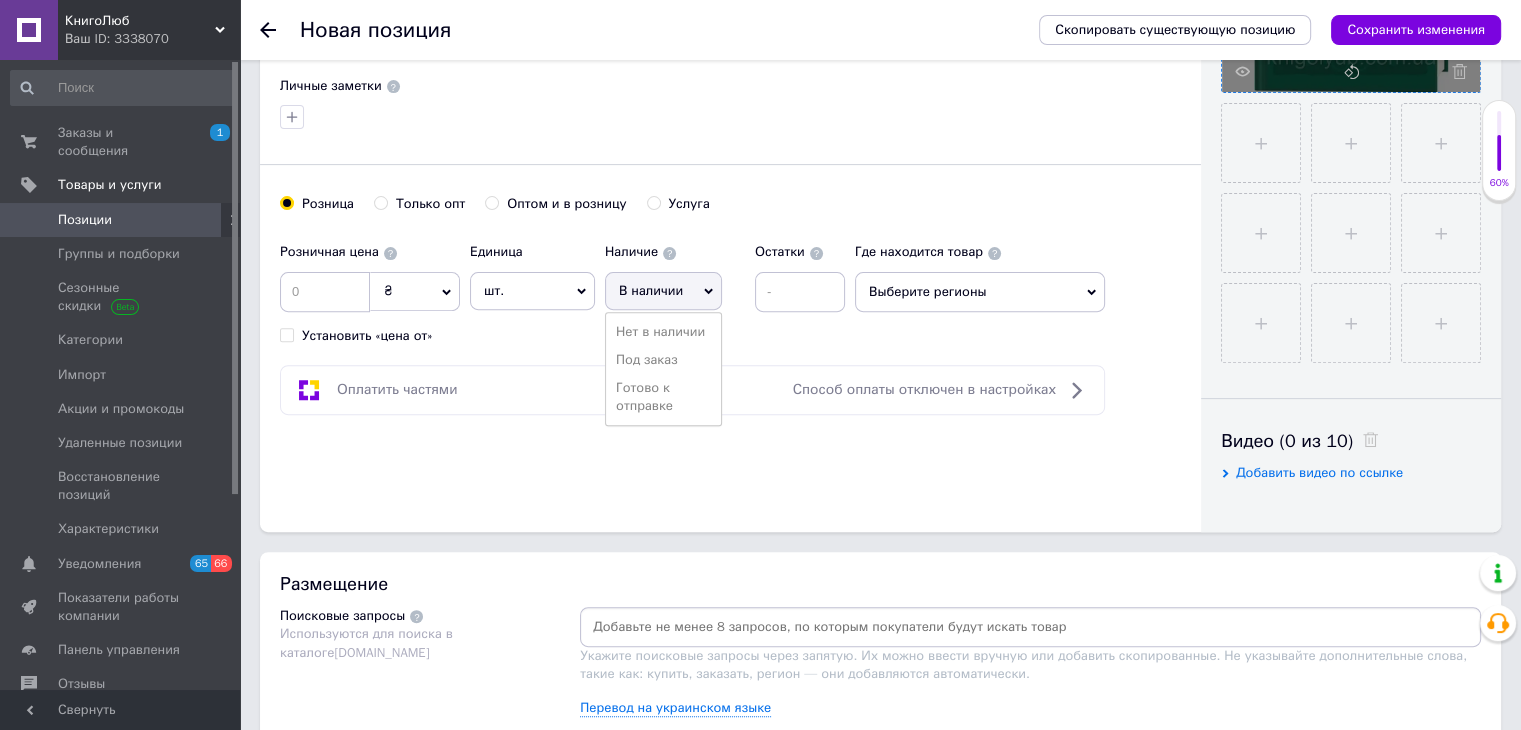 scroll, scrollTop: 666, scrollLeft: 0, axis: vertical 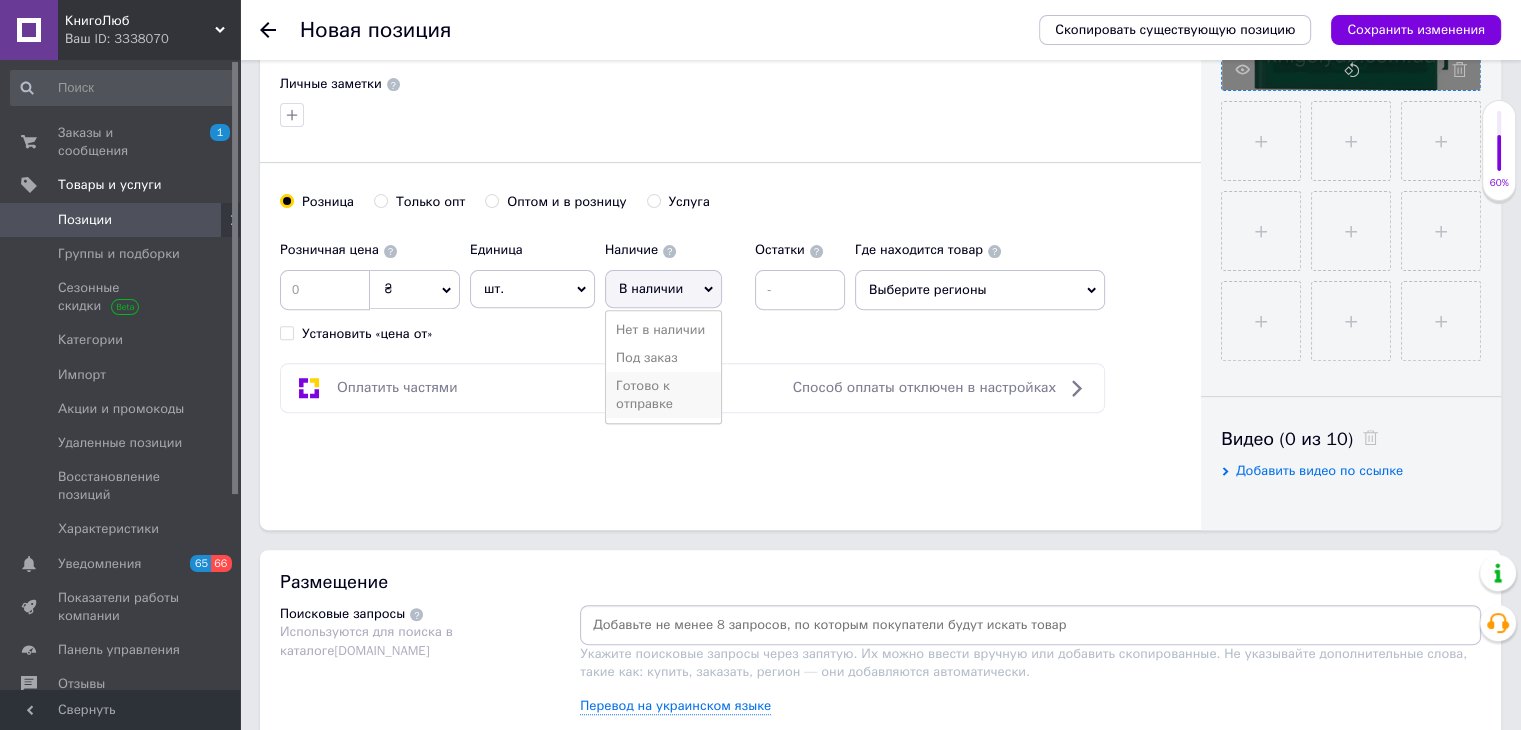 click on "Готово к отправке" at bounding box center (663, 395) 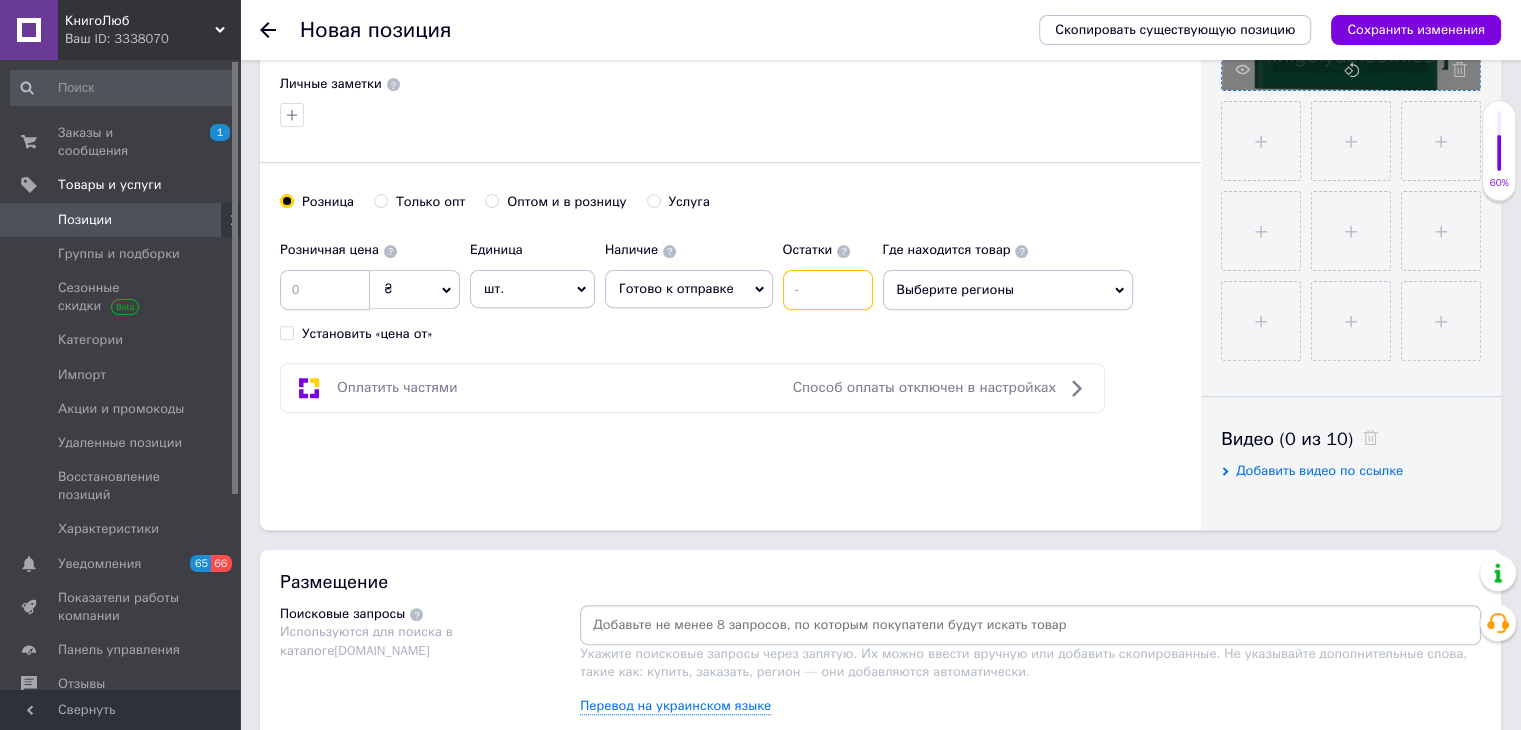click at bounding box center [828, 290] 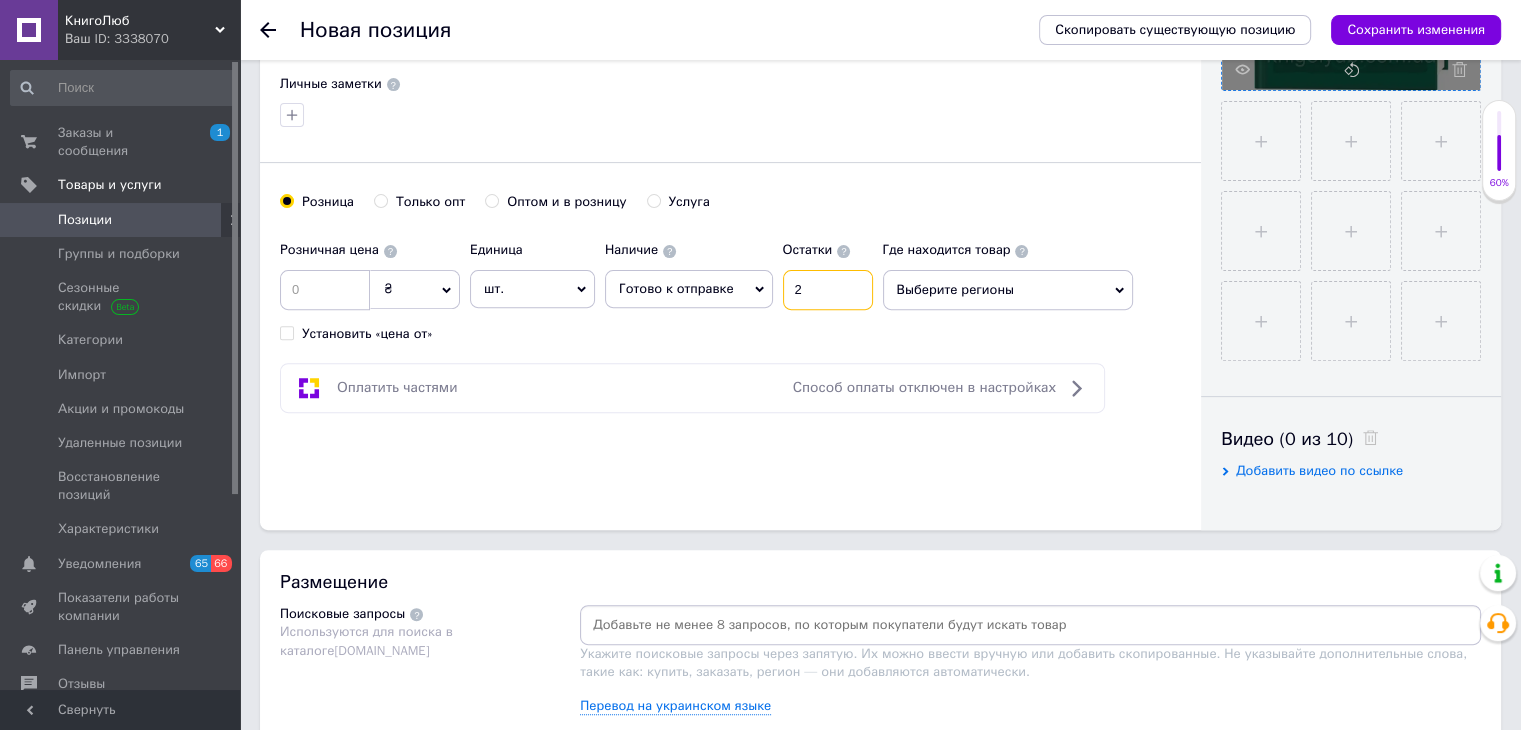 type on "2" 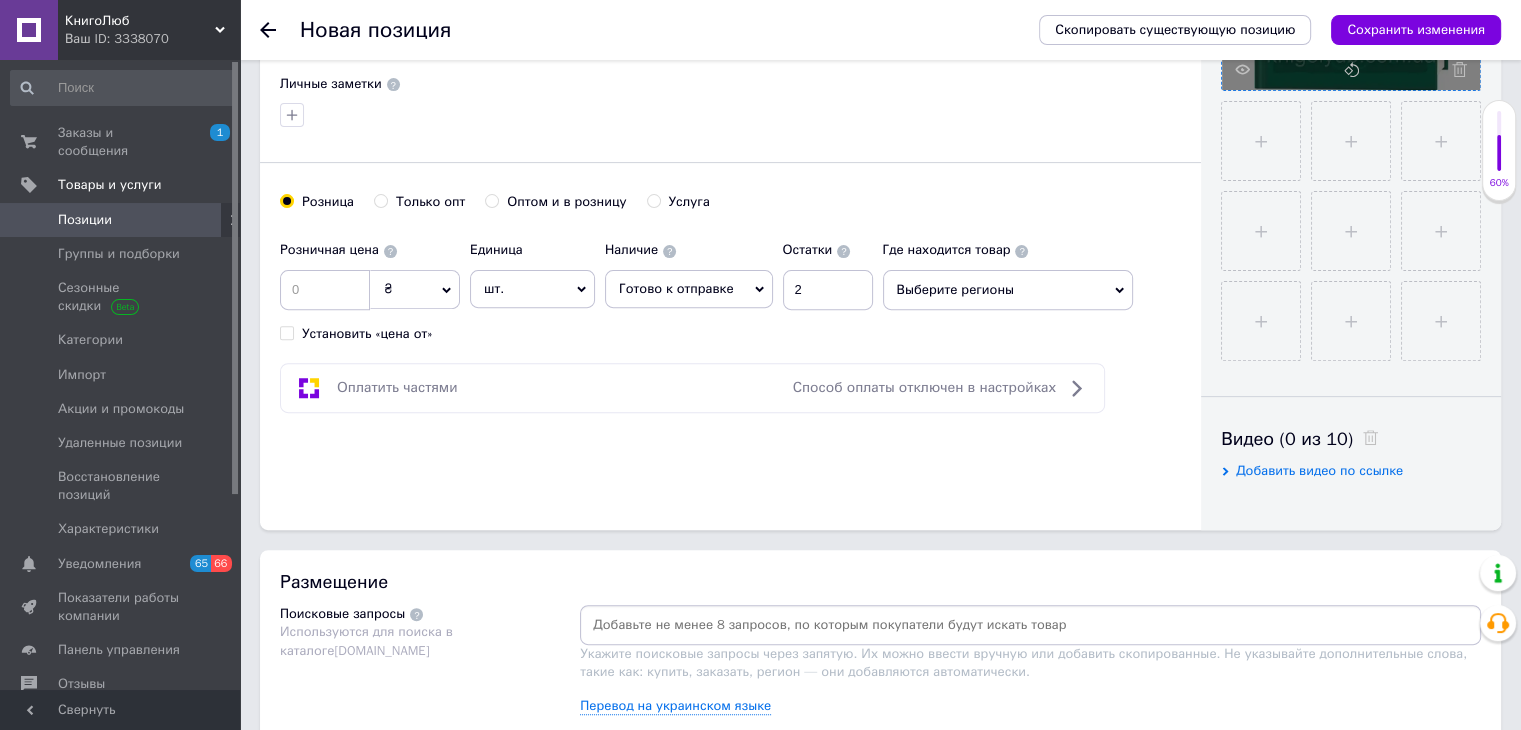 click 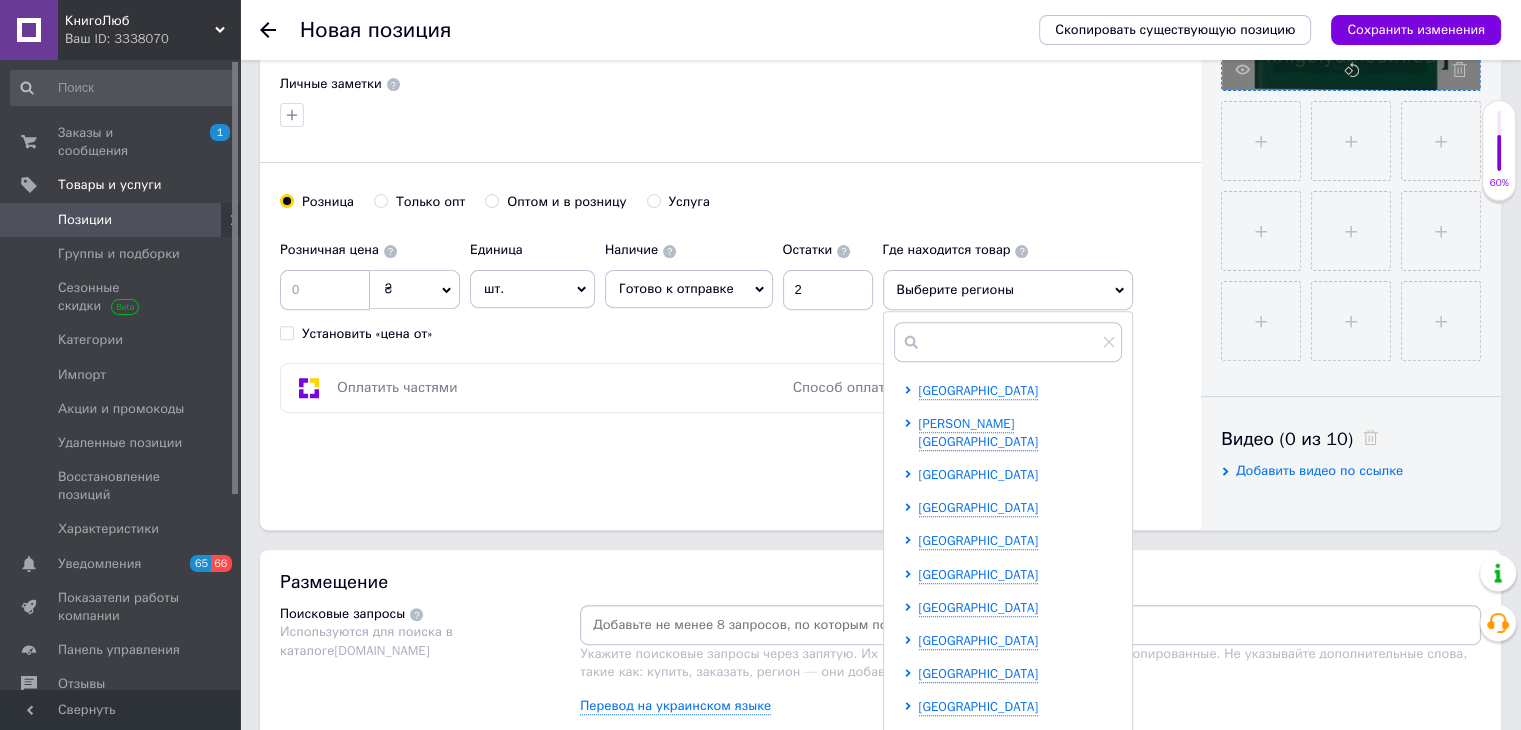 click on "[GEOGRAPHIC_DATA]" at bounding box center (979, 474) 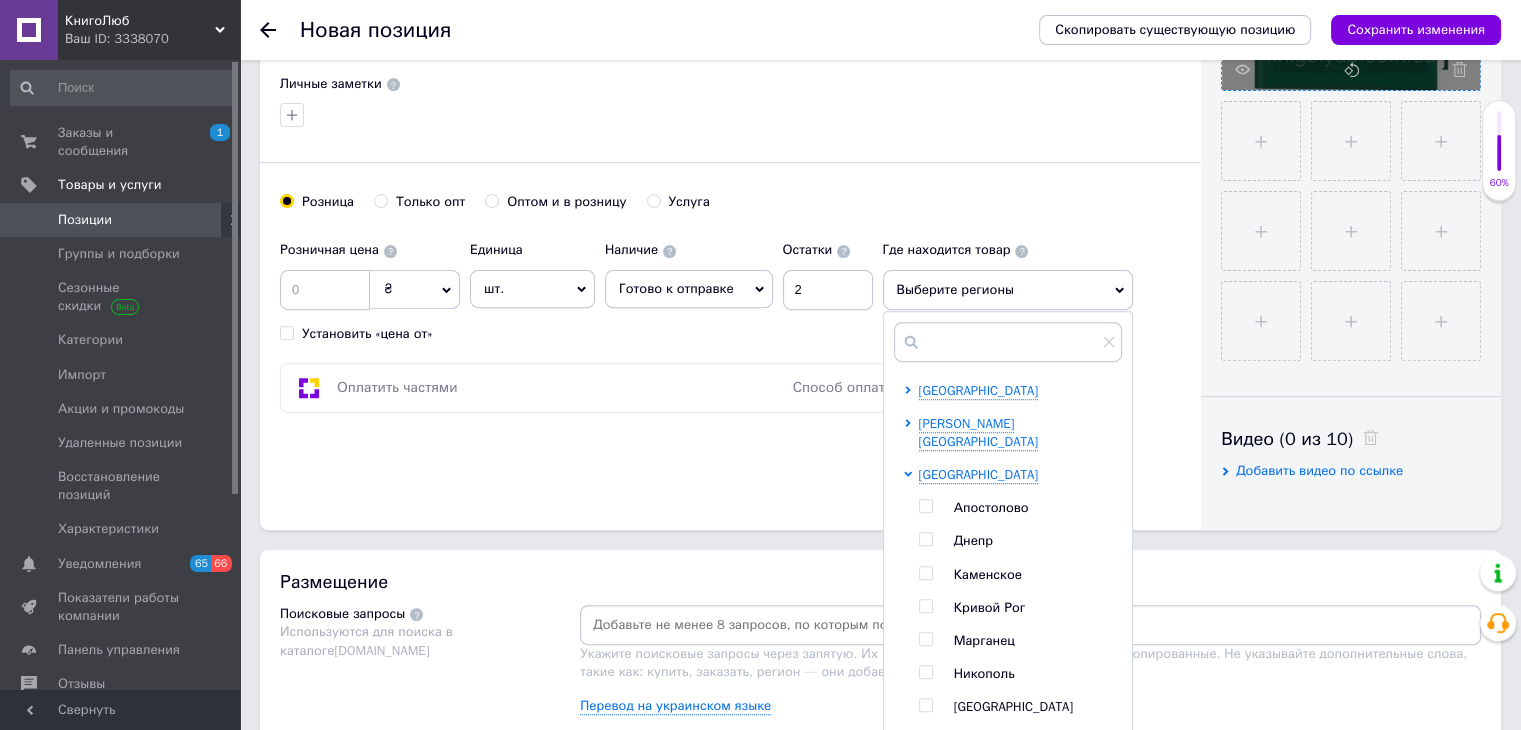 click at bounding box center [925, 539] 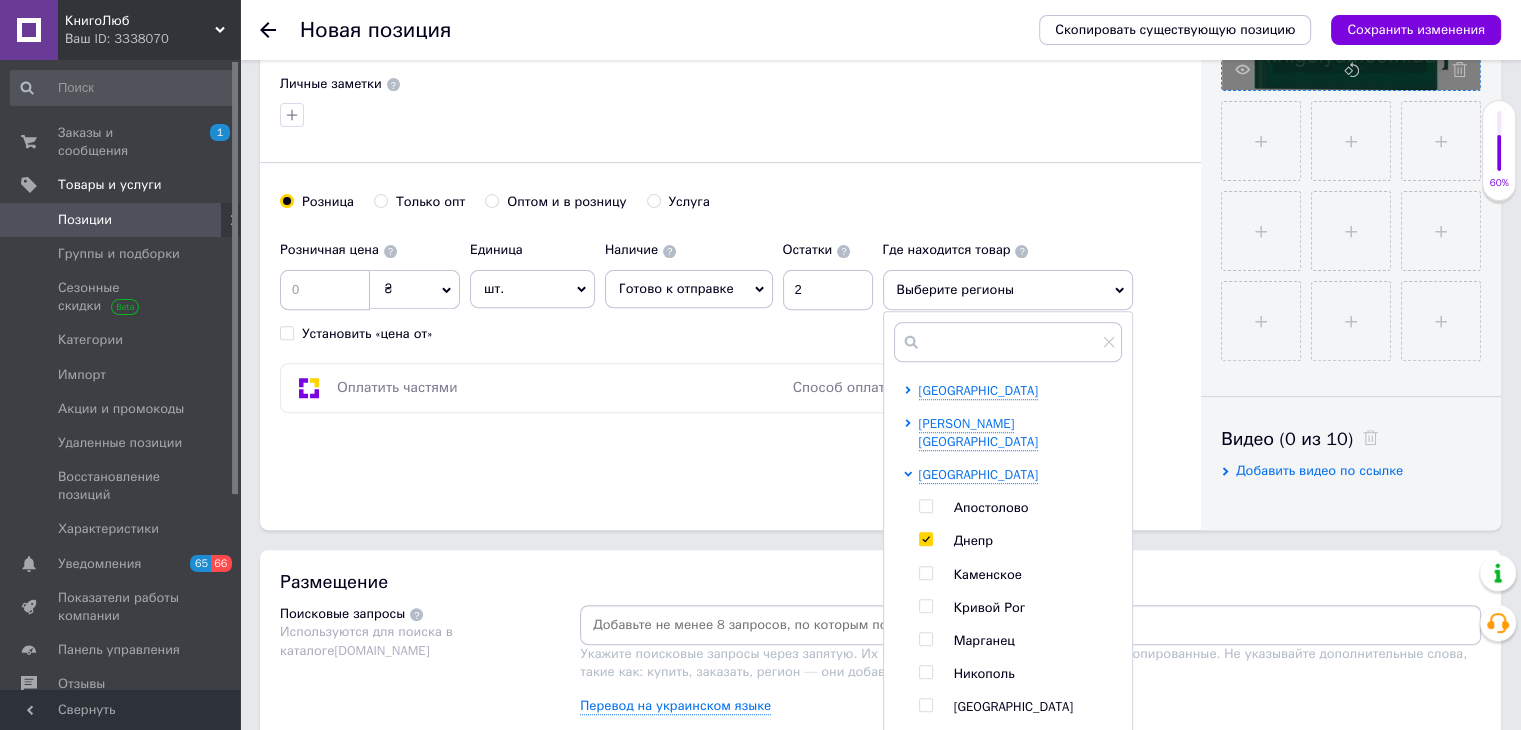 checkbox on "true" 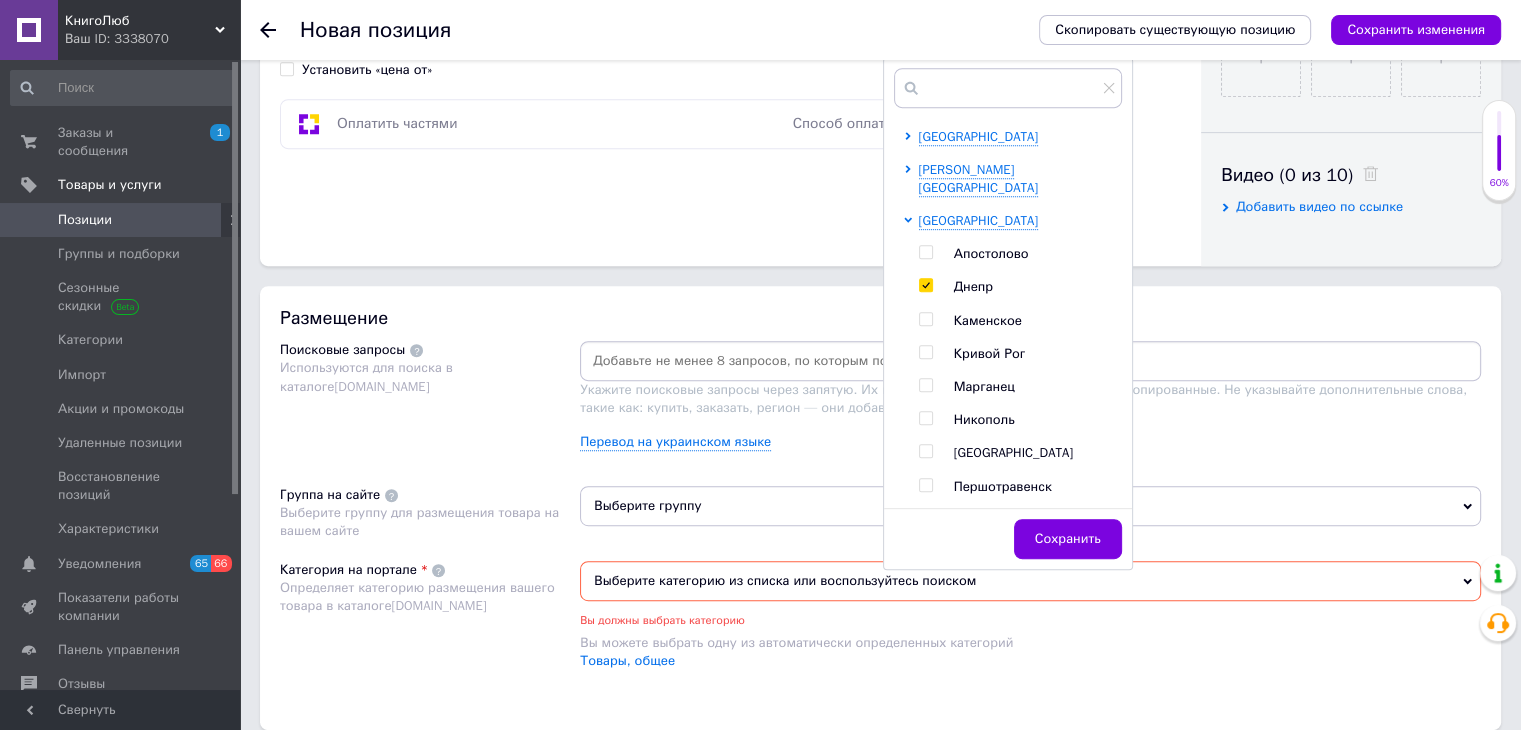 scroll, scrollTop: 1066, scrollLeft: 0, axis: vertical 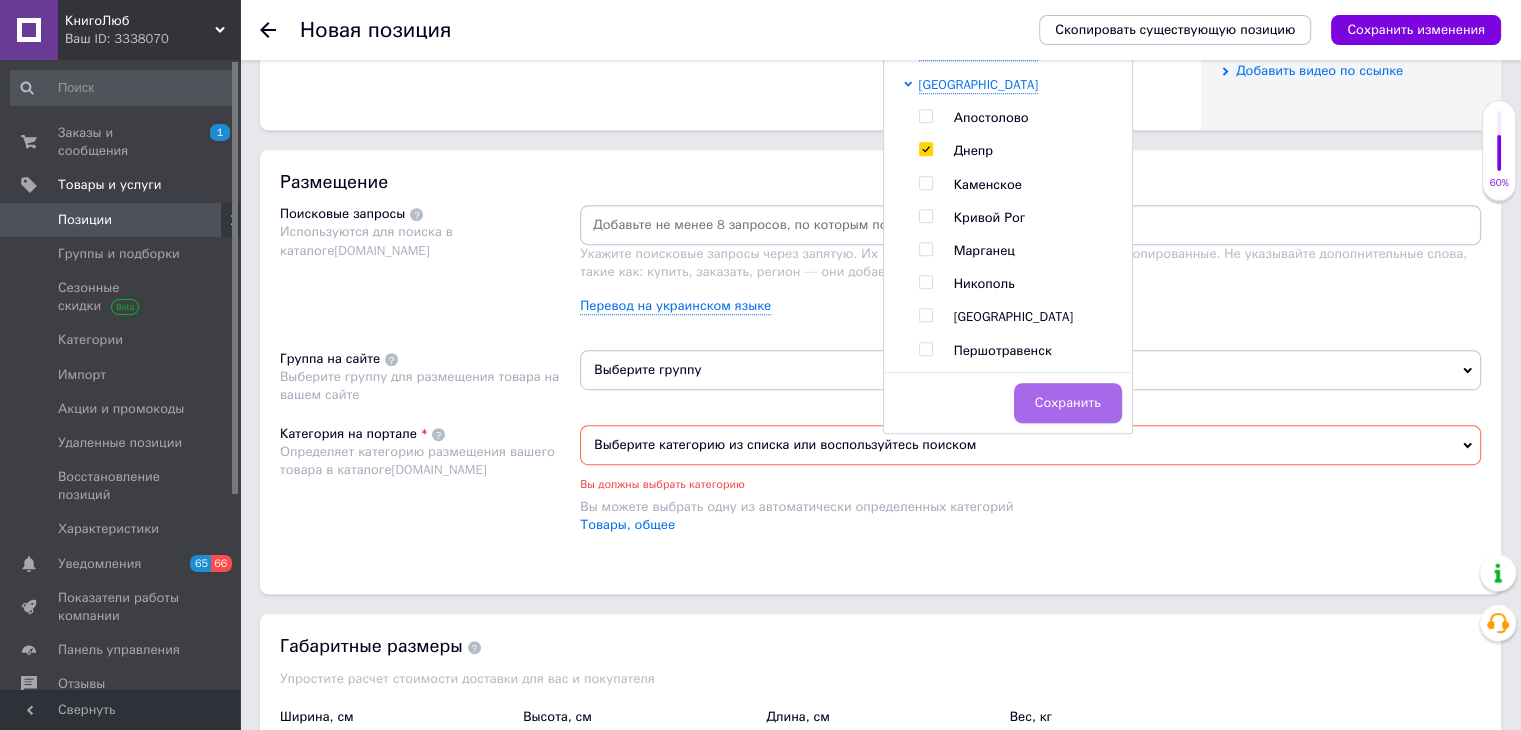click on "Сохранить" at bounding box center (1068, 403) 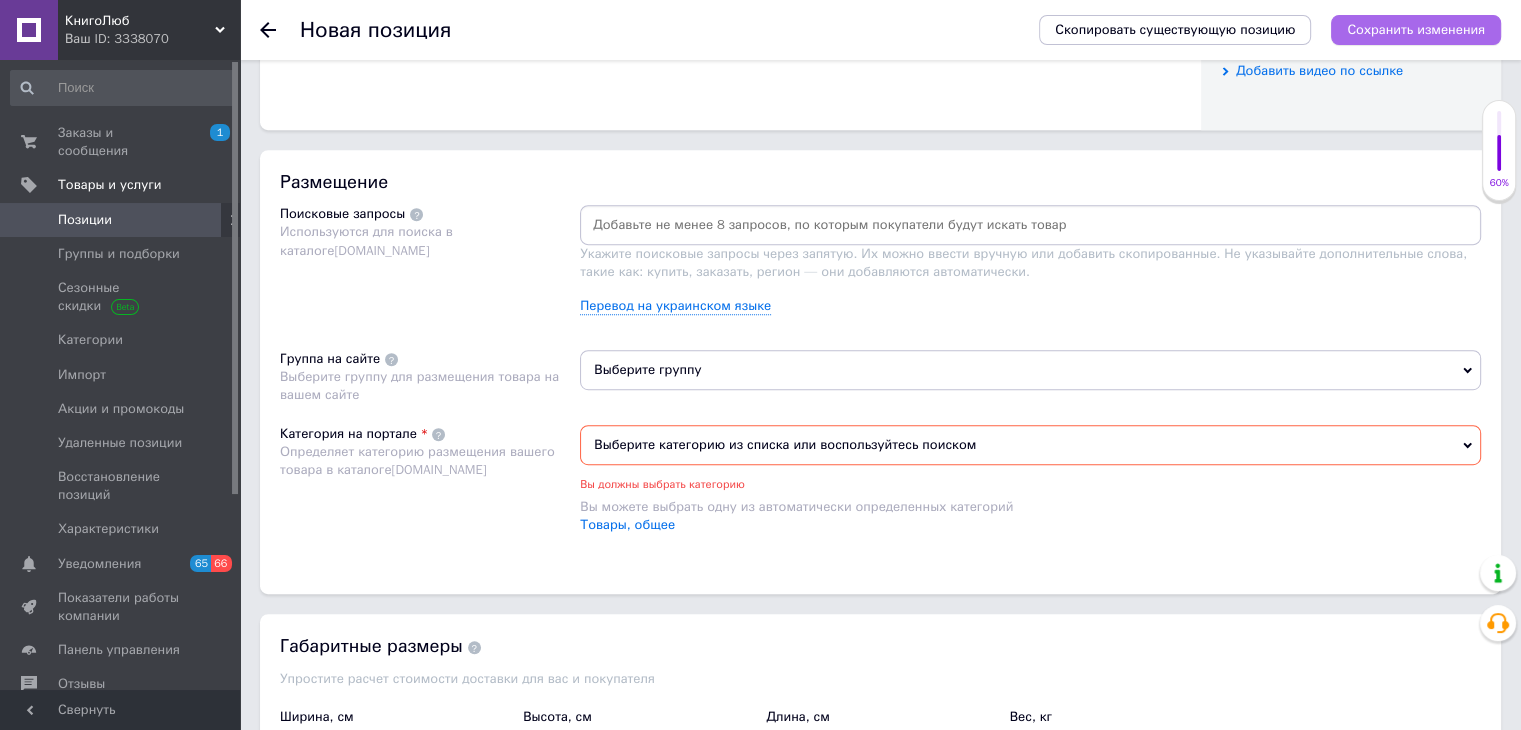 click on "Сохранить изменения" at bounding box center [1416, 29] 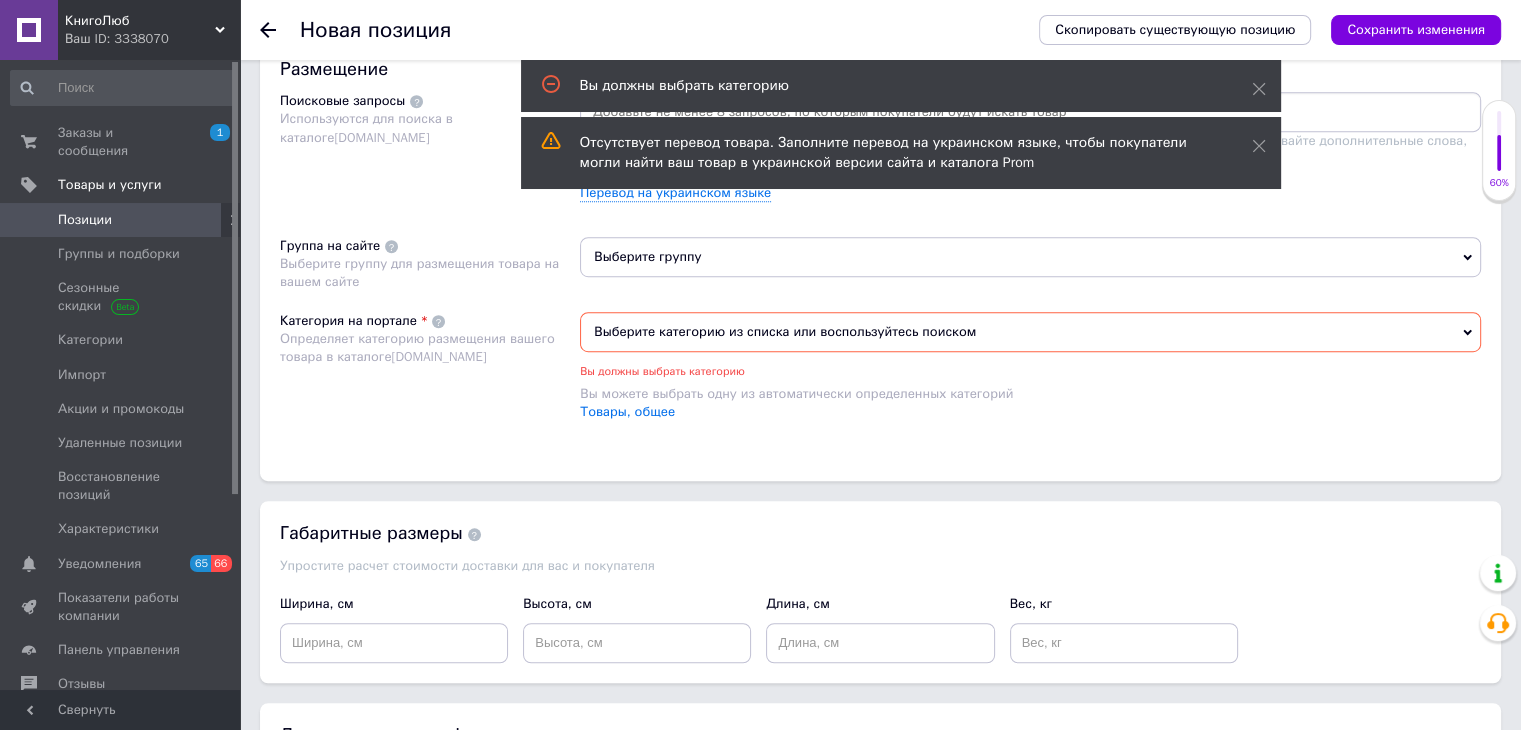 scroll, scrollTop: 1182, scrollLeft: 0, axis: vertical 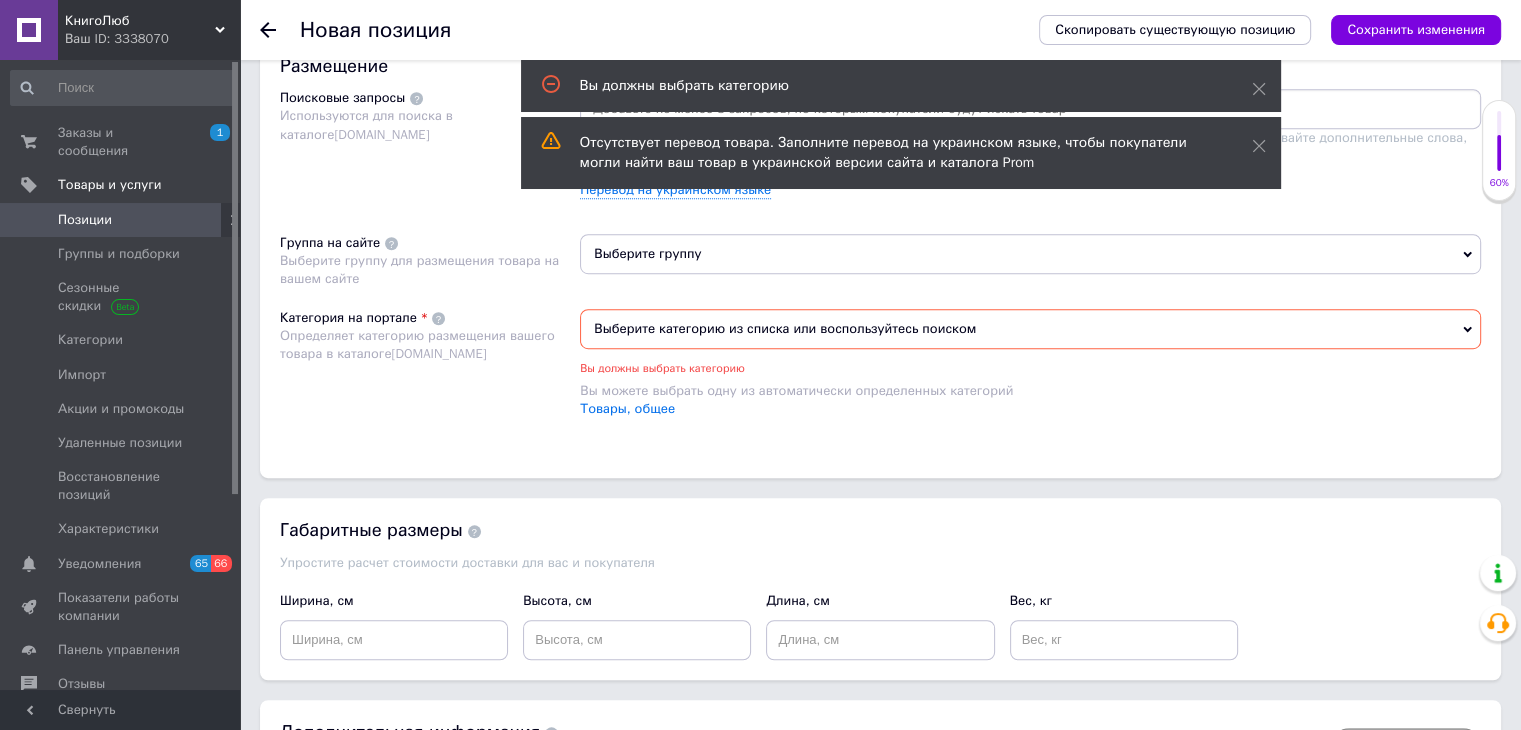 click on "Выберите группу" at bounding box center (1030, 254) 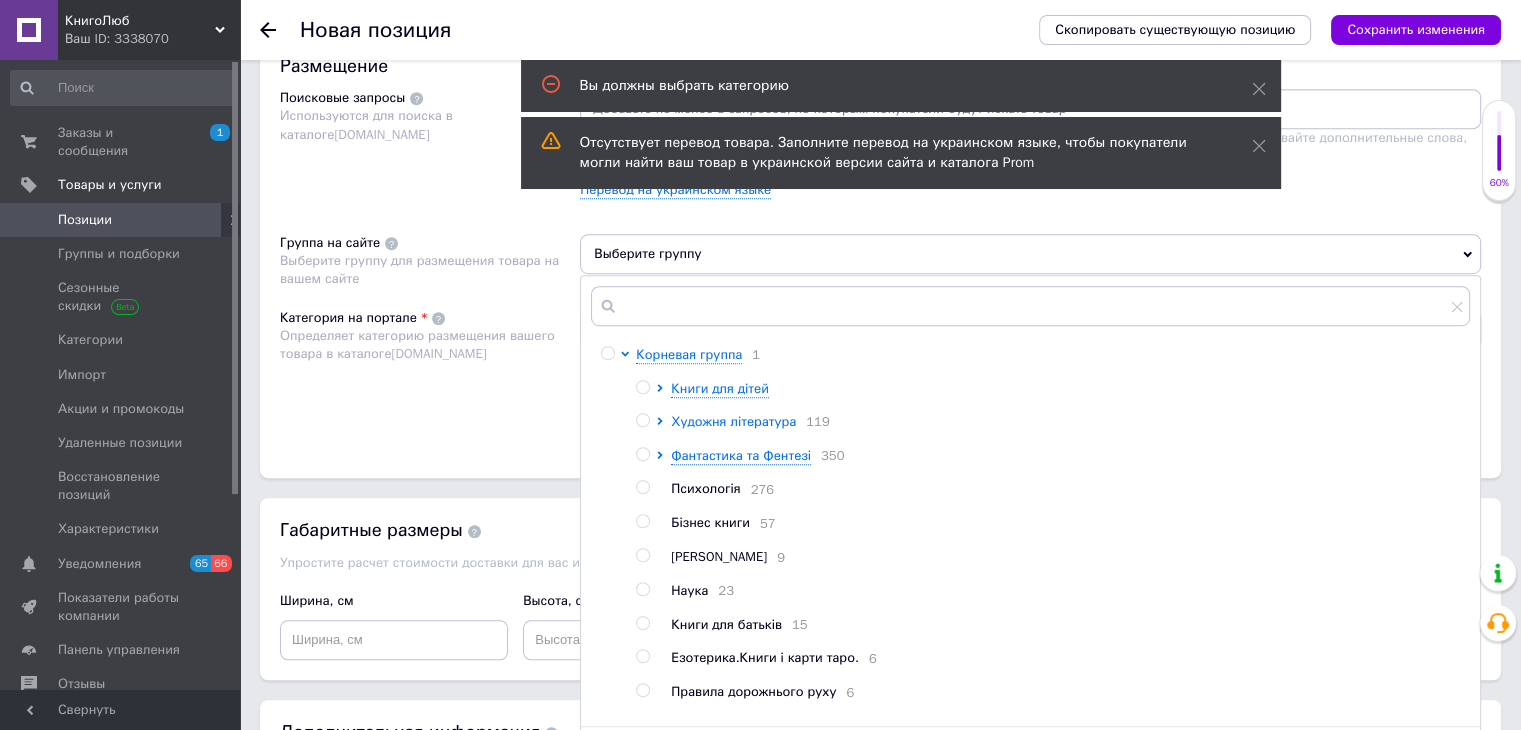 click on "Художня література" at bounding box center [733, 421] 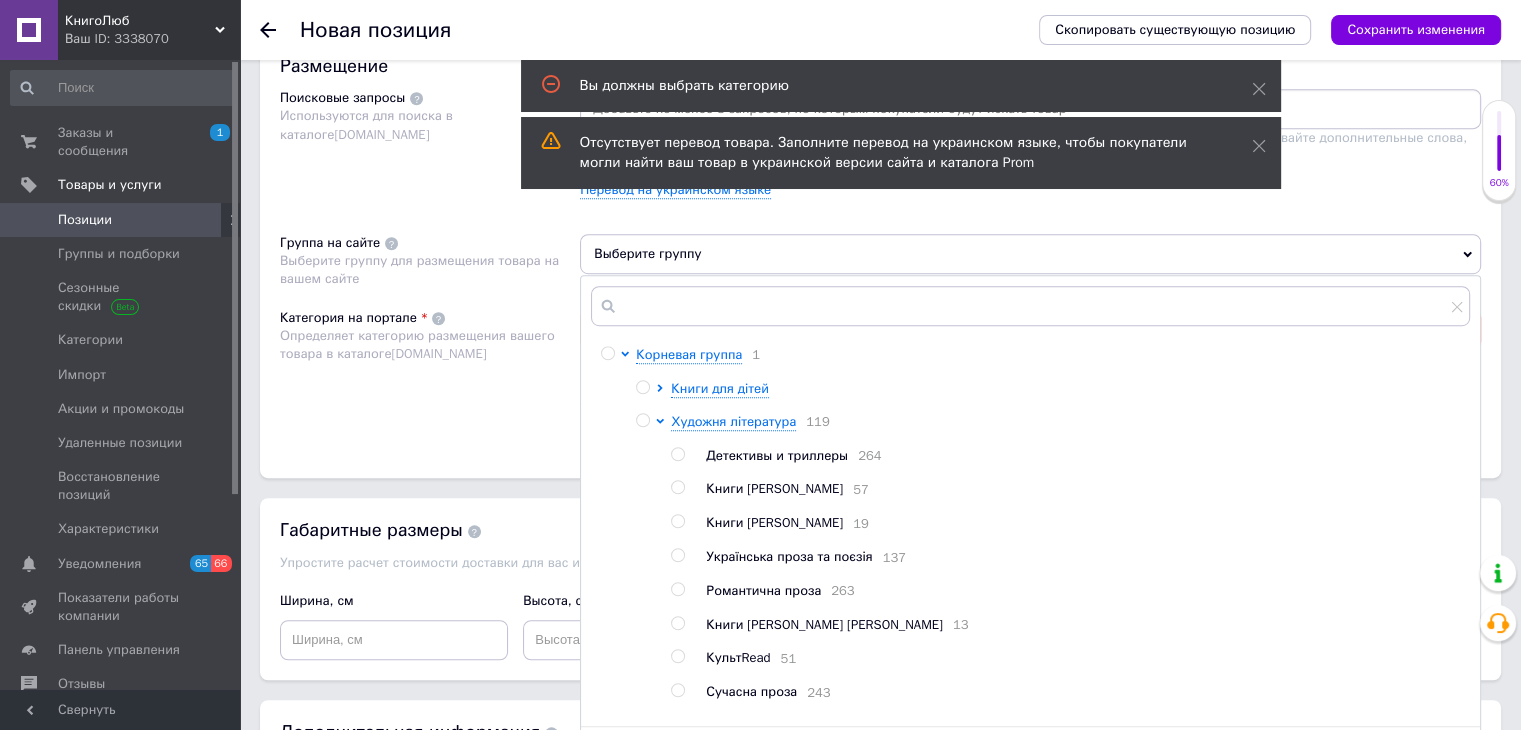 click at bounding box center (677, 555) 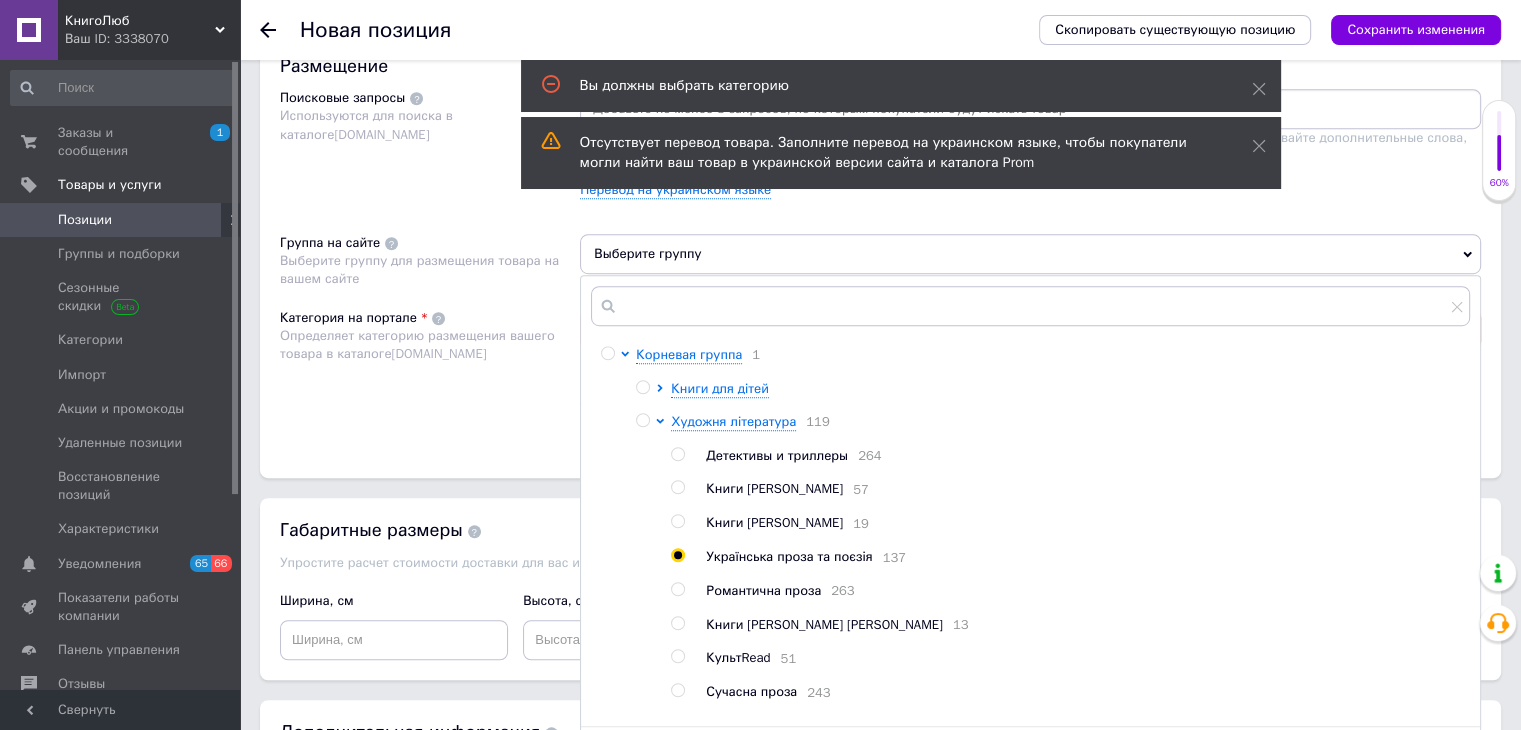 radio on "true" 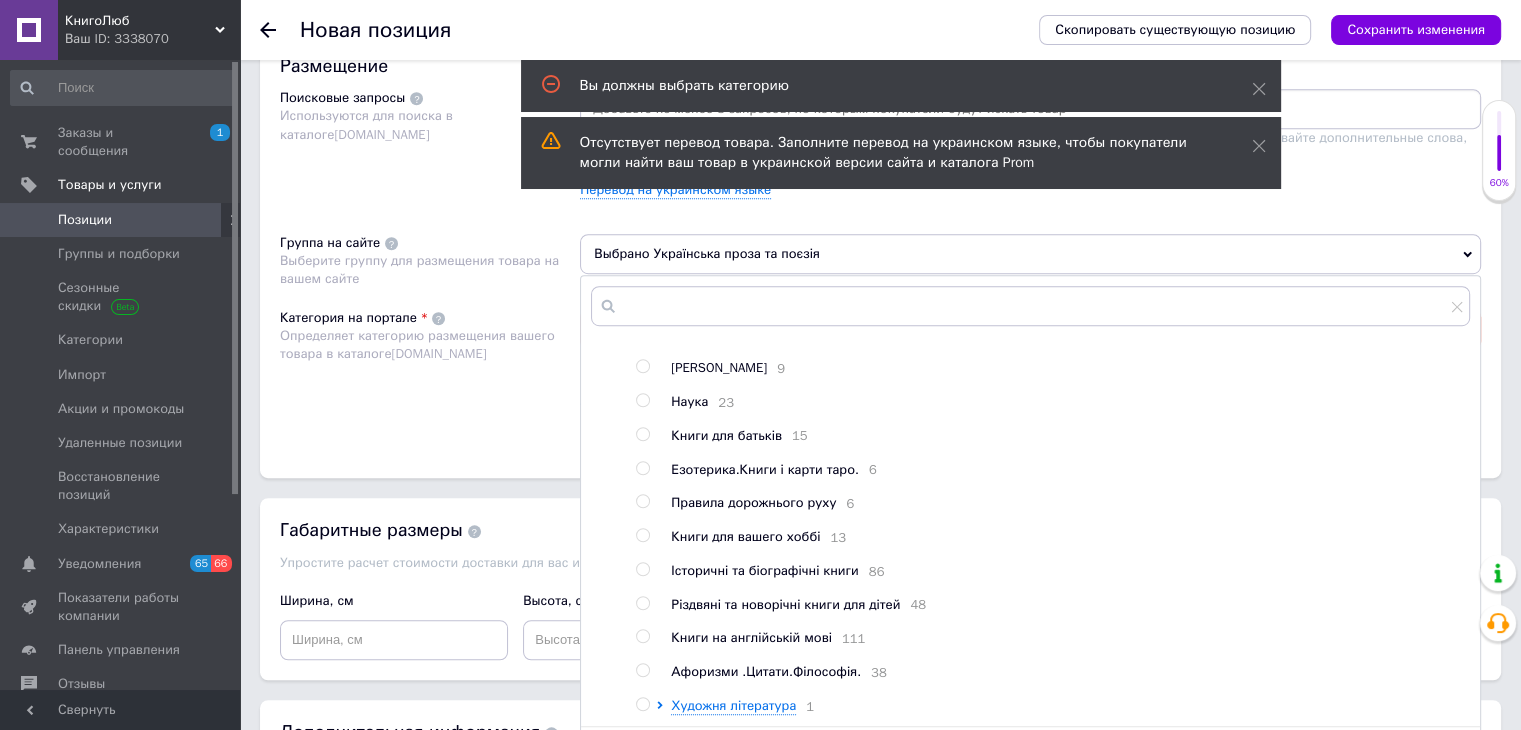 scroll, scrollTop: 493, scrollLeft: 0, axis: vertical 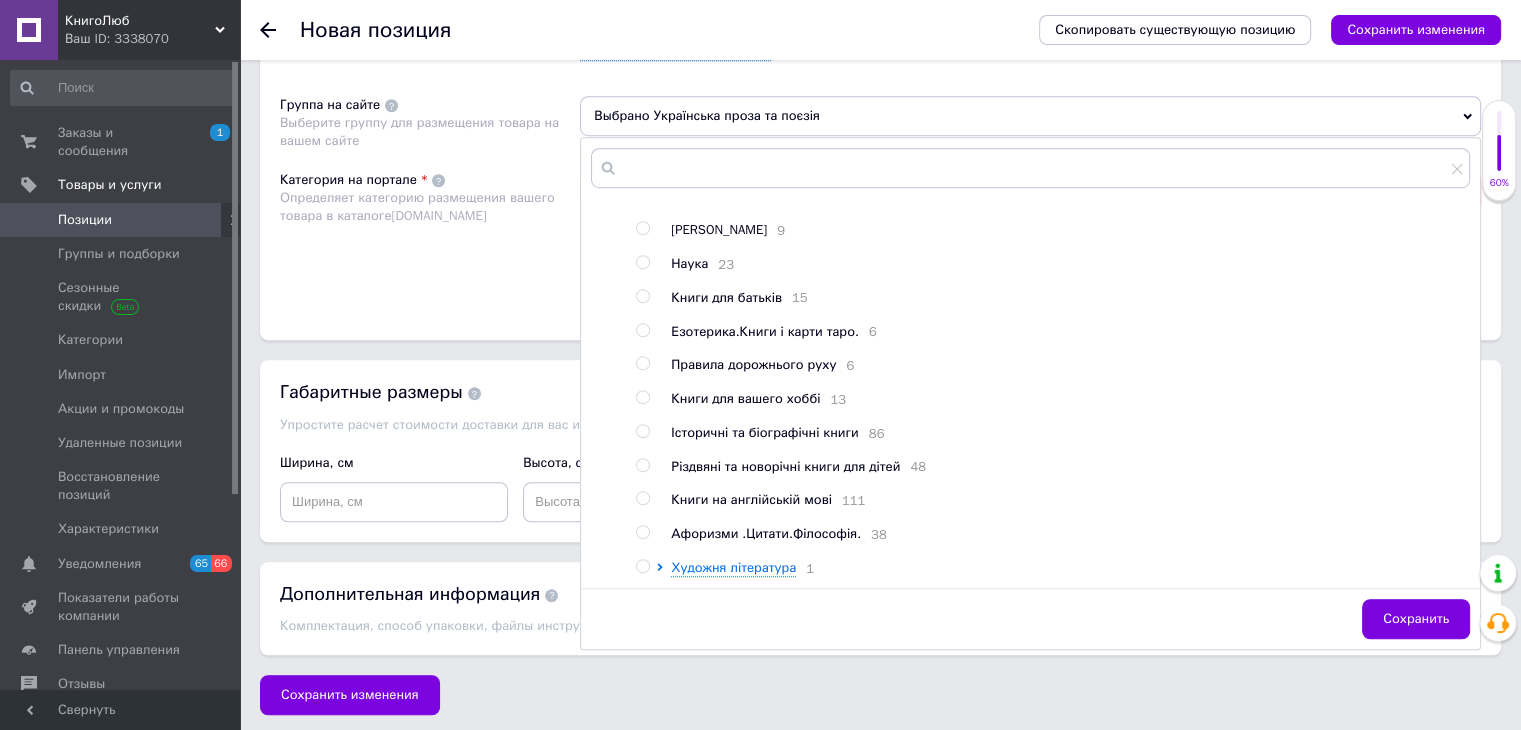 drag, startPoint x: 1424, startPoint y: 621, endPoint x: 1406, endPoint y: 605, distance: 24.083189 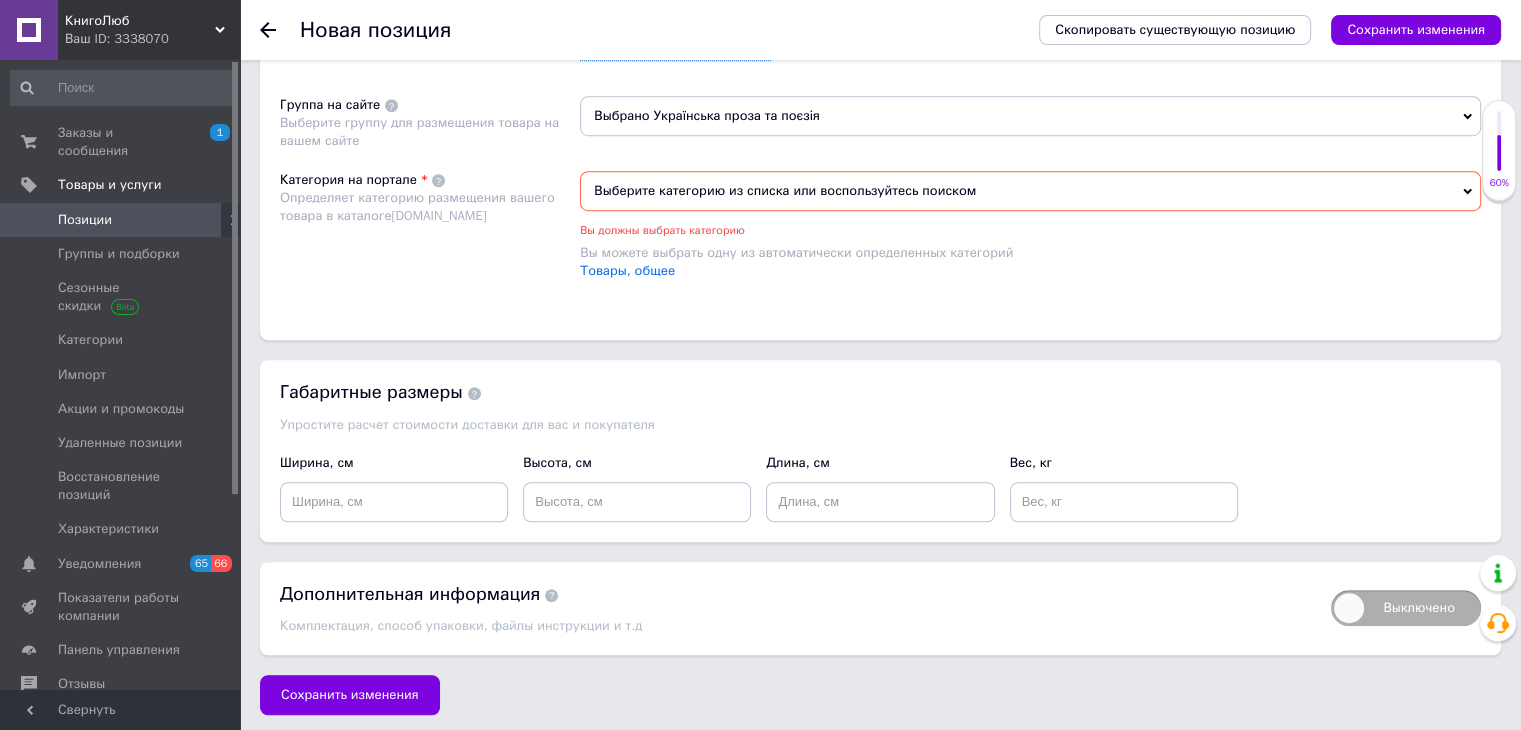 click on "Выберите категорию из списка или воспользуйтесь поиском" at bounding box center (1030, 191) 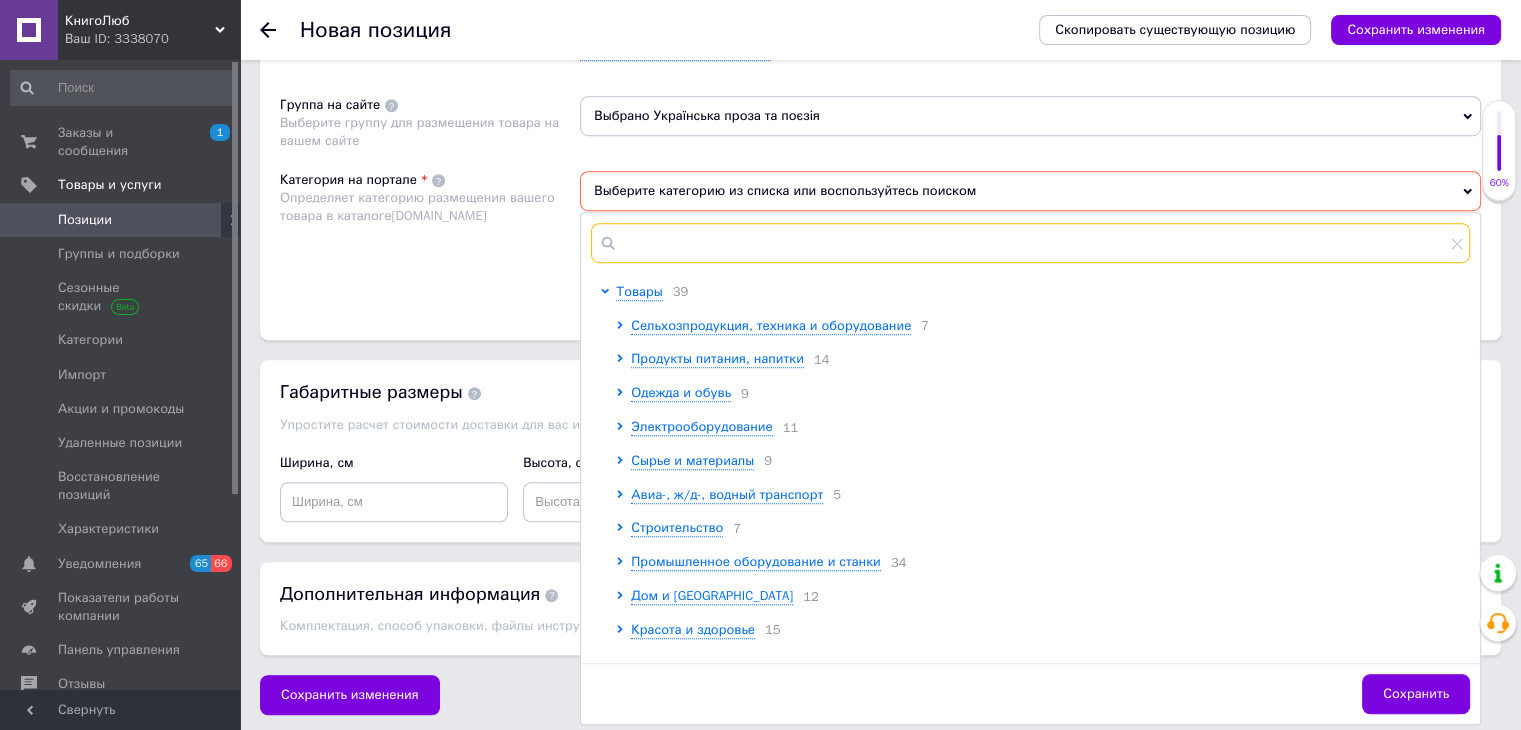 click at bounding box center [1030, 243] 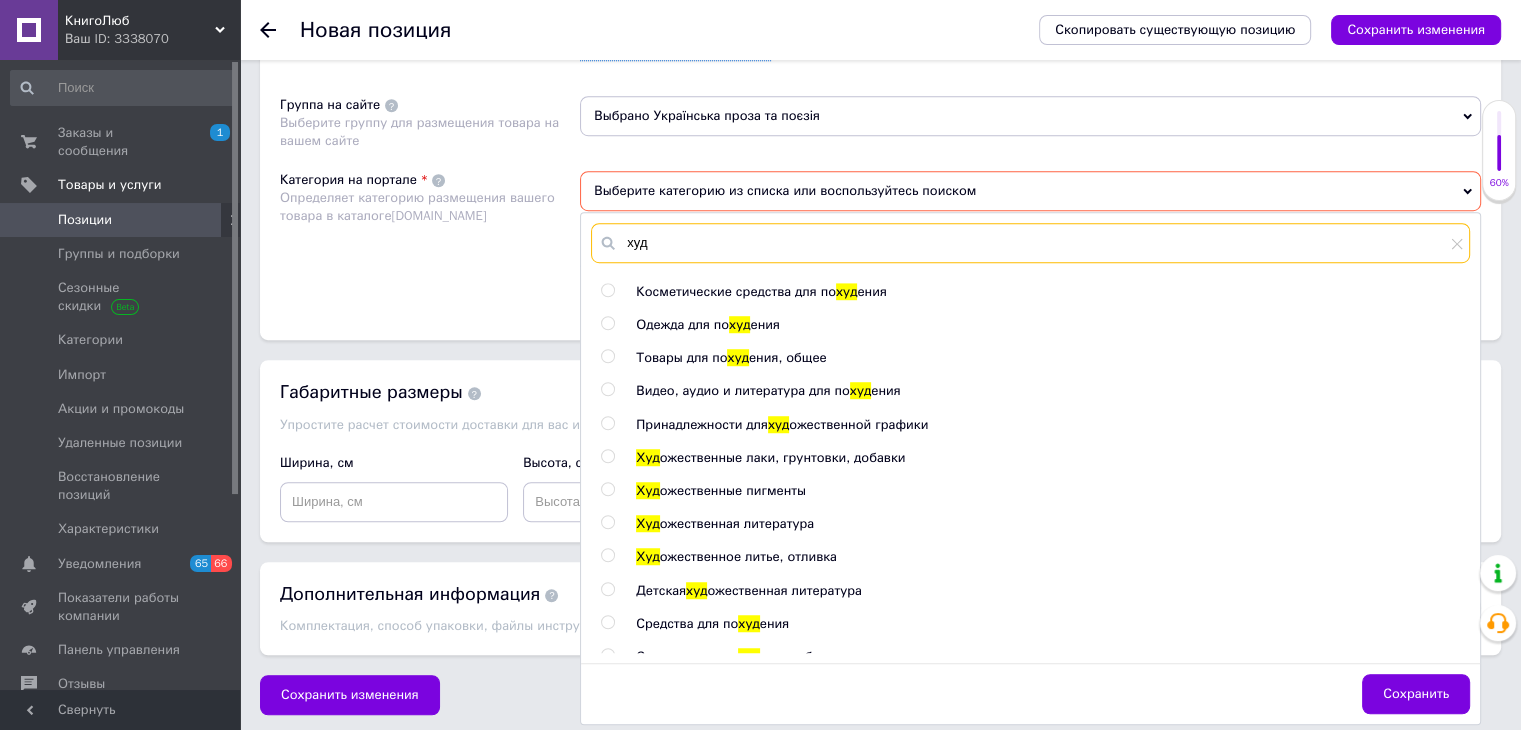 type on "худ" 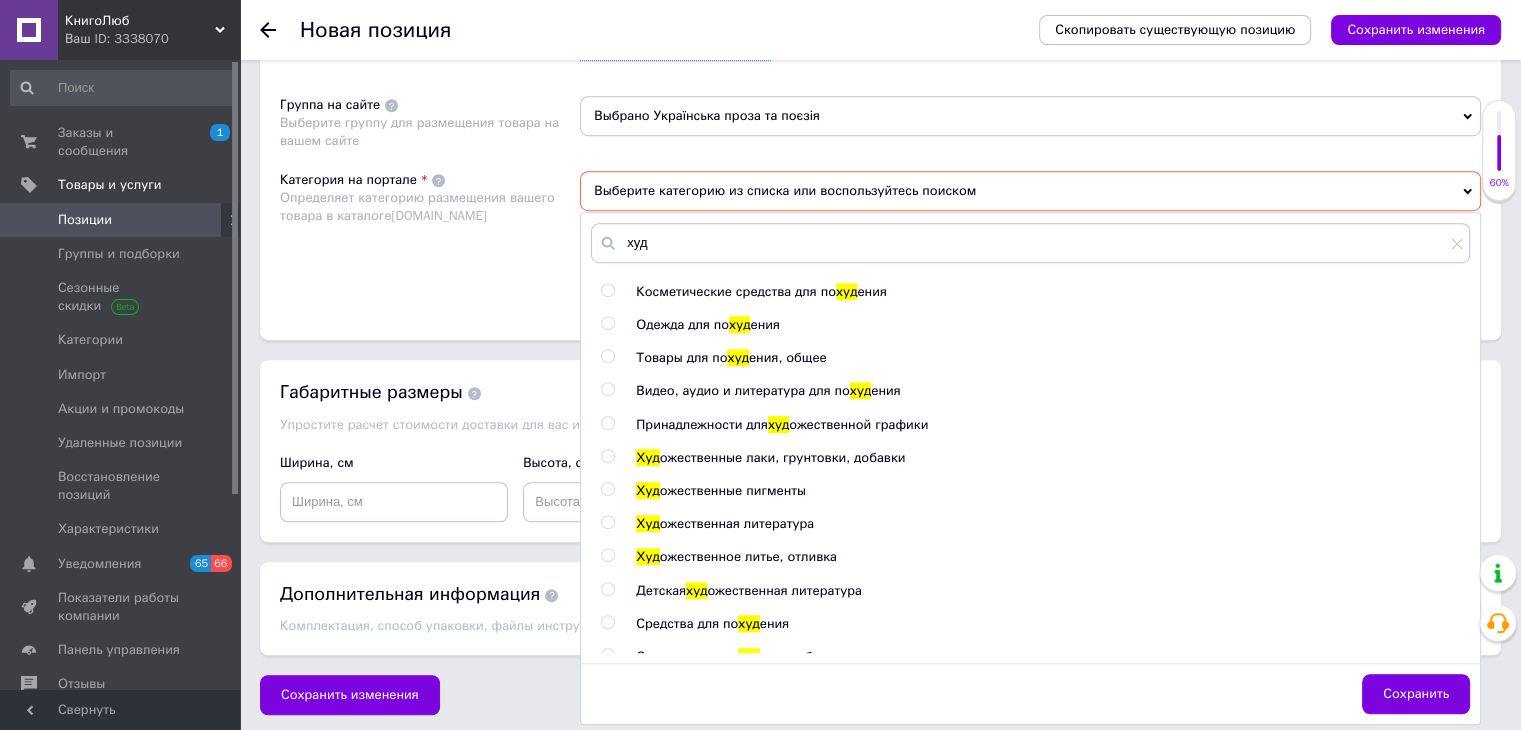 click at bounding box center [607, 522] 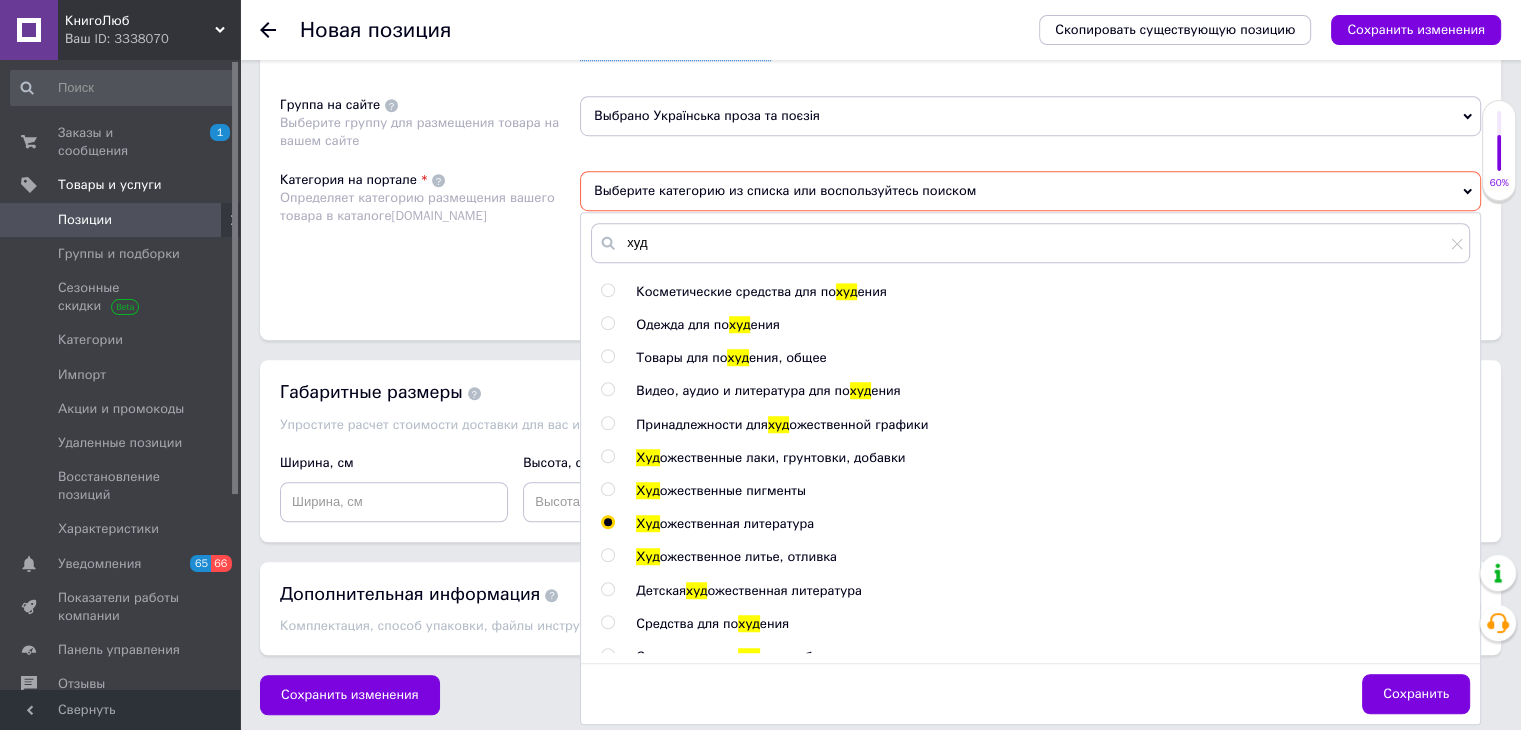 radio on "true" 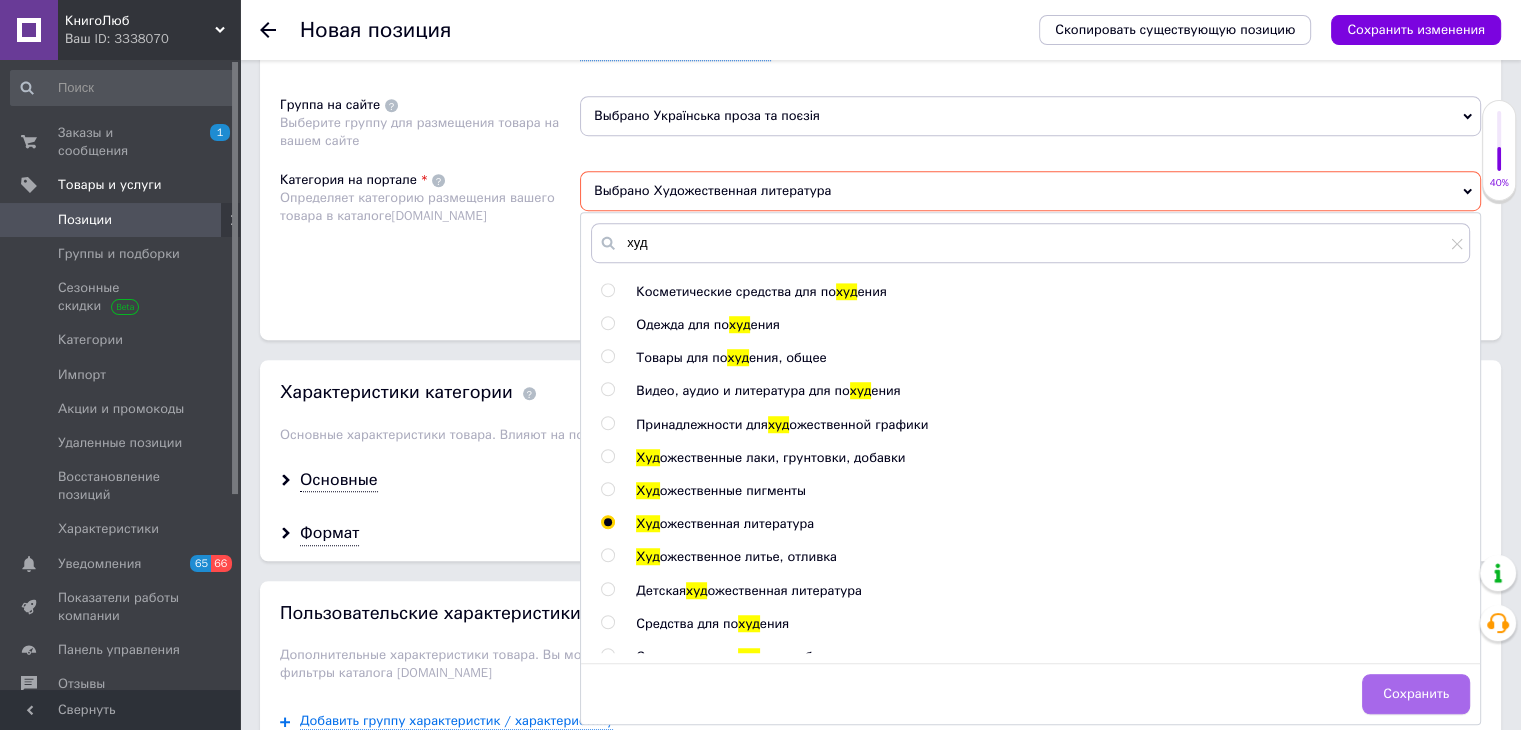 click on "Сохранить" at bounding box center (1416, 694) 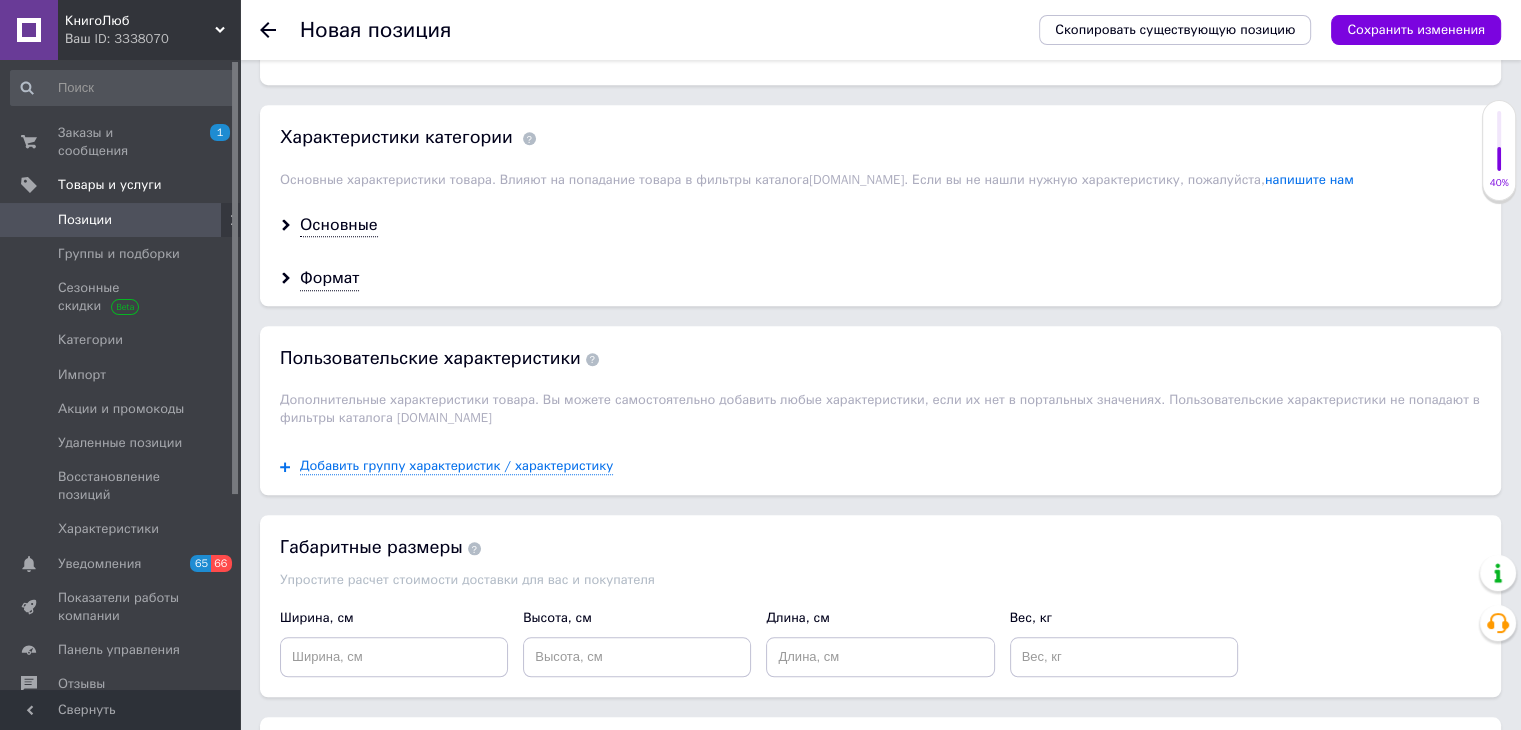 scroll, scrollTop: 1620, scrollLeft: 0, axis: vertical 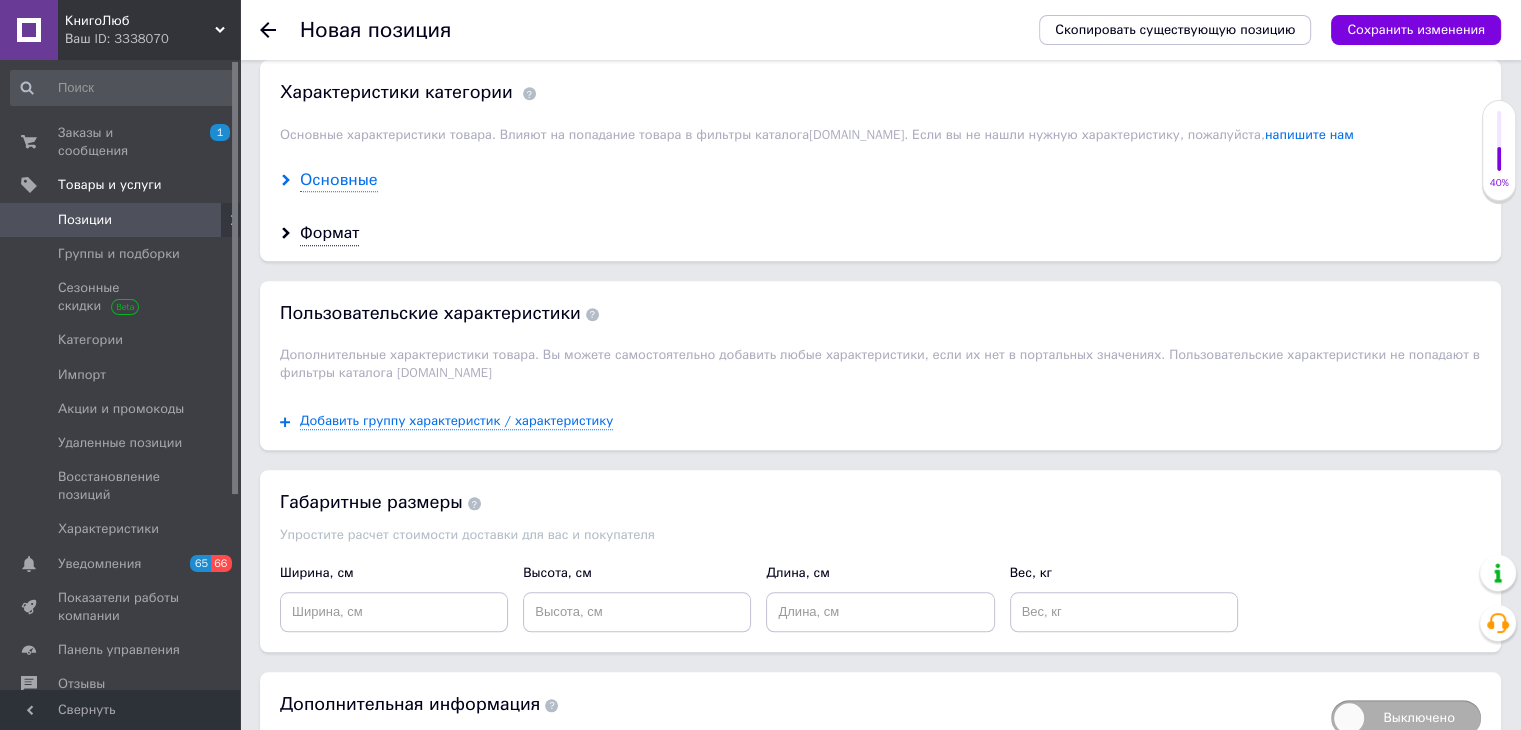 click on "Основные" at bounding box center [339, 180] 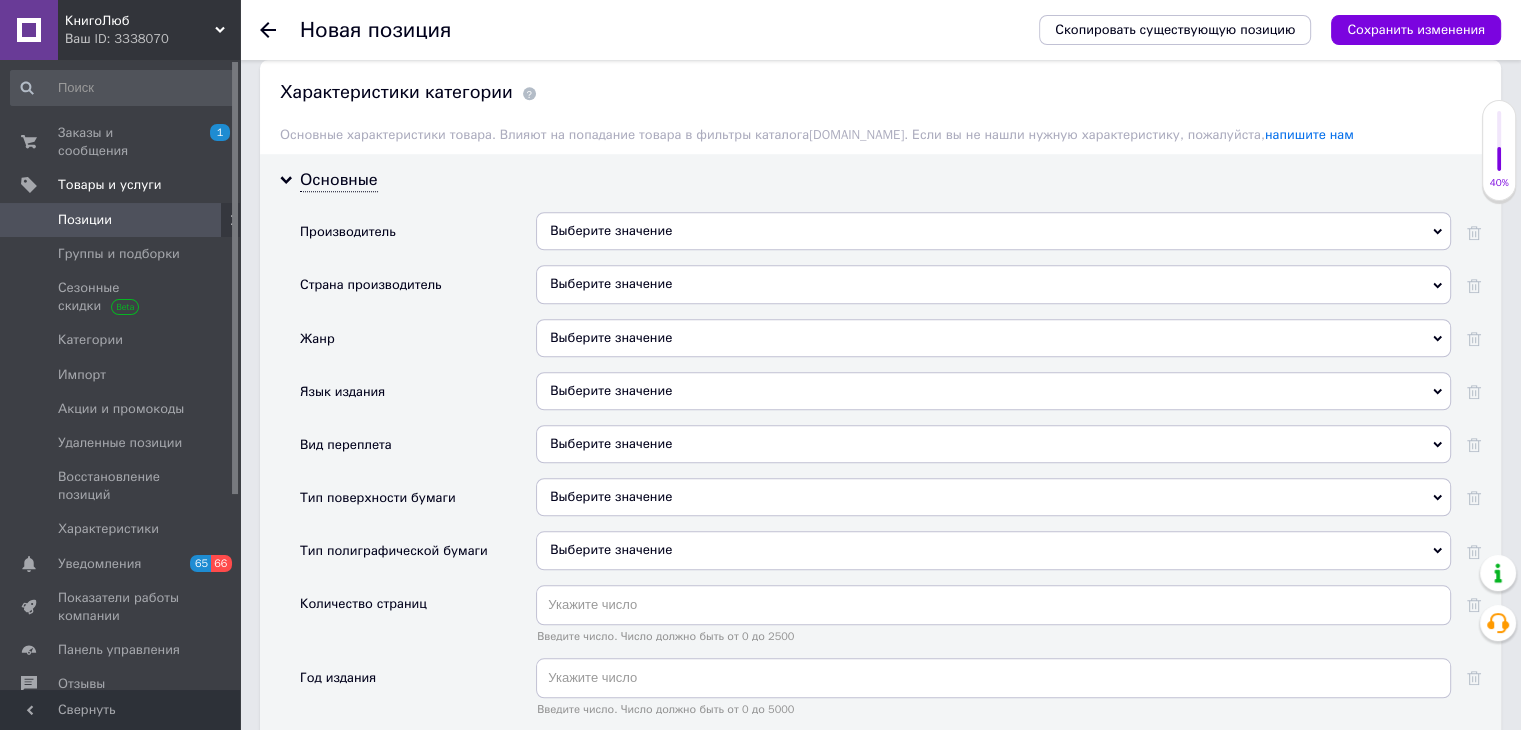 click on "Выберите значение" at bounding box center (993, 231) 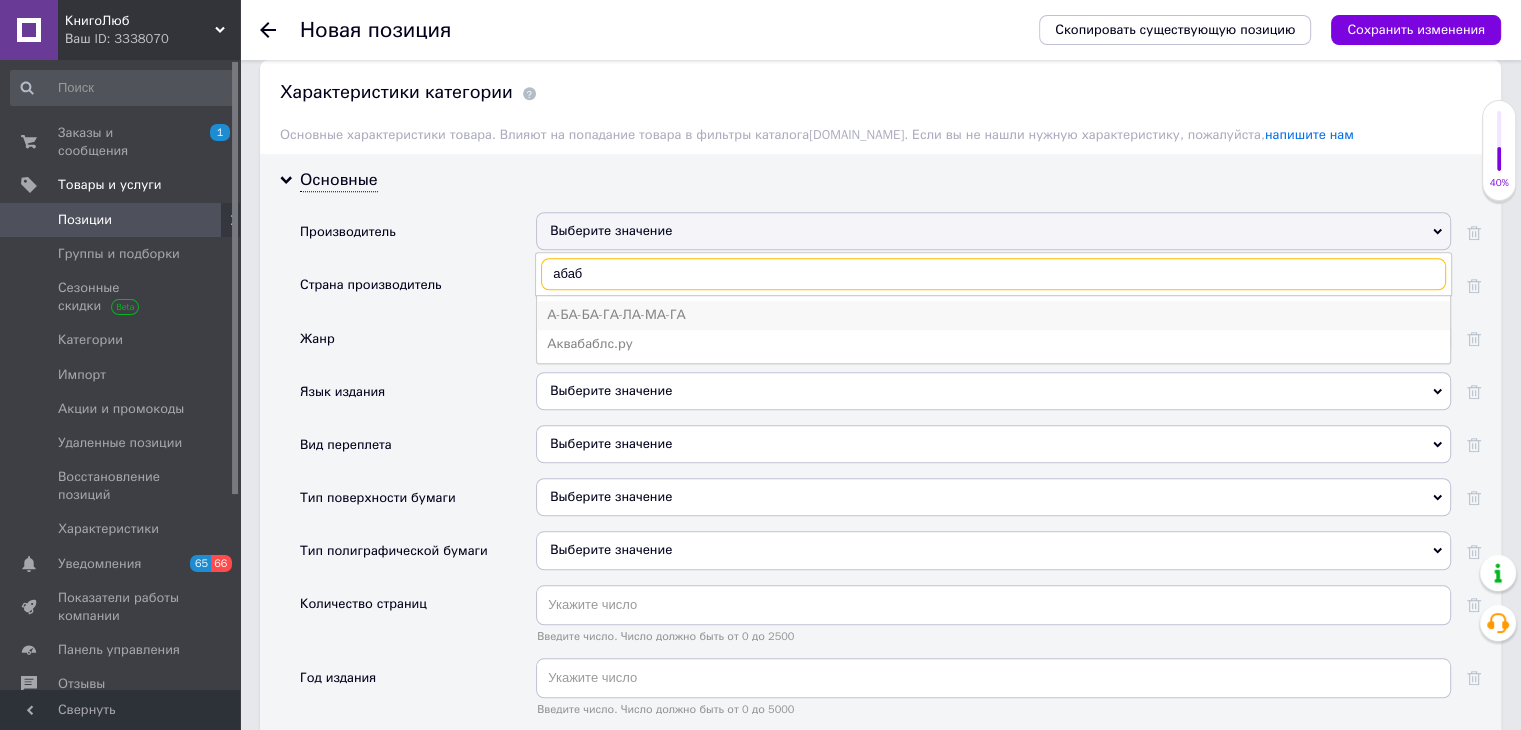 type on "абаб" 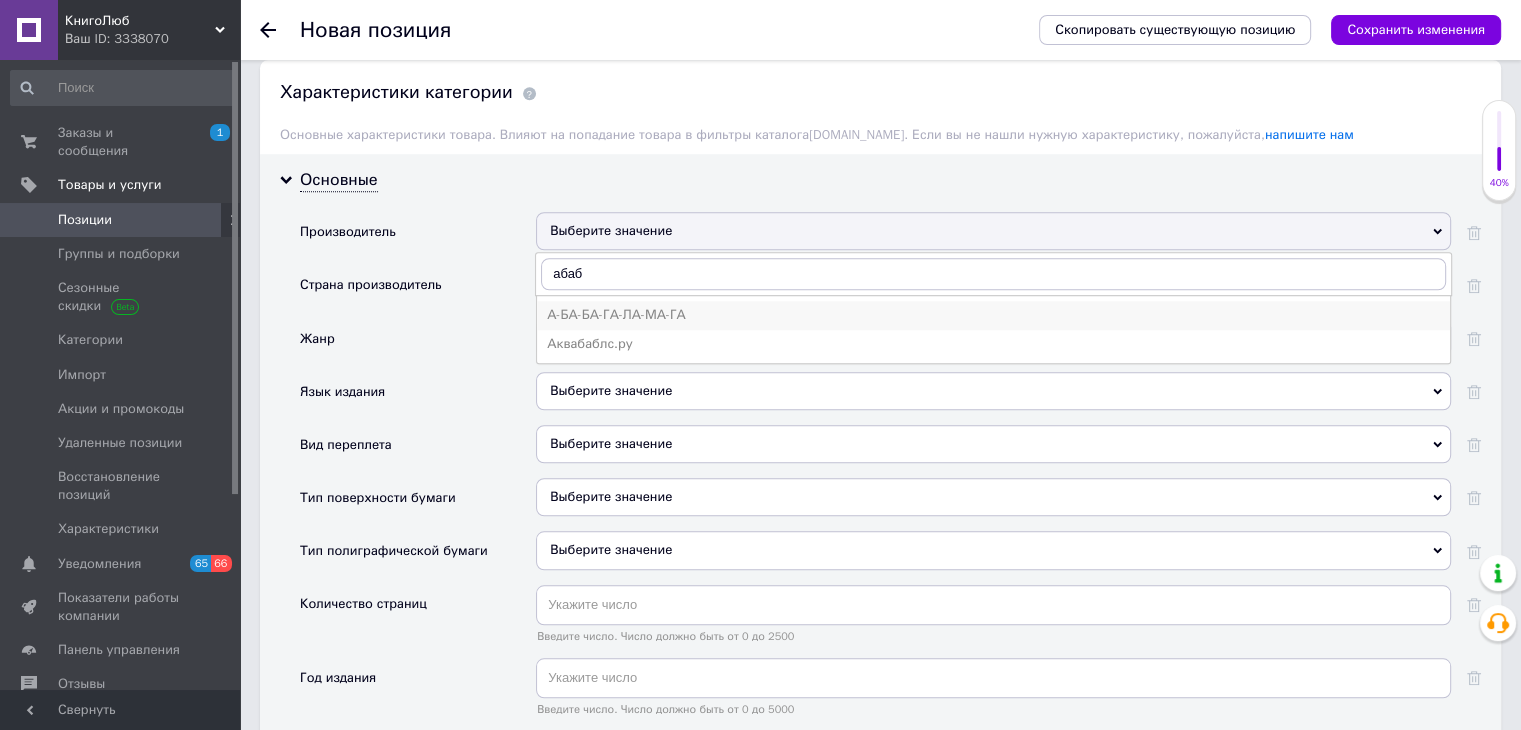 click on "А-БА-БА-ГА-ЛА-МА-ГА" at bounding box center [993, 315] 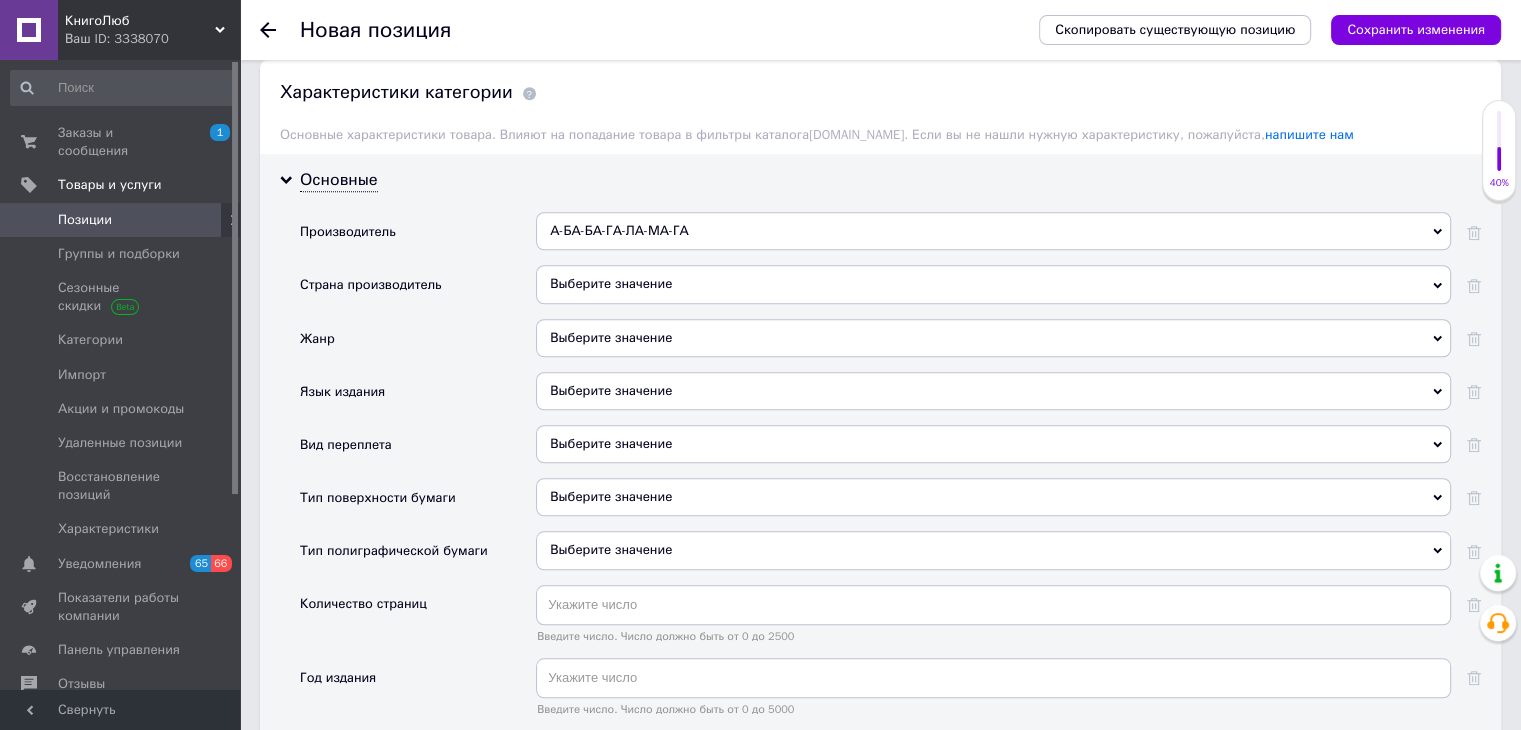 click on "Выберите значение" at bounding box center (993, 284) 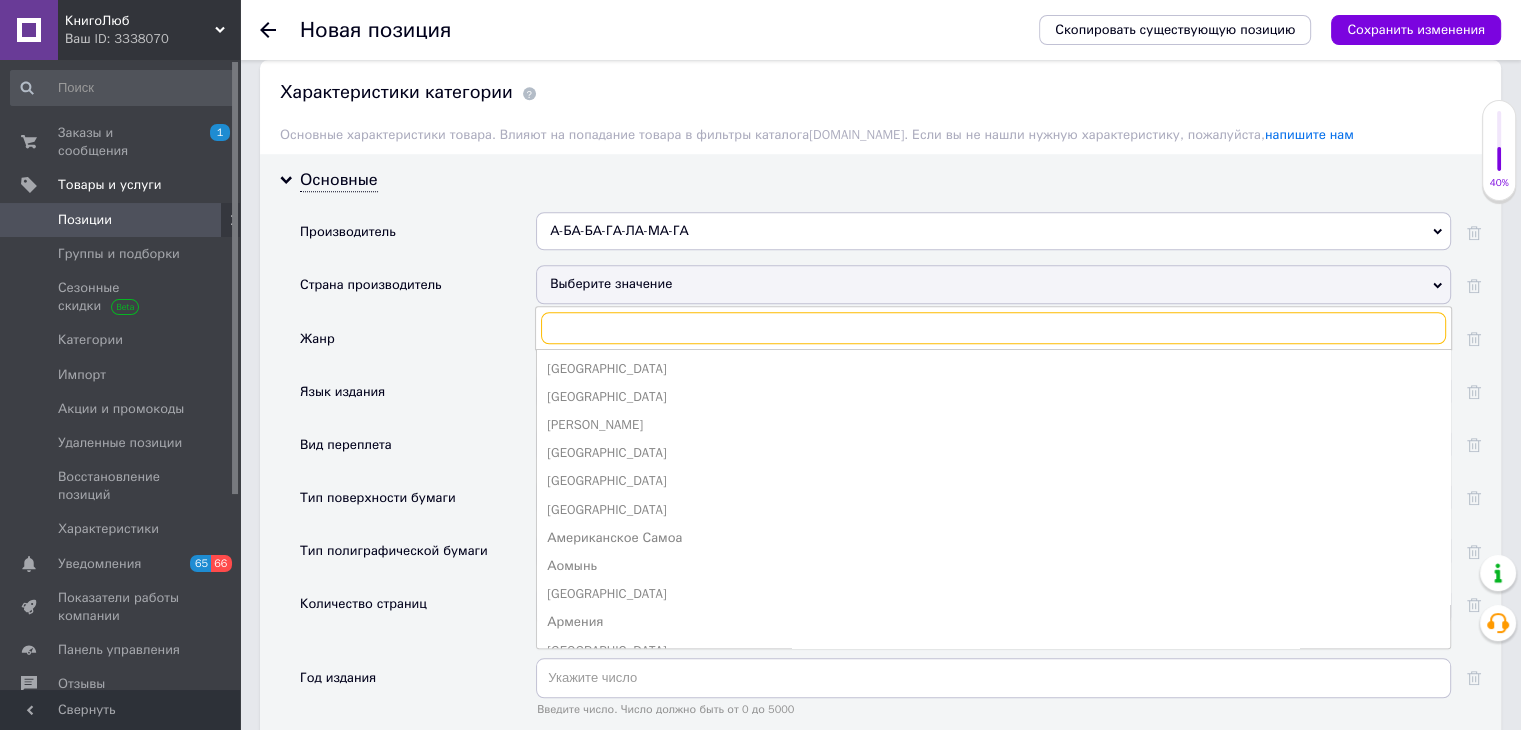 click at bounding box center (993, 328) 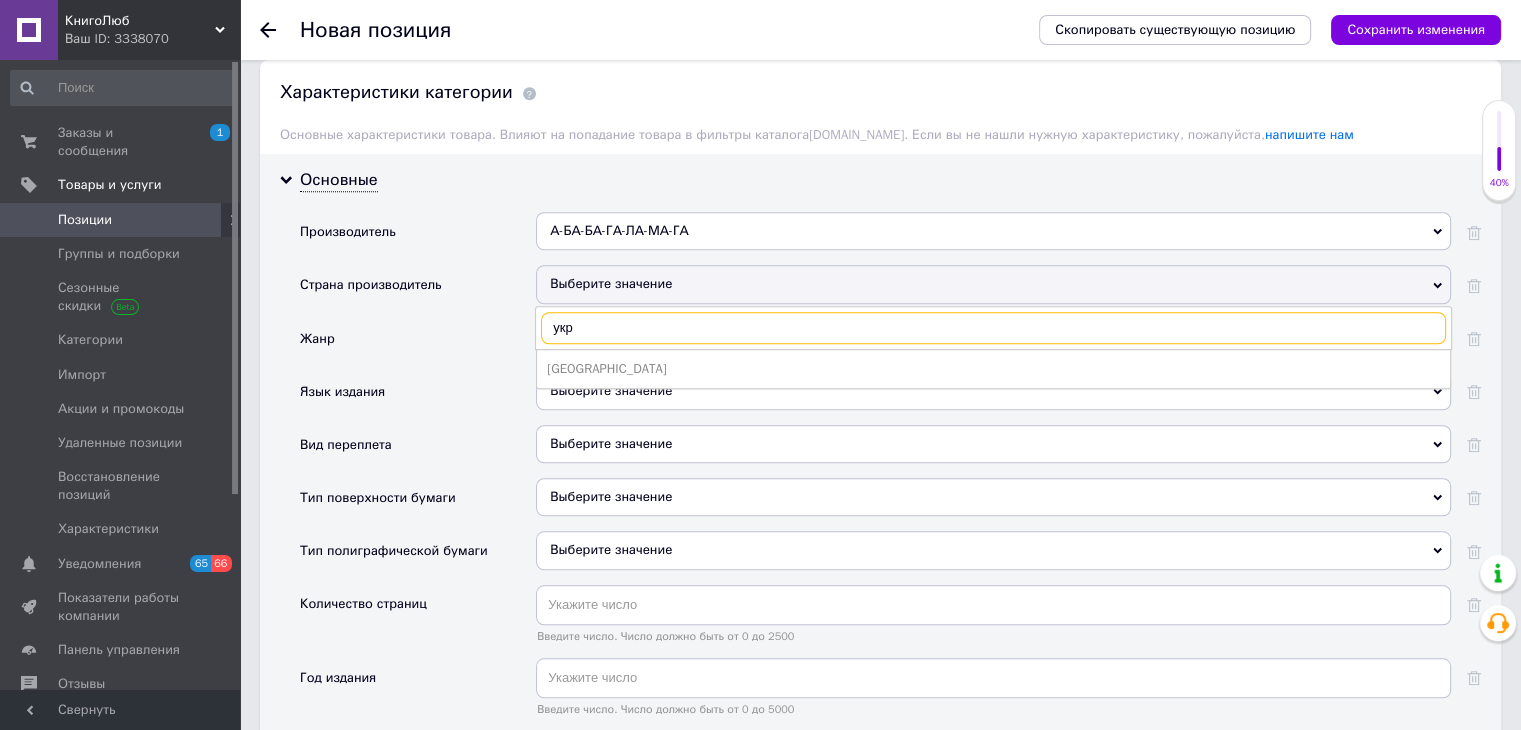 type on "укр" 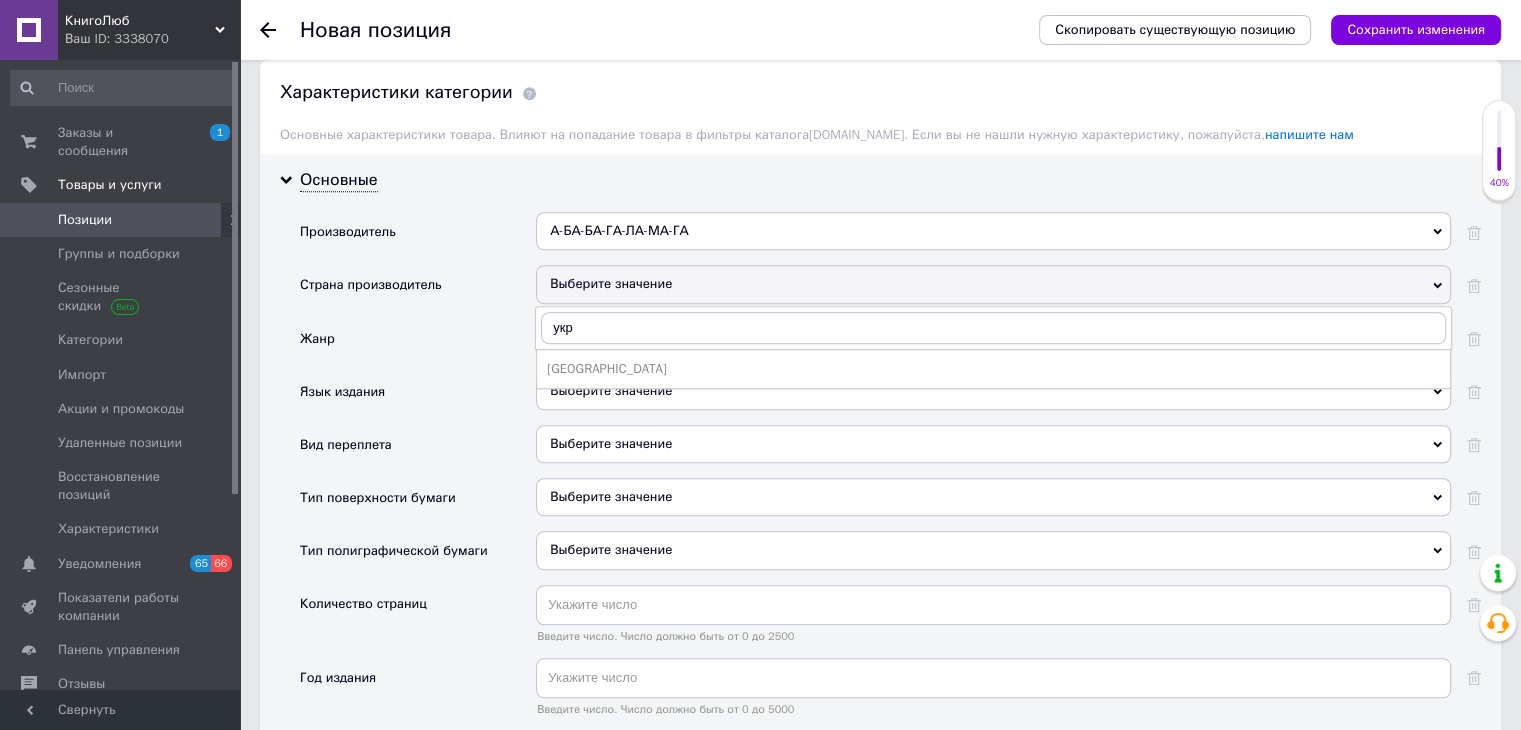click on "[GEOGRAPHIC_DATA]" at bounding box center [993, 369] 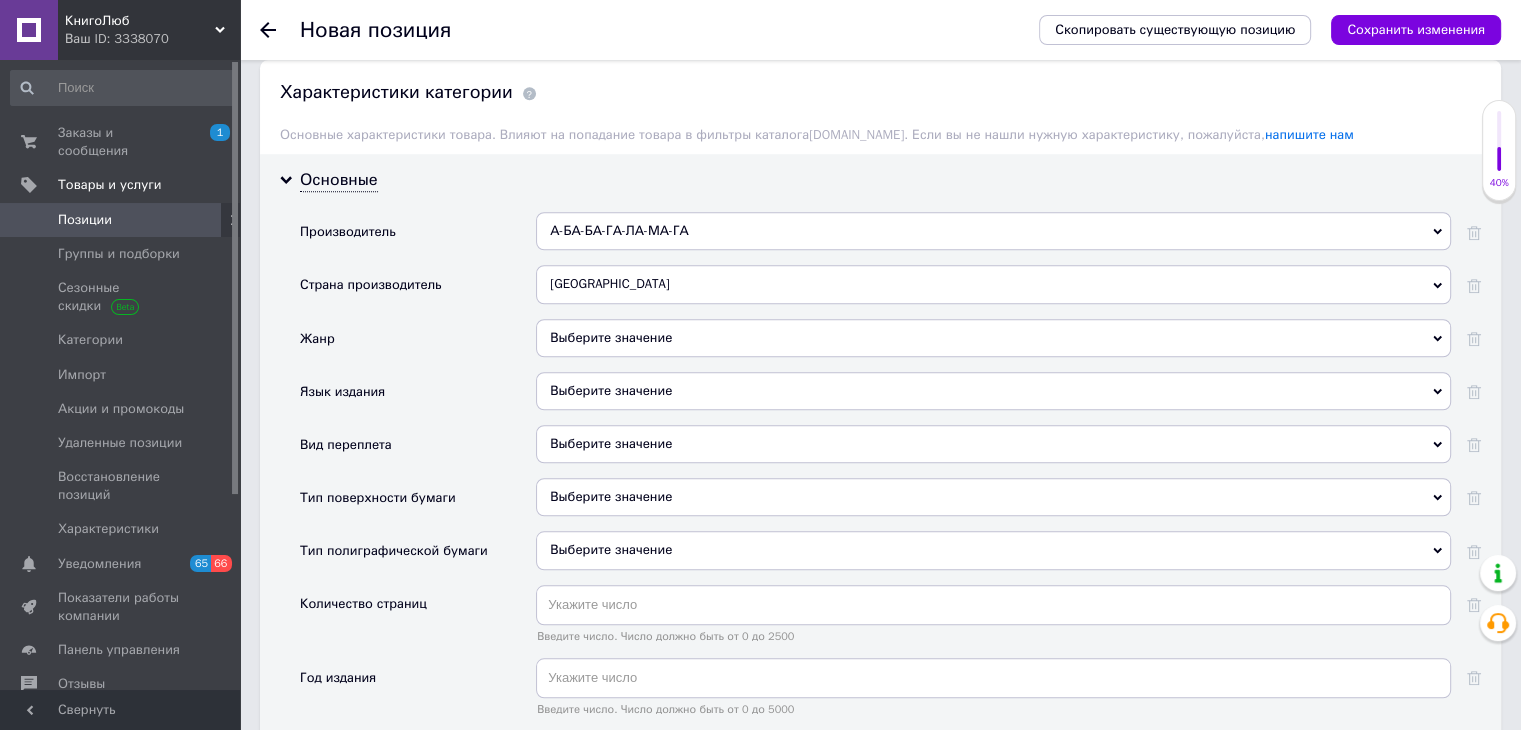 click on "Выберите значение" at bounding box center (993, 338) 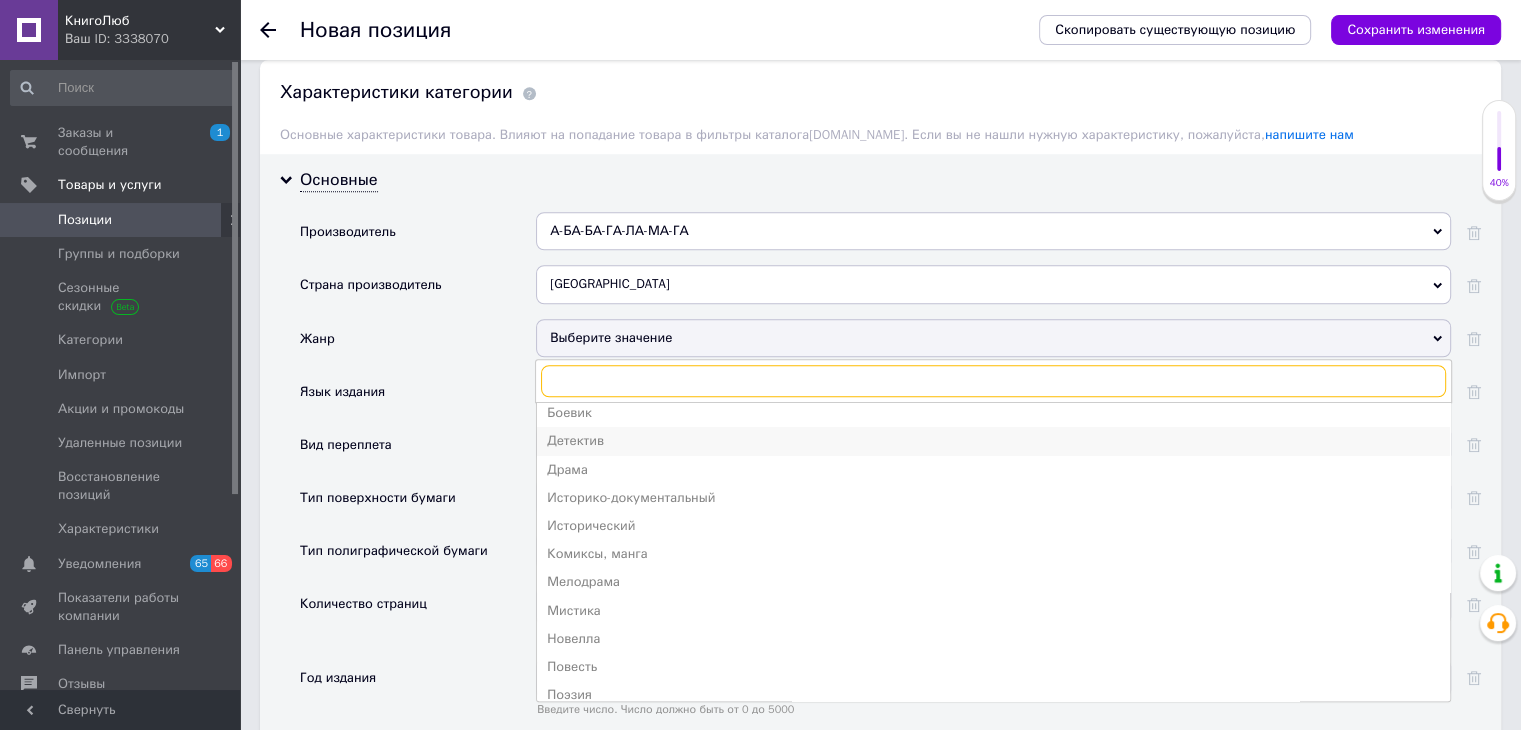 scroll, scrollTop: 100, scrollLeft: 0, axis: vertical 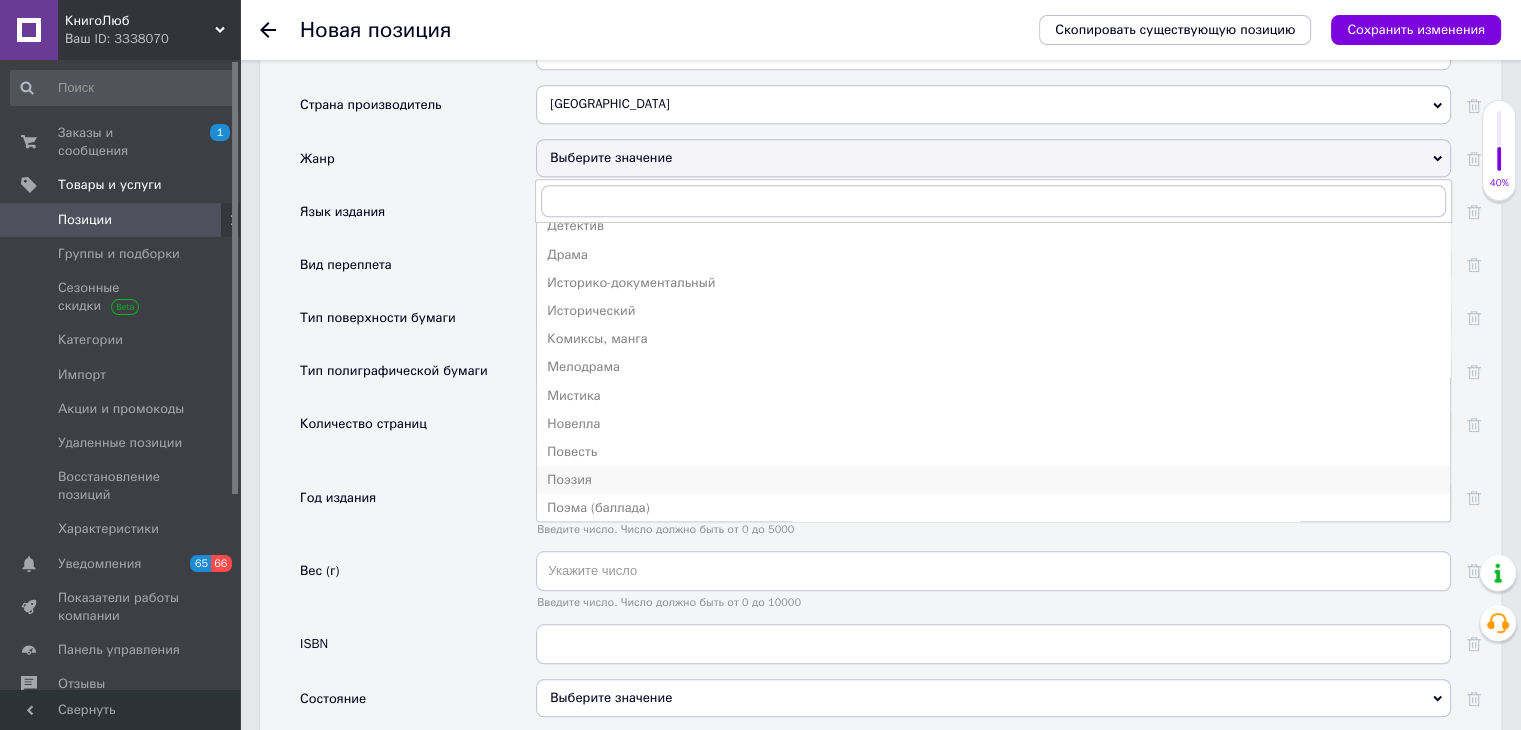 click on "Поэзия" at bounding box center [993, 480] 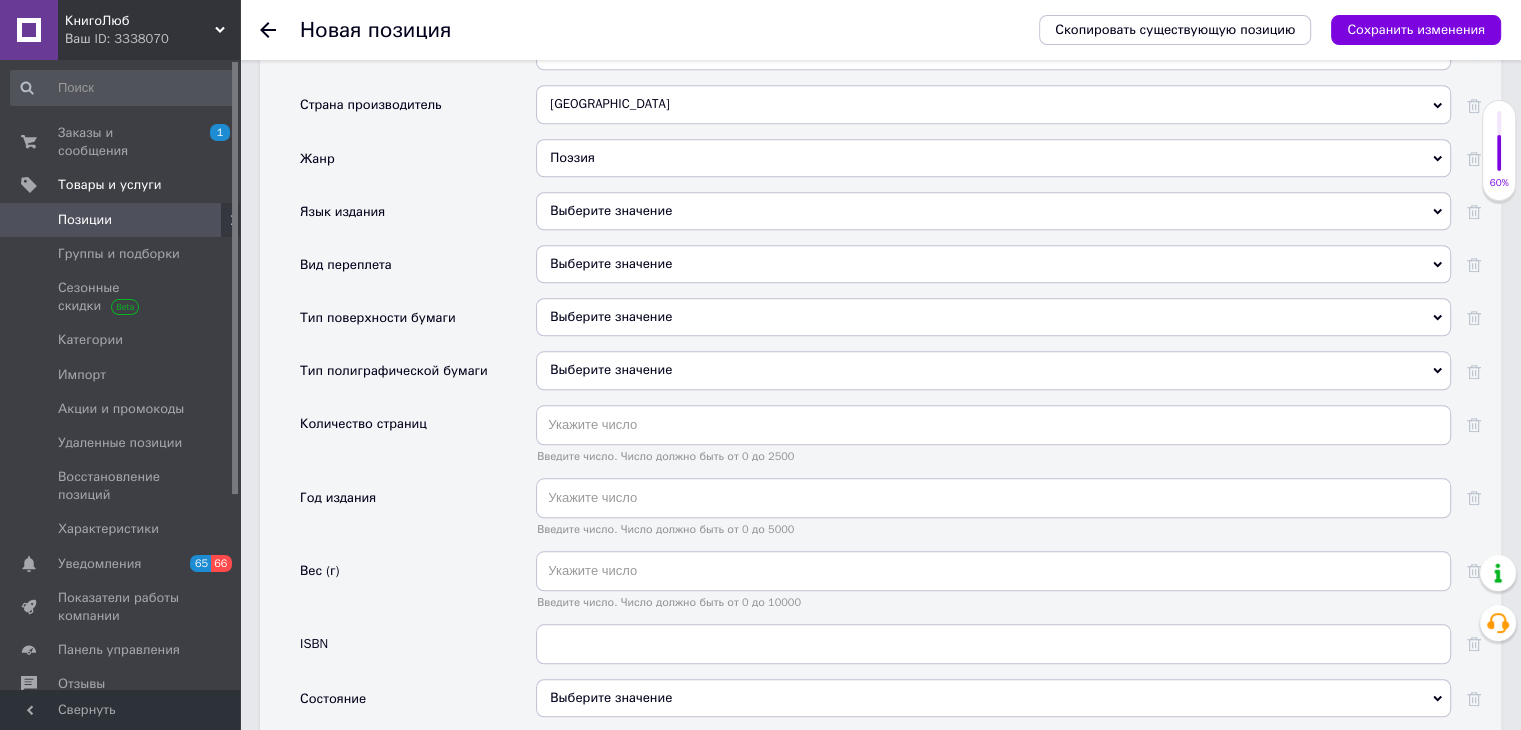 click on "Выберите значение" at bounding box center [993, 211] 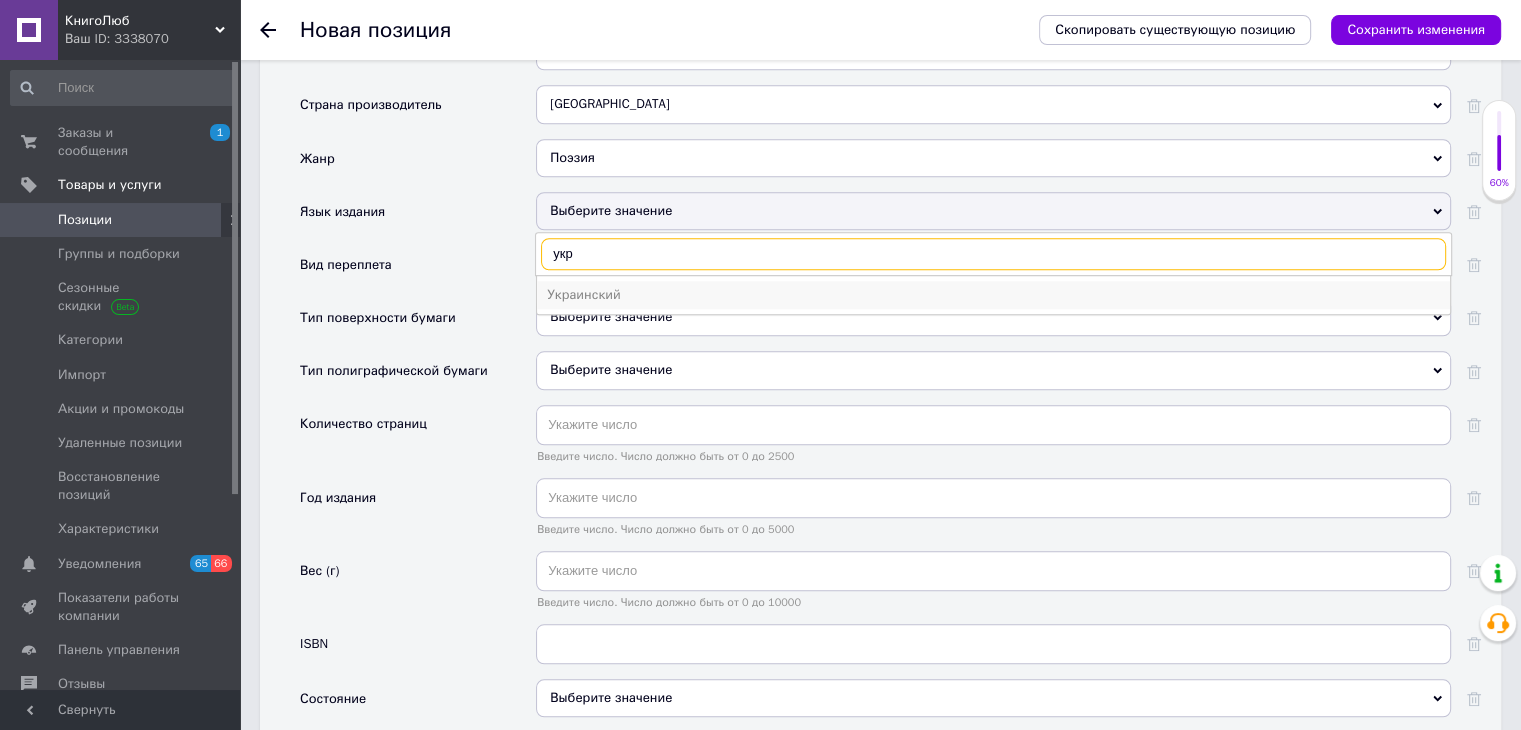 type on "укр" 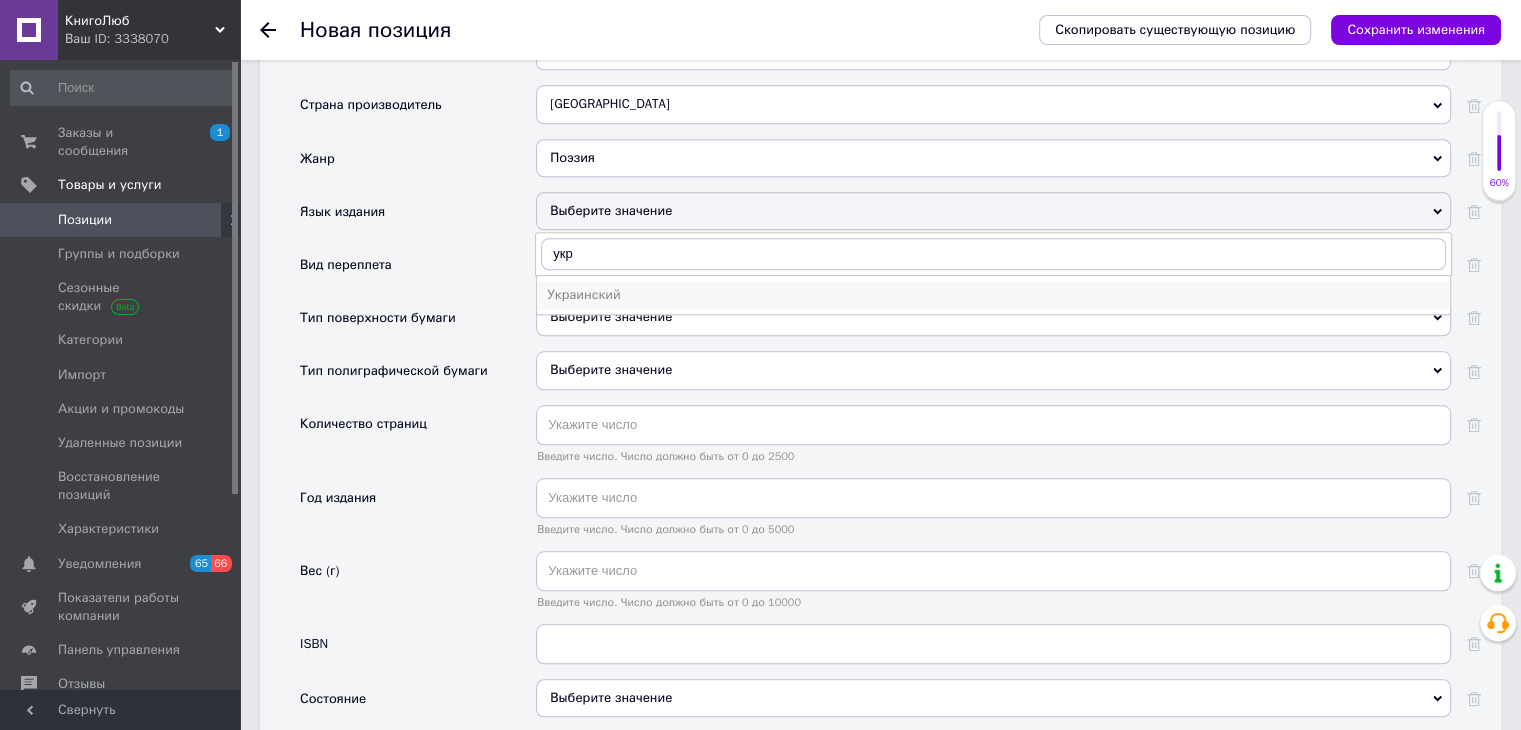click on "Украинский" at bounding box center (993, 295) 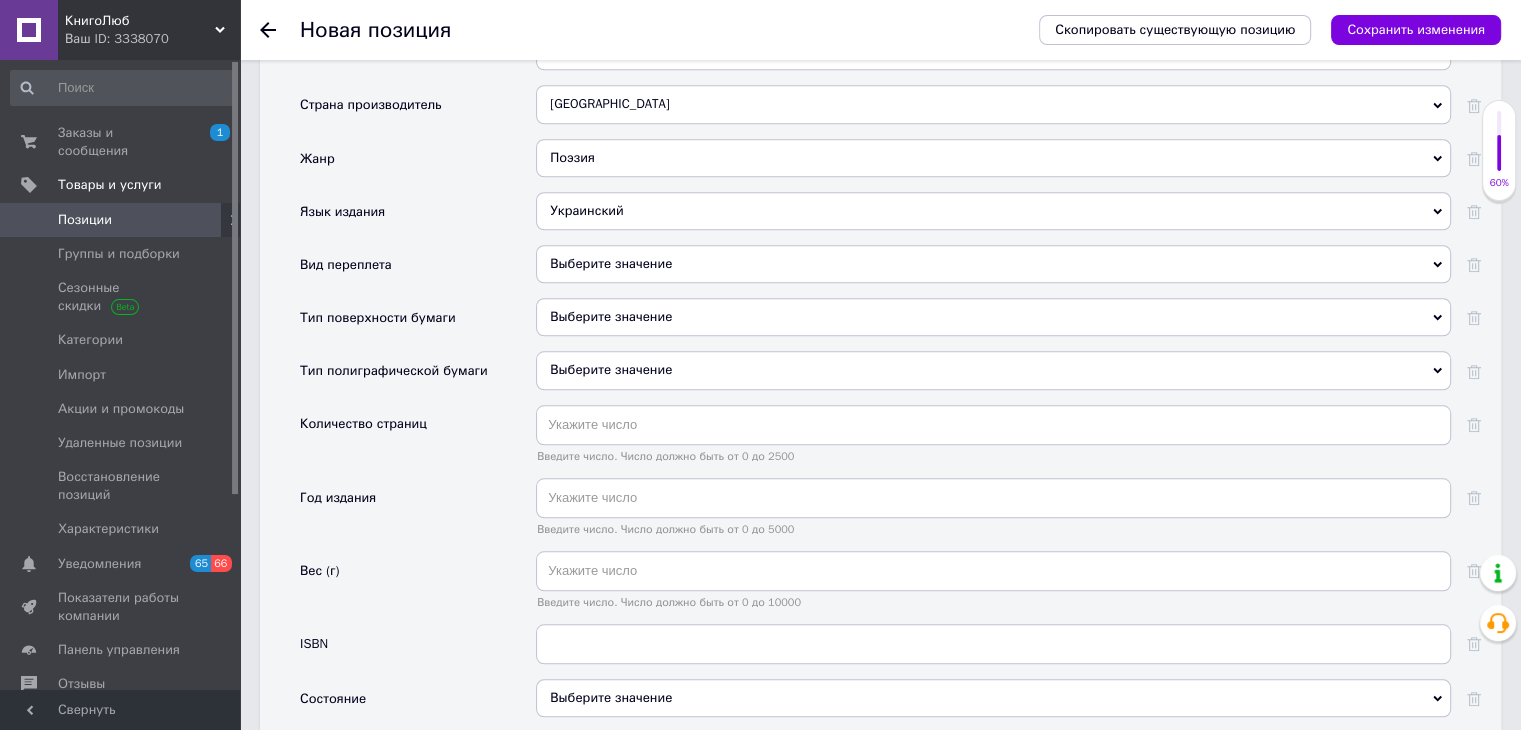 click on "Выберите значение" at bounding box center [993, 264] 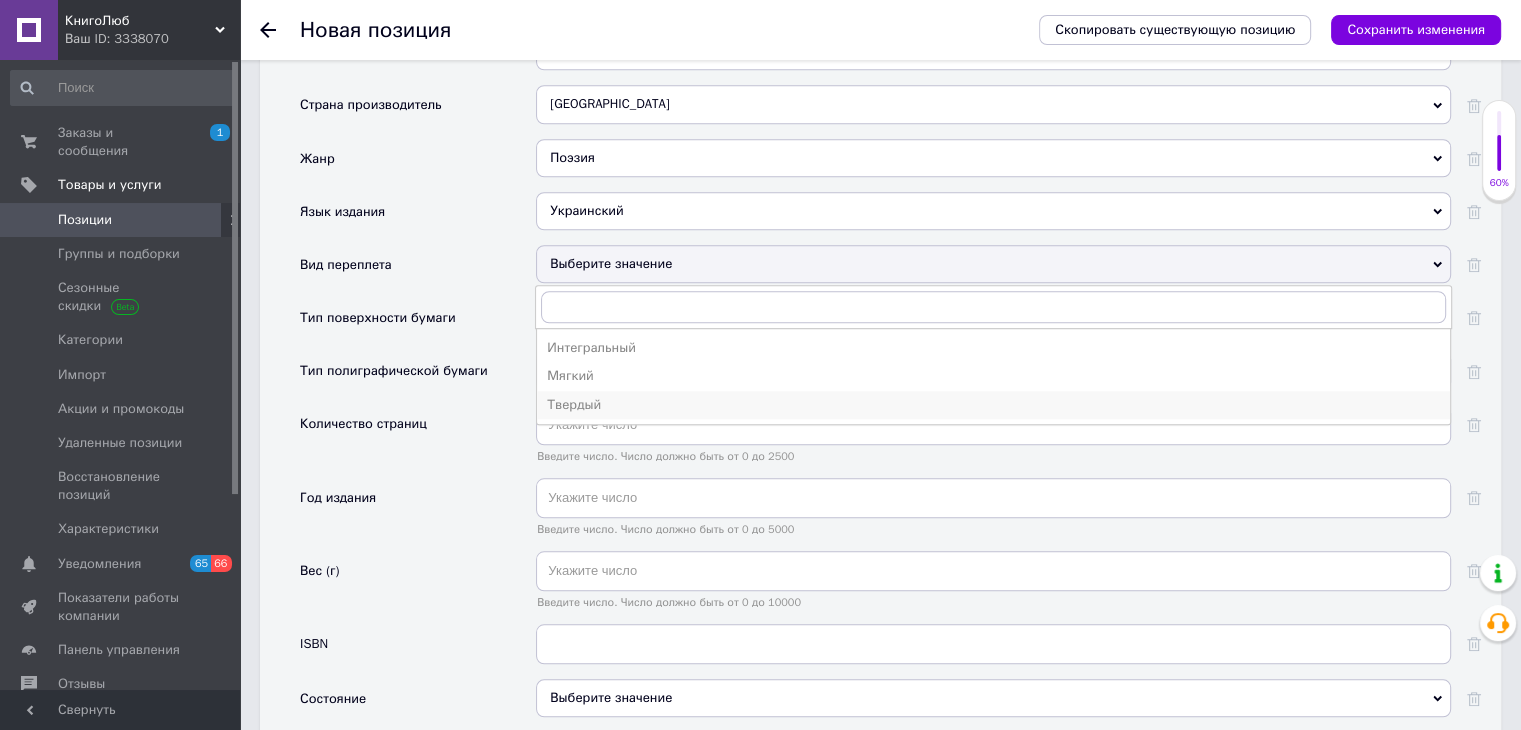 click on "Твердый" at bounding box center (993, 405) 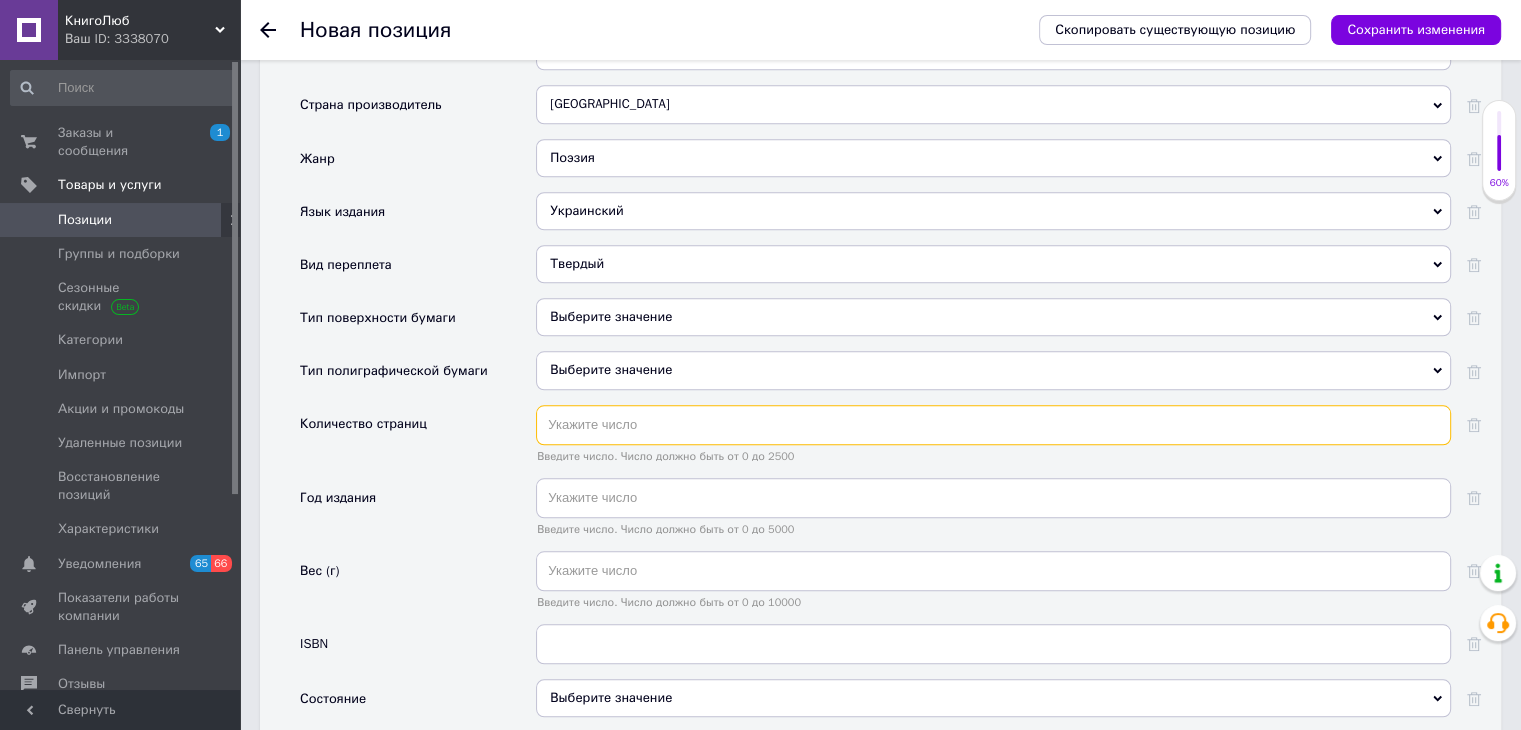click at bounding box center (993, 425) 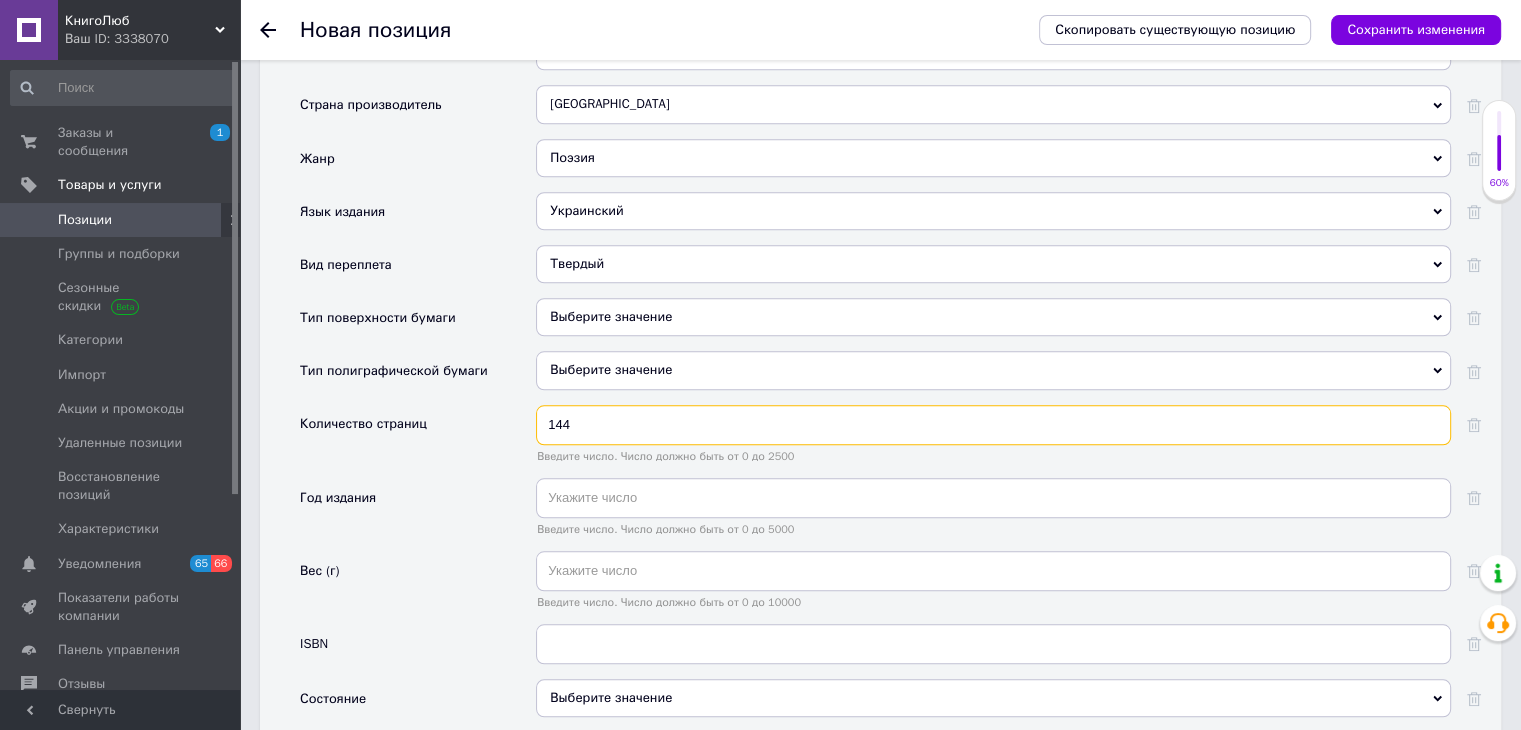 type on "144" 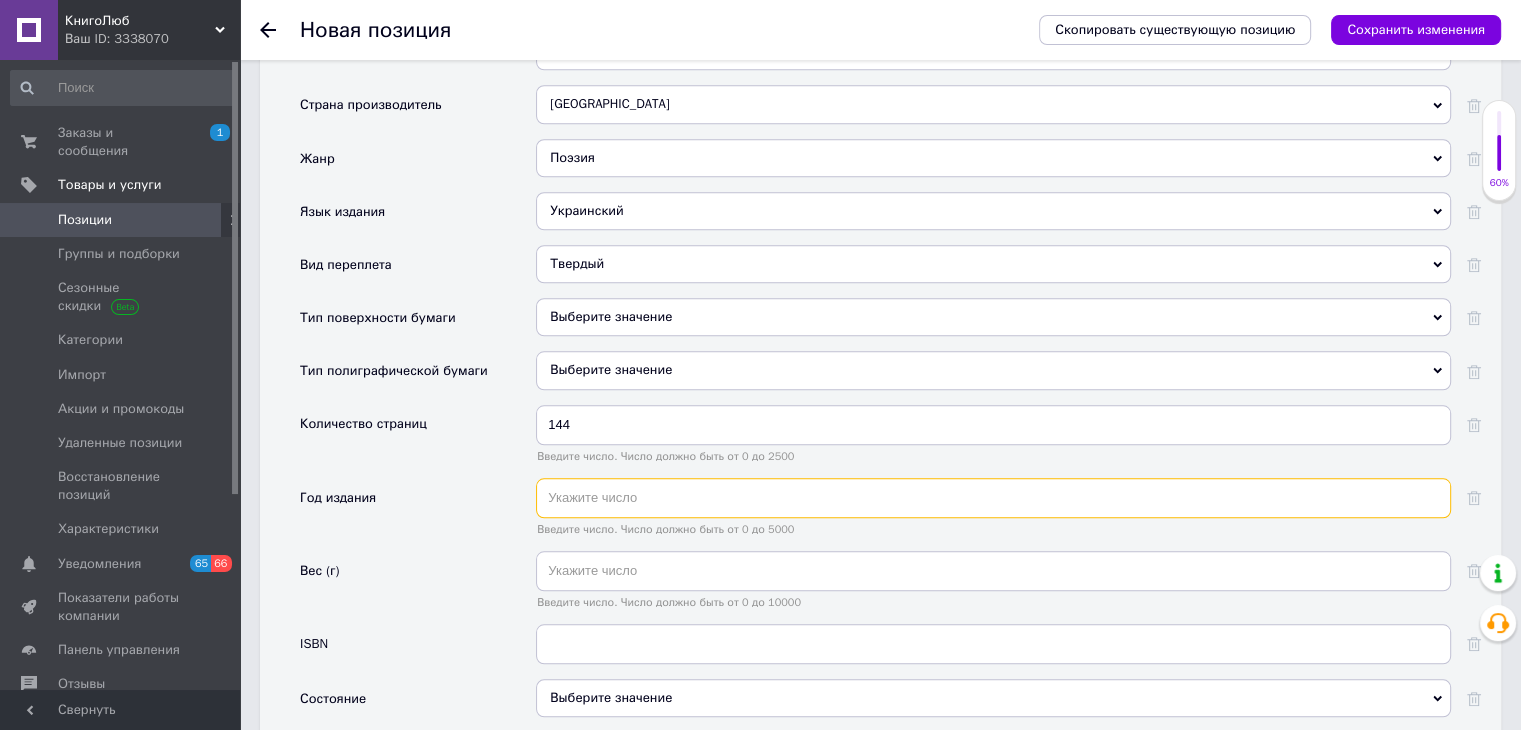 click at bounding box center [993, 498] 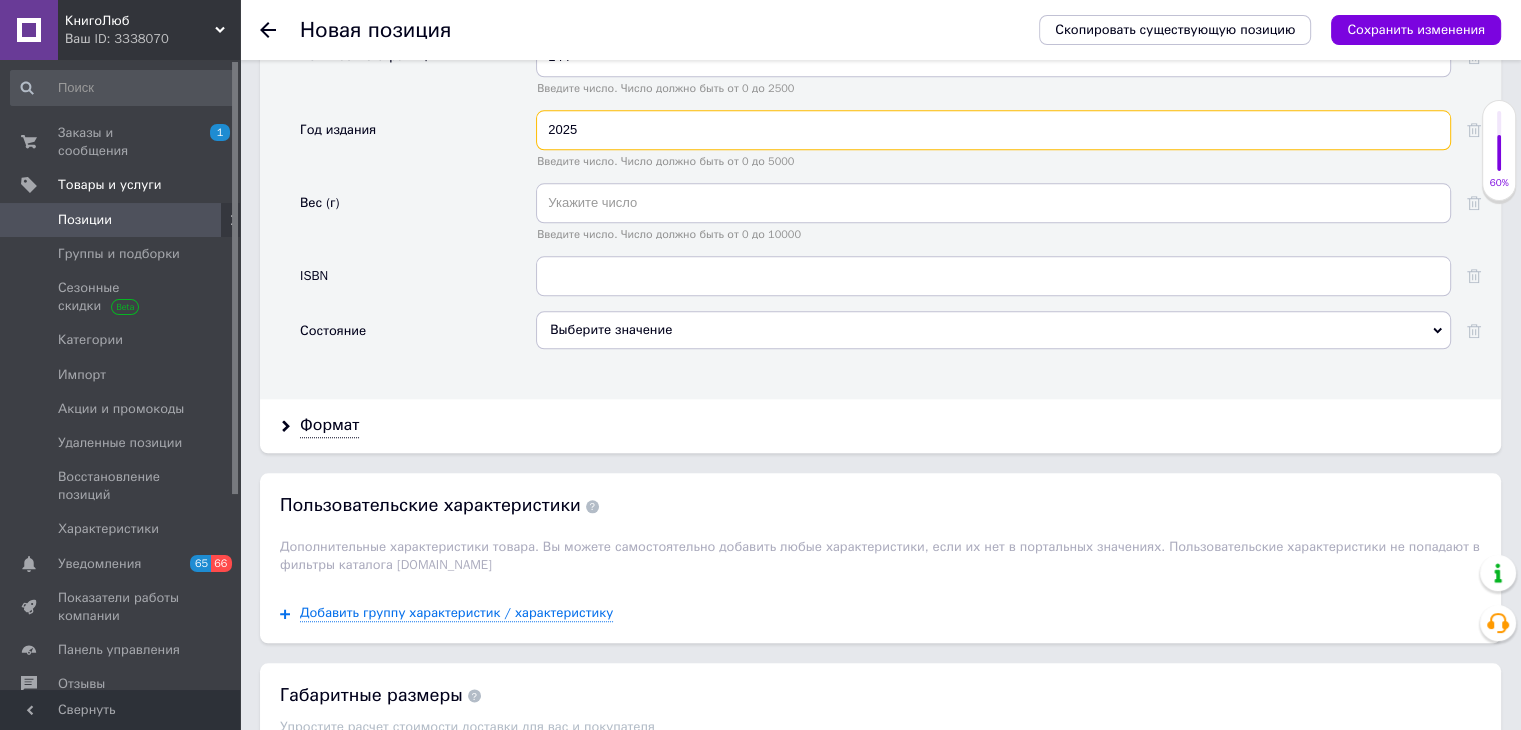 scroll, scrollTop: 2200, scrollLeft: 0, axis: vertical 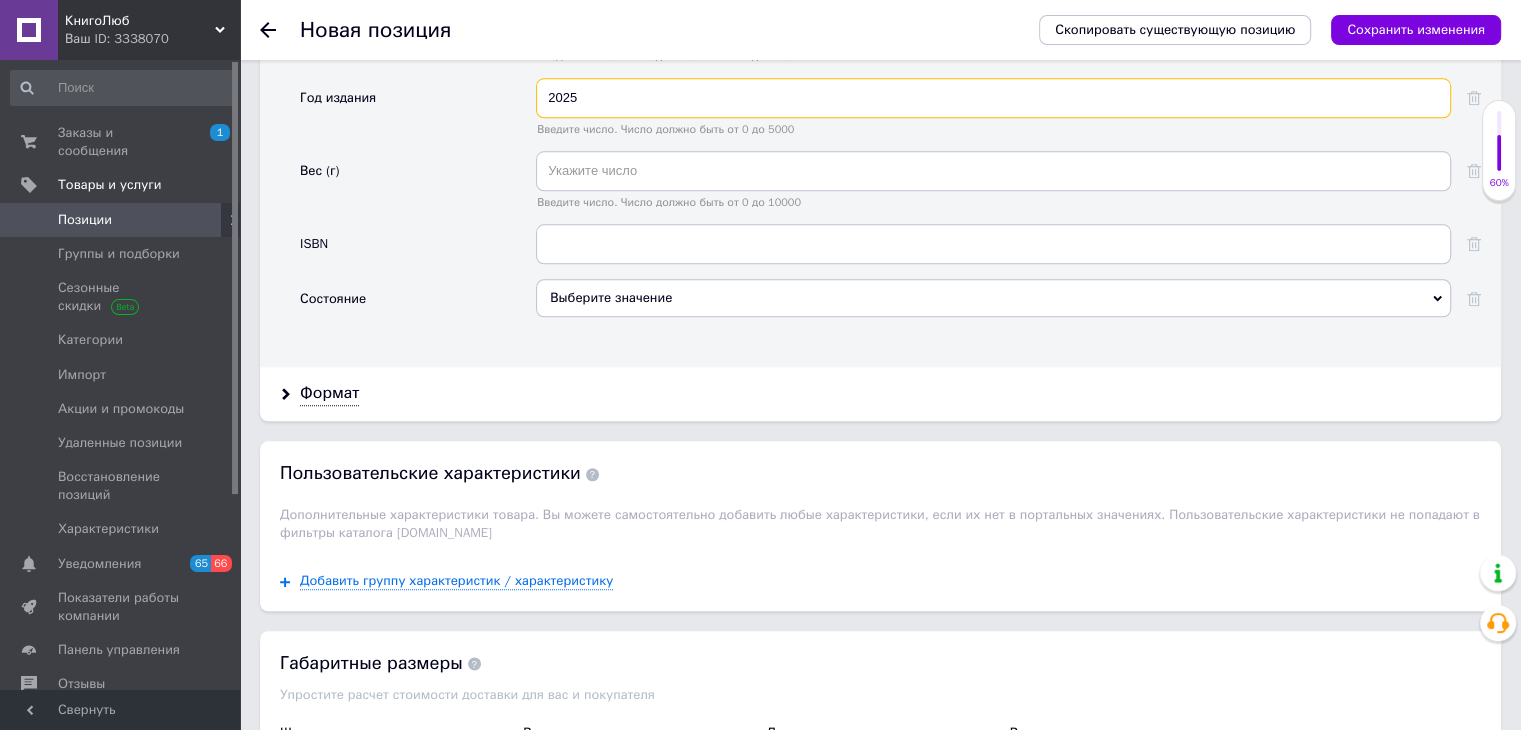 type on "2025" 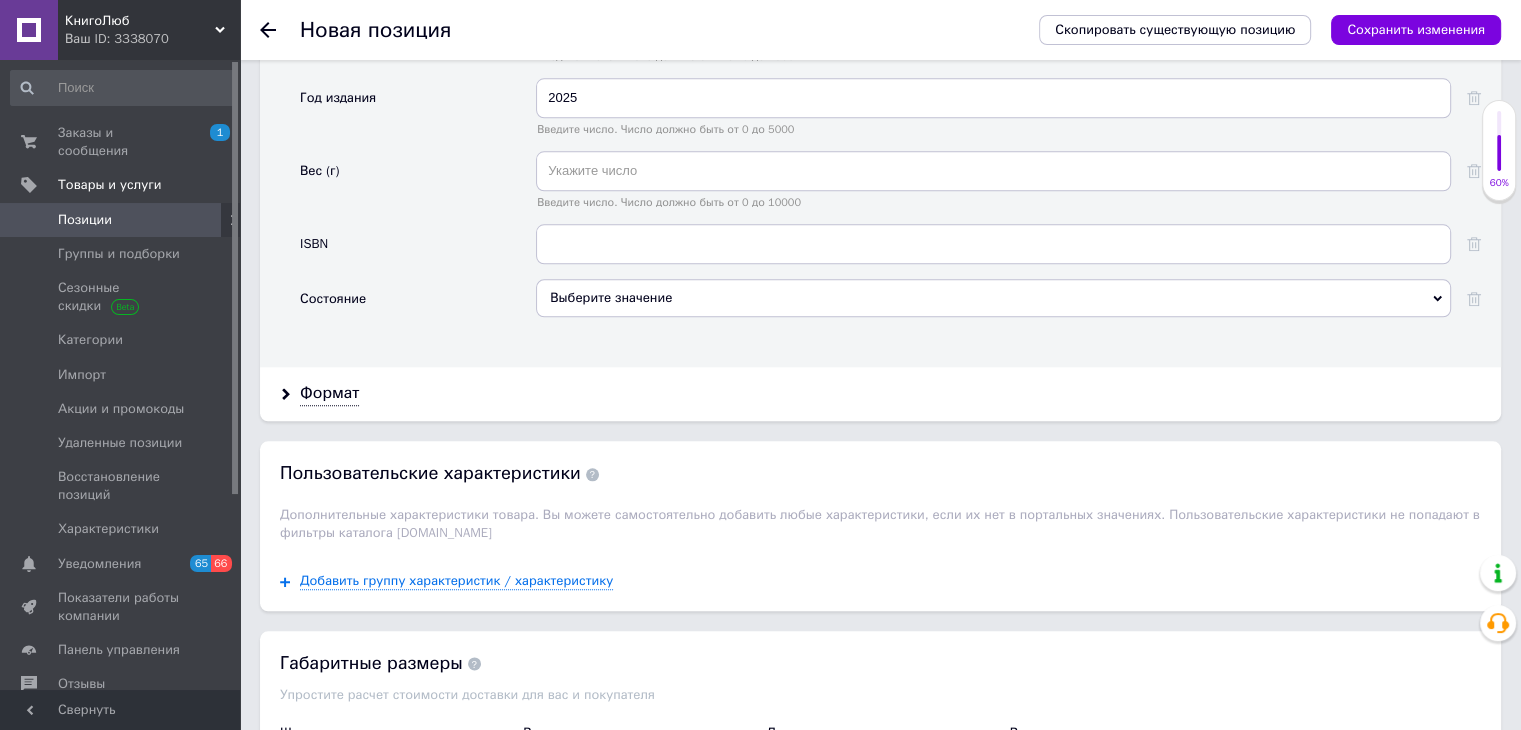 click on "Выберите значение" at bounding box center (993, 298) 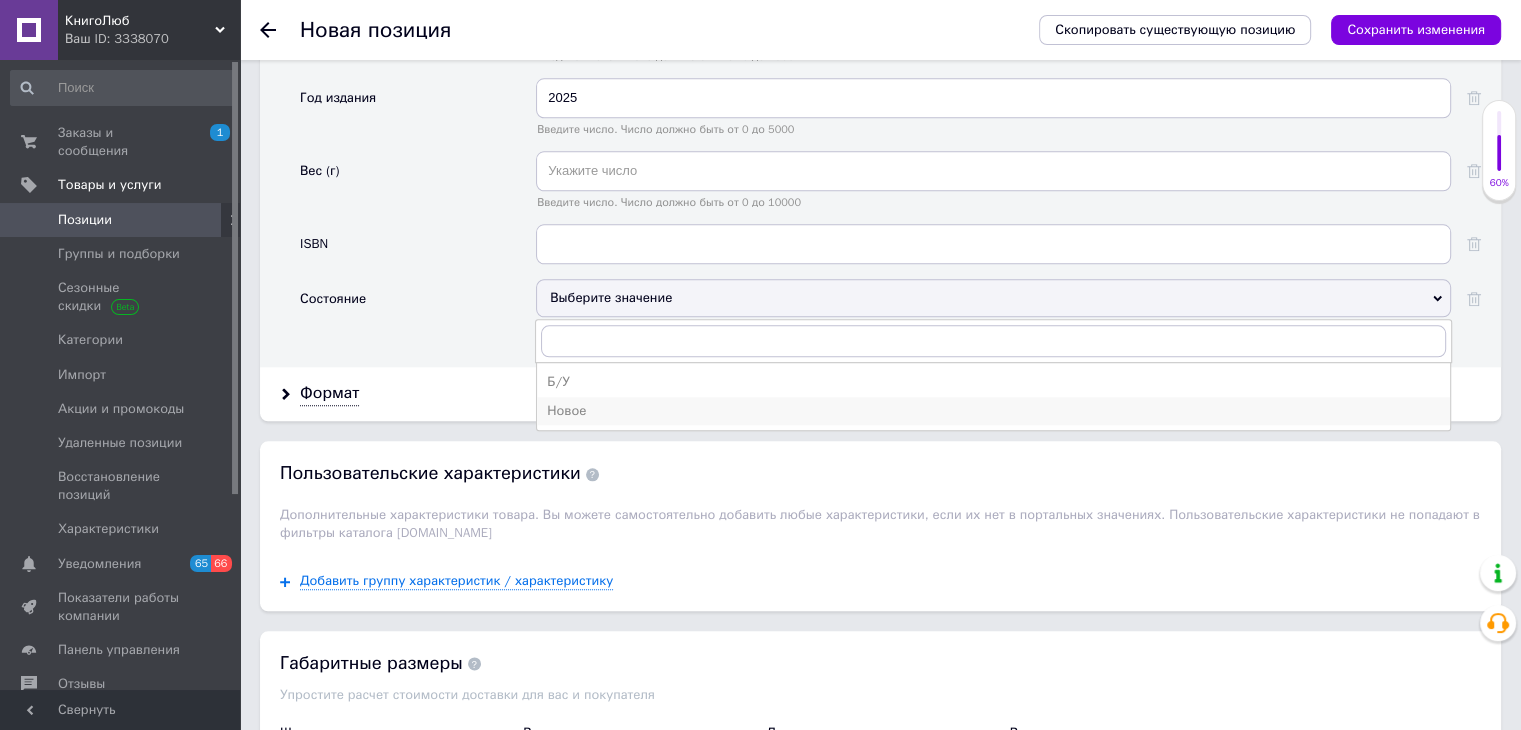 click on "Новое" at bounding box center (993, 411) 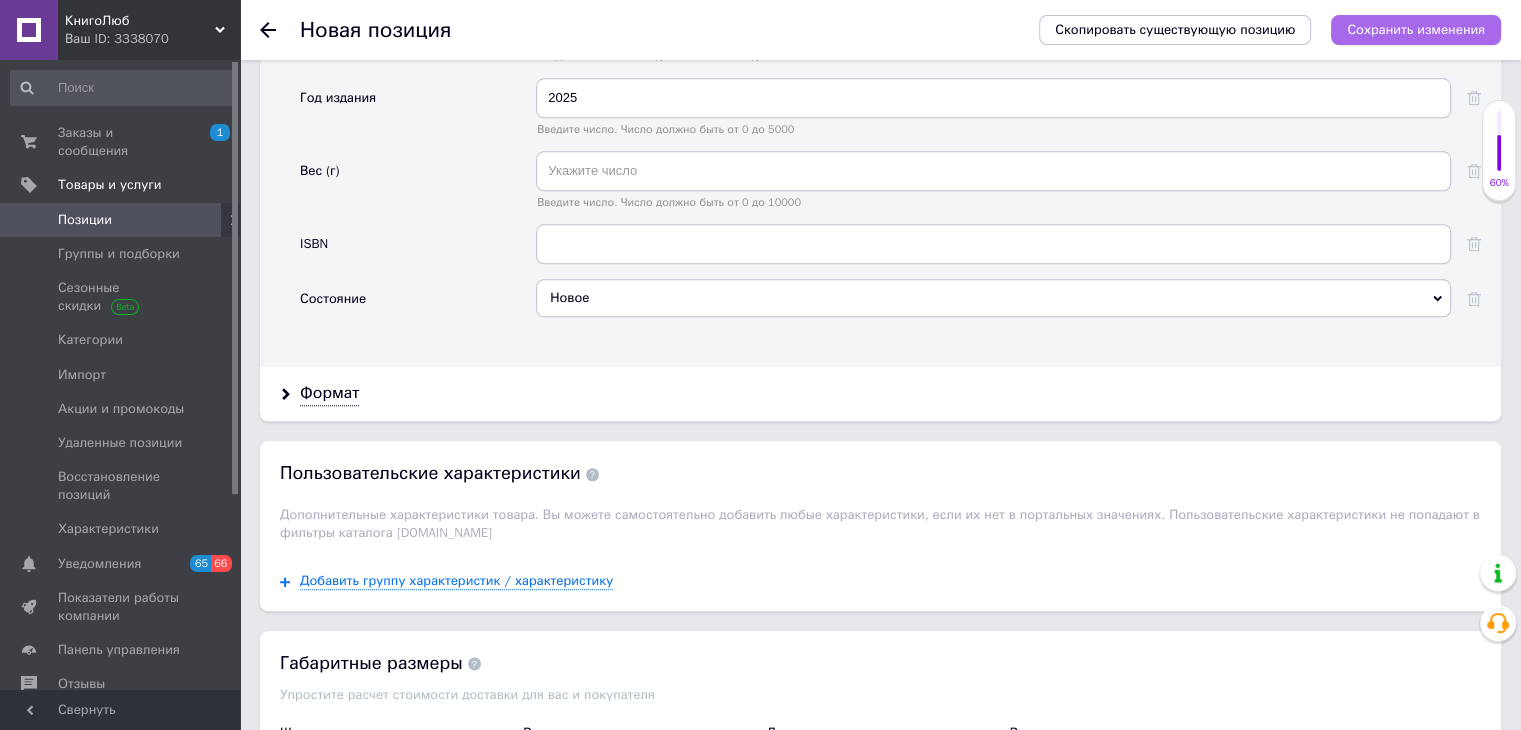 click on "Сохранить изменения" at bounding box center [1416, 29] 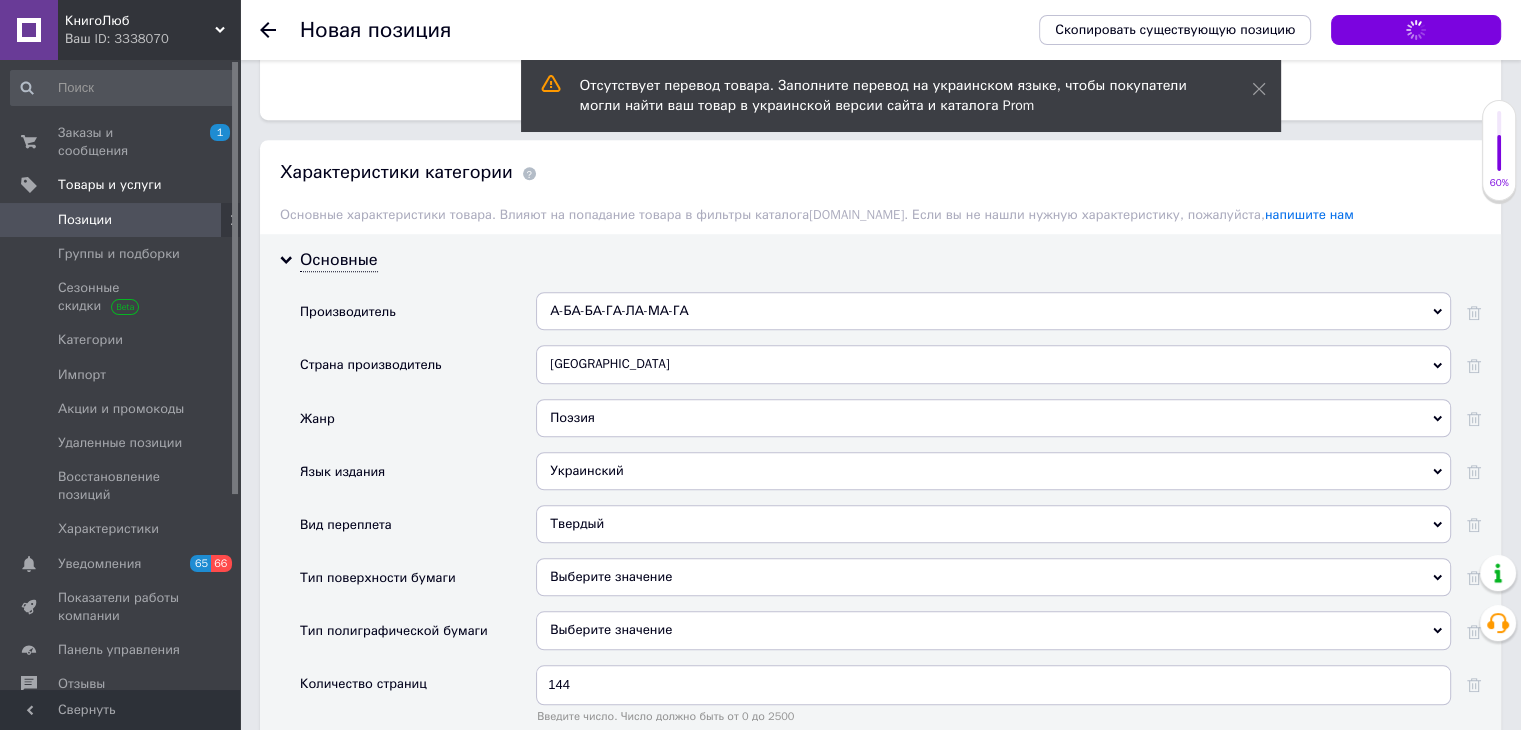 scroll, scrollTop: 1500, scrollLeft: 0, axis: vertical 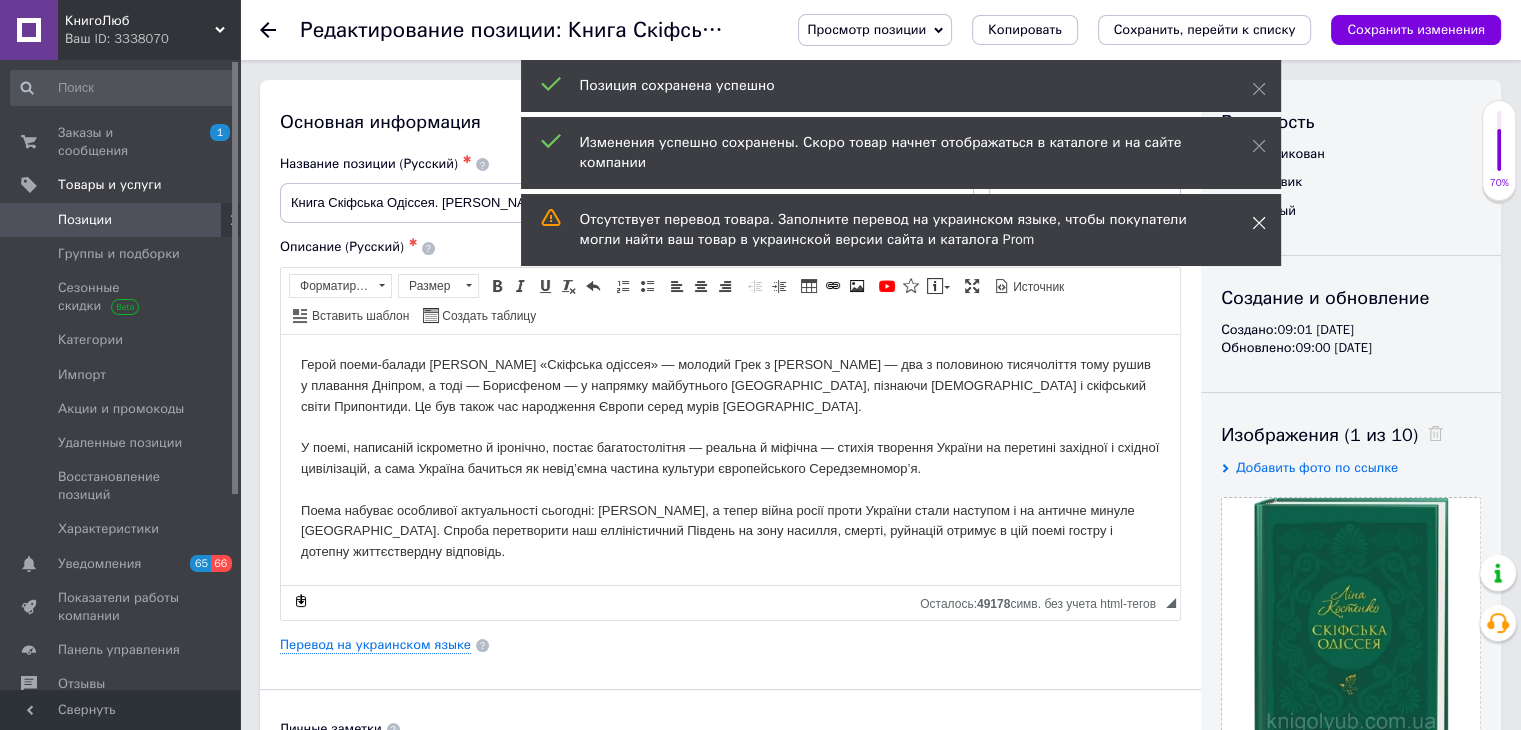 click 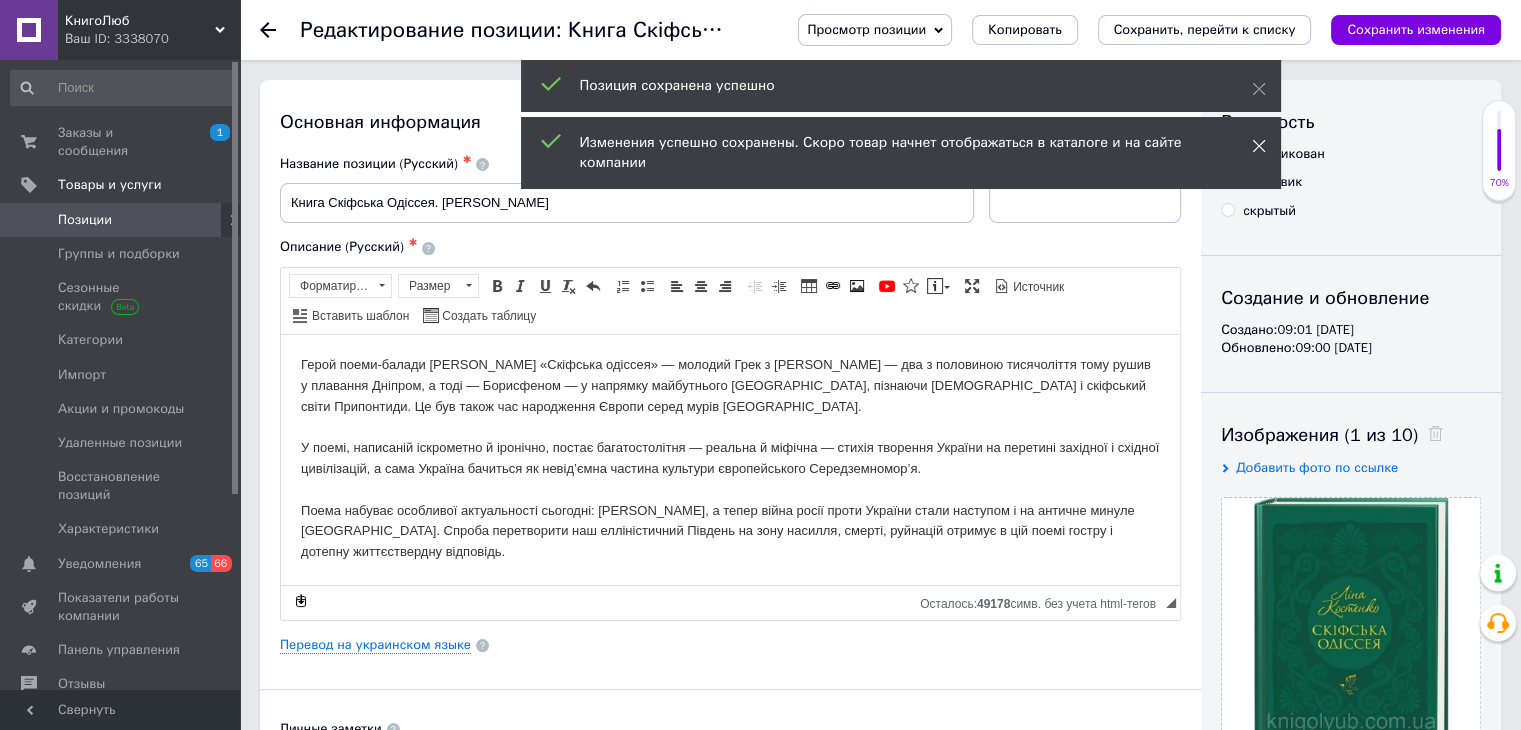 click 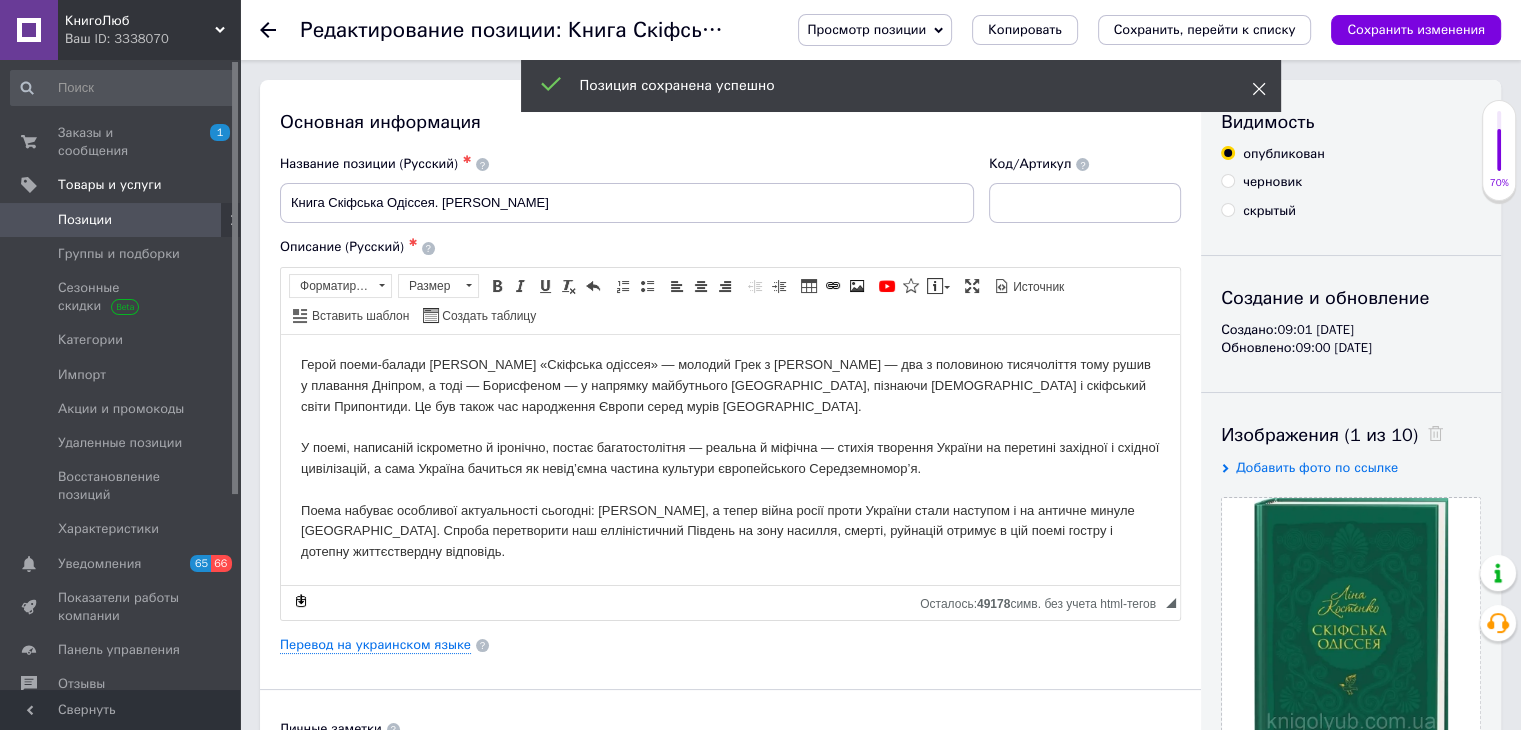 click 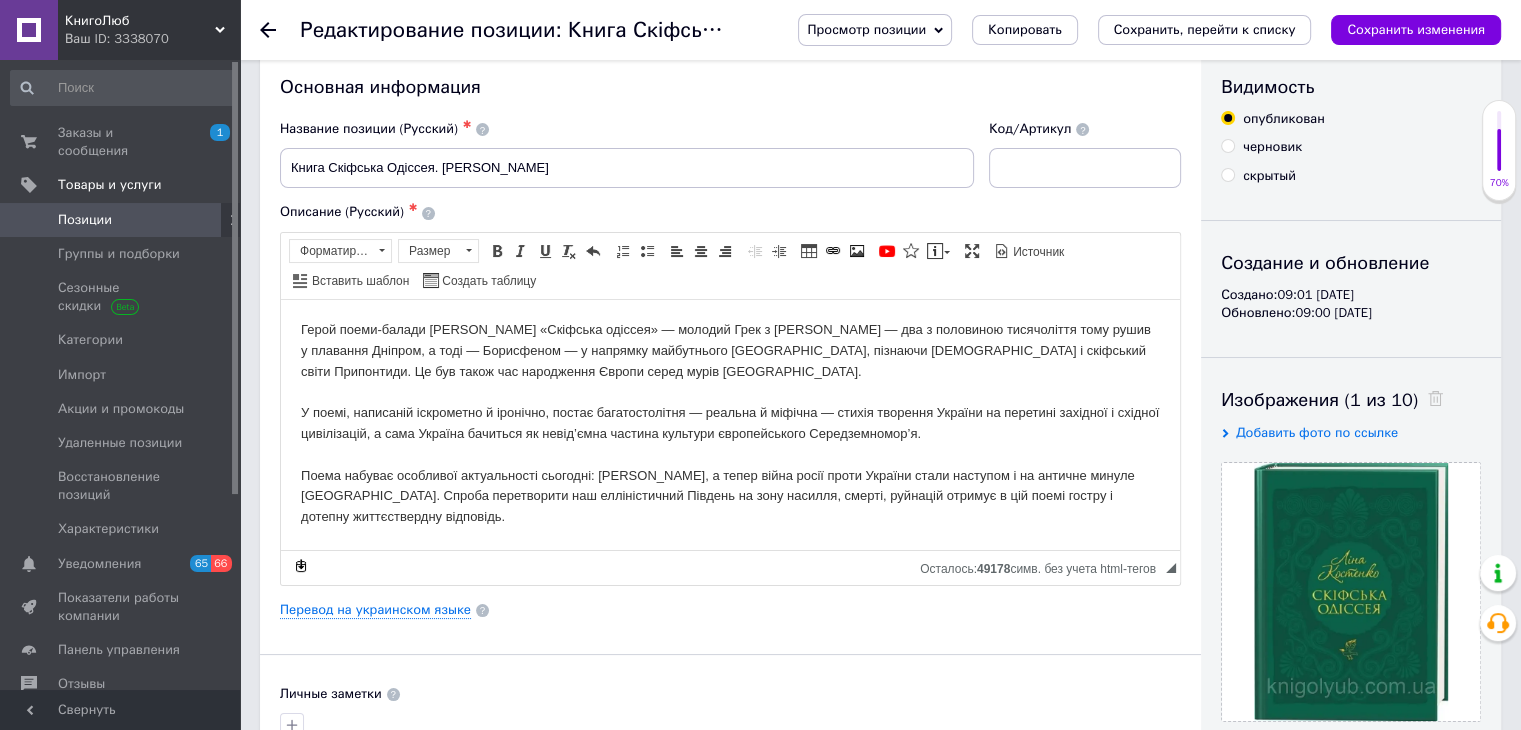 scroll, scrollTop: 0, scrollLeft: 0, axis: both 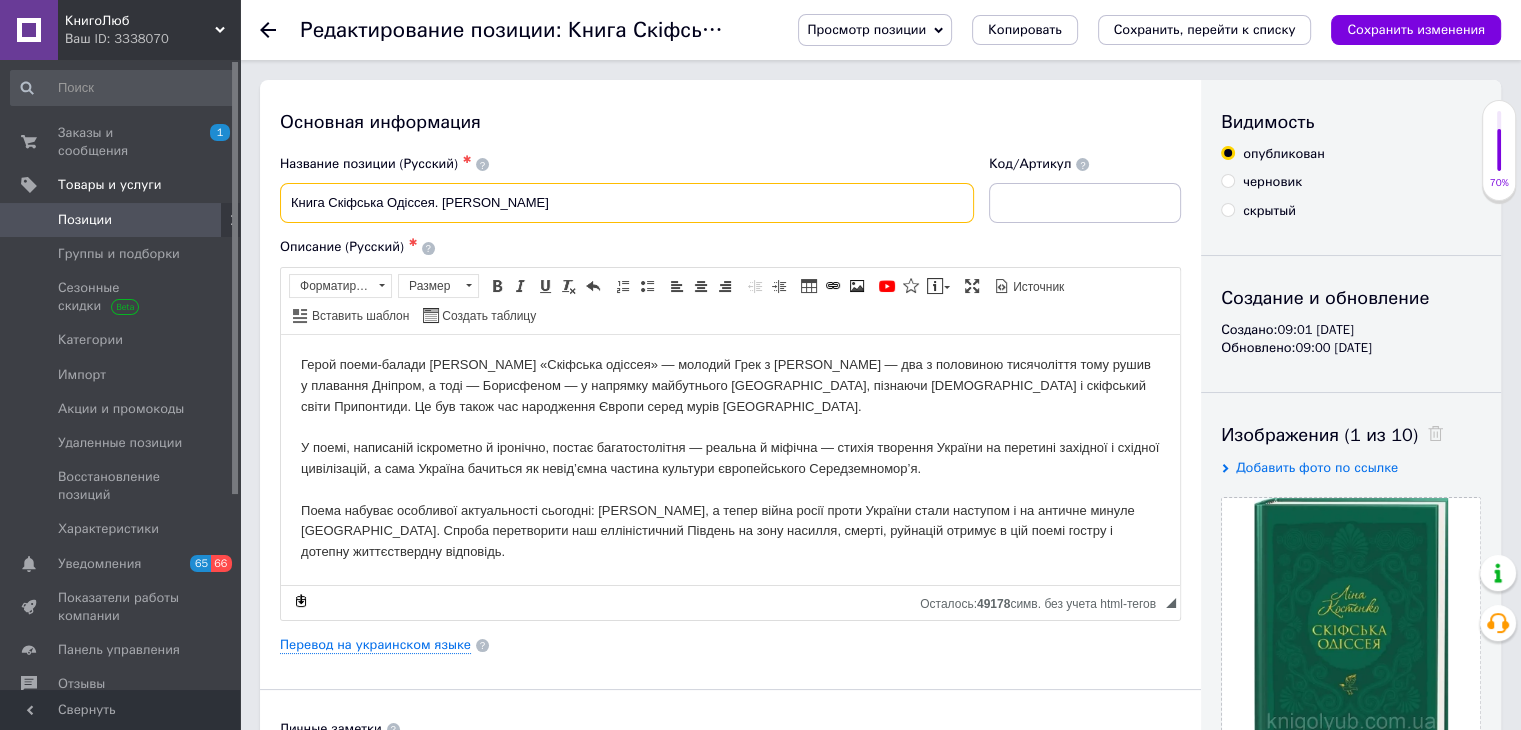 drag, startPoint x: 283, startPoint y: 197, endPoint x: 548, endPoint y: 208, distance: 265.2282 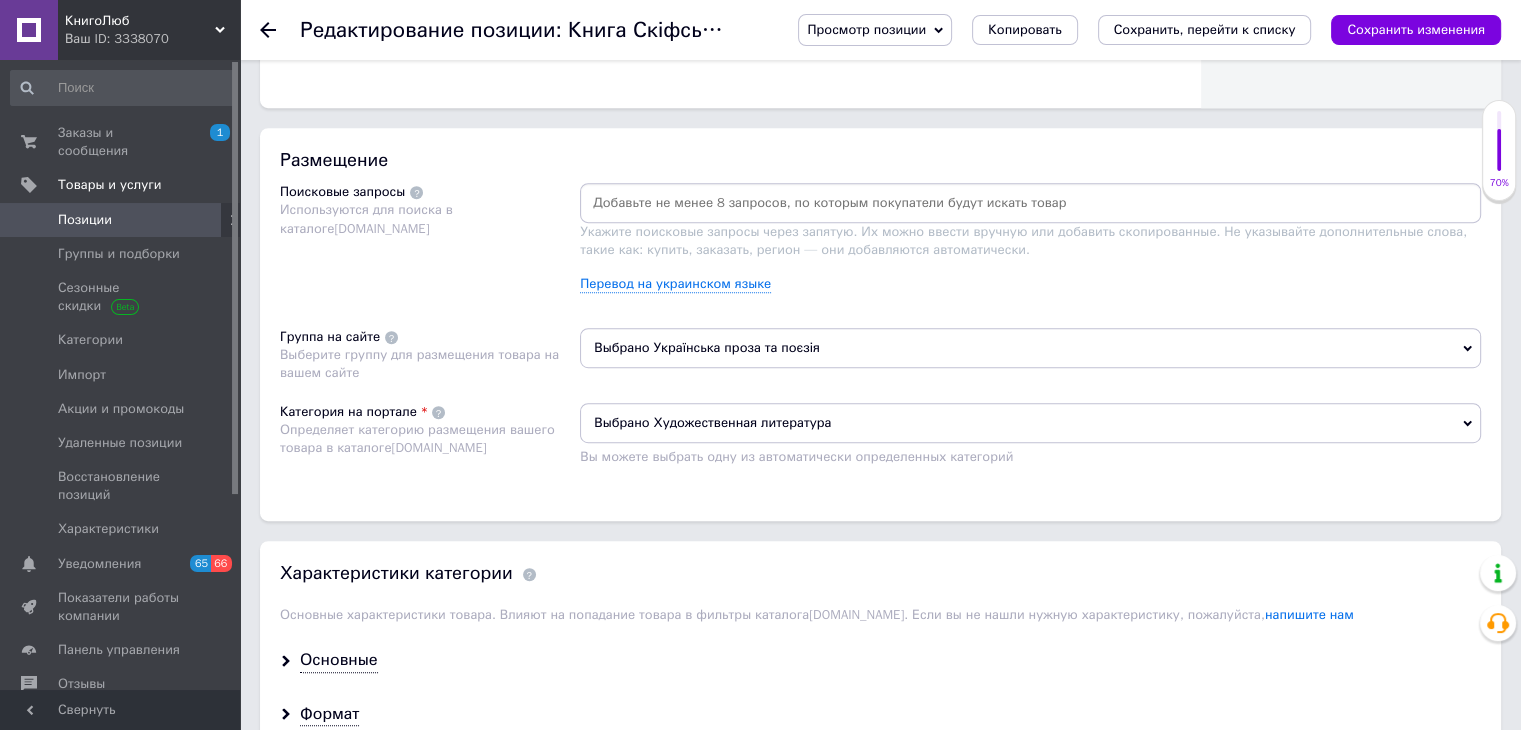 scroll, scrollTop: 1100, scrollLeft: 0, axis: vertical 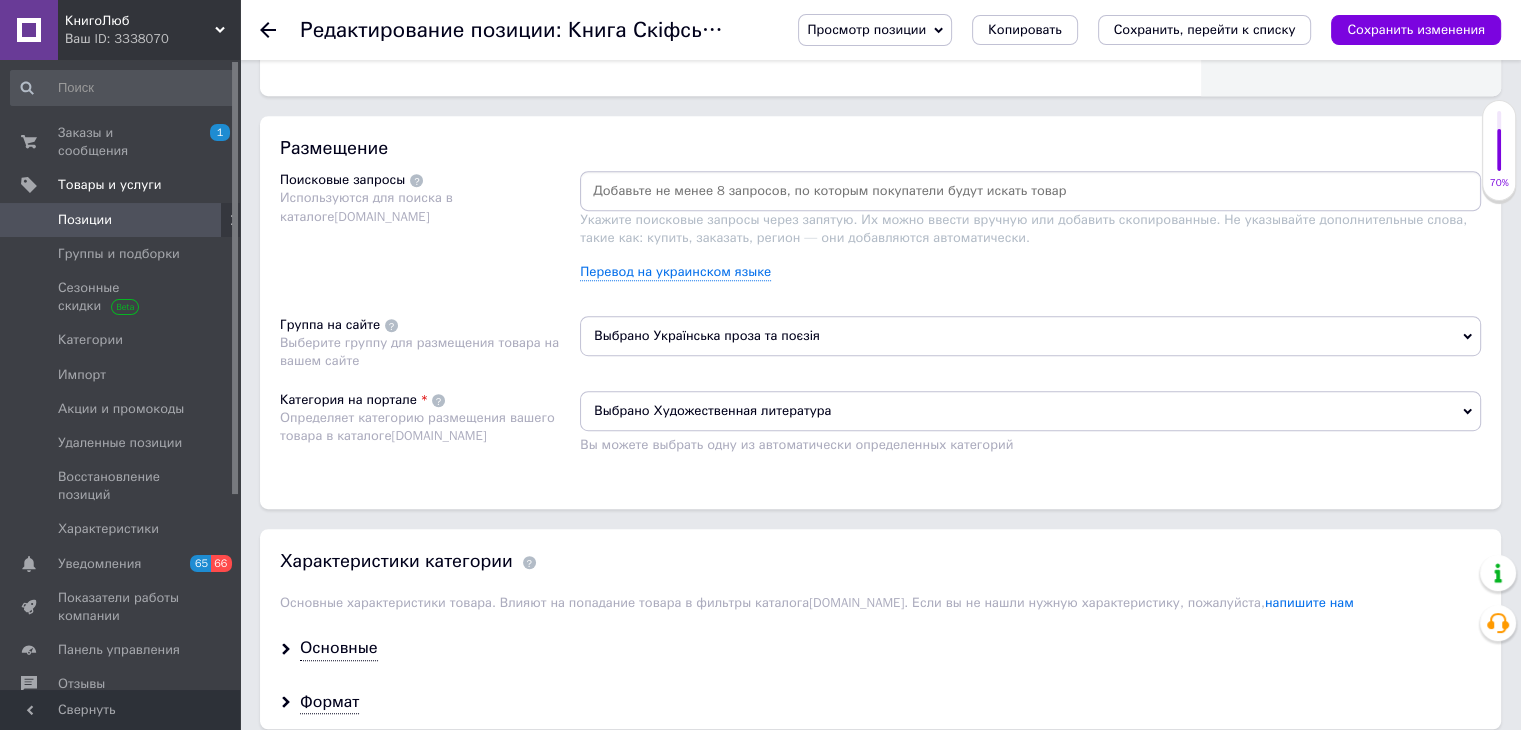 click at bounding box center [1030, 191] 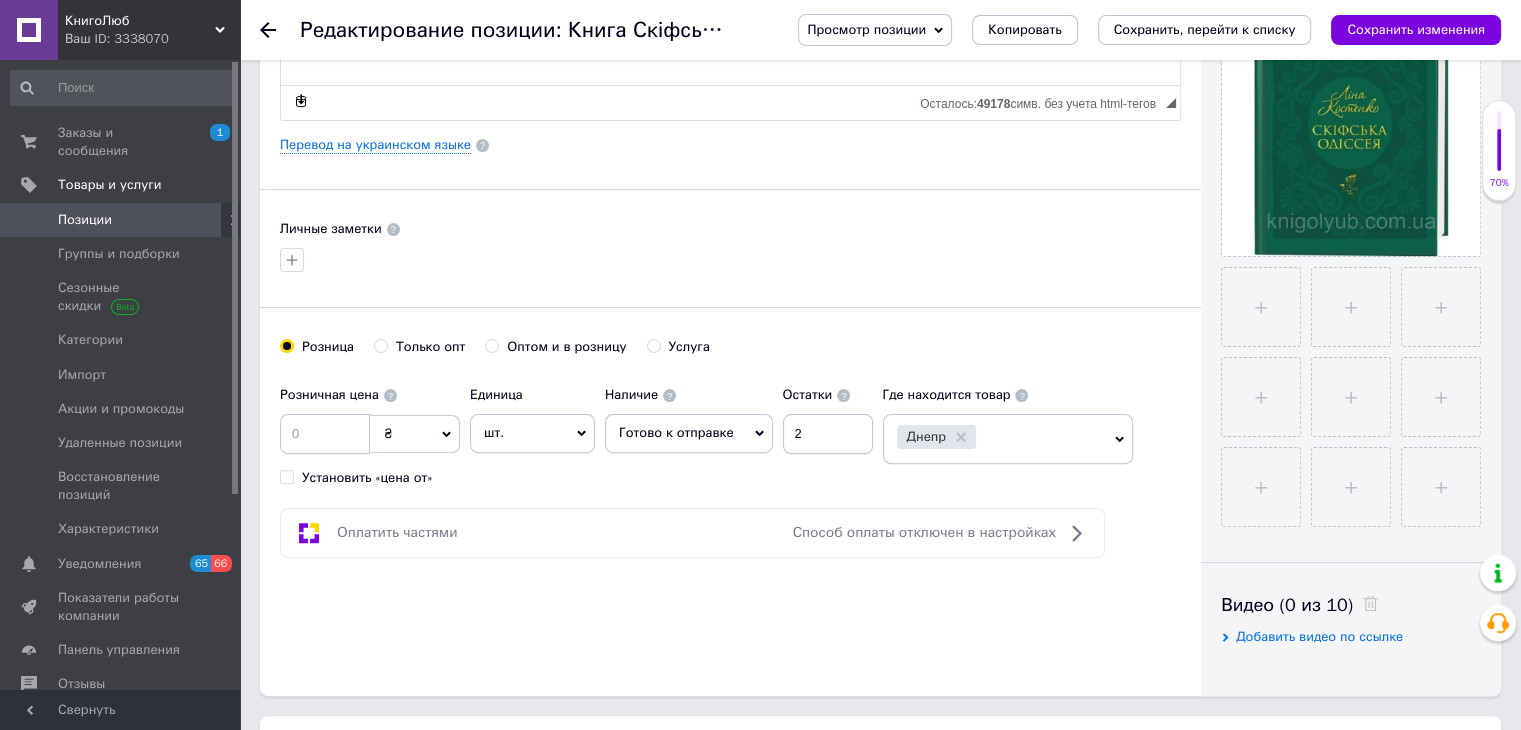 scroll, scrollTop: 0, scrollLeft: 0, axis: both 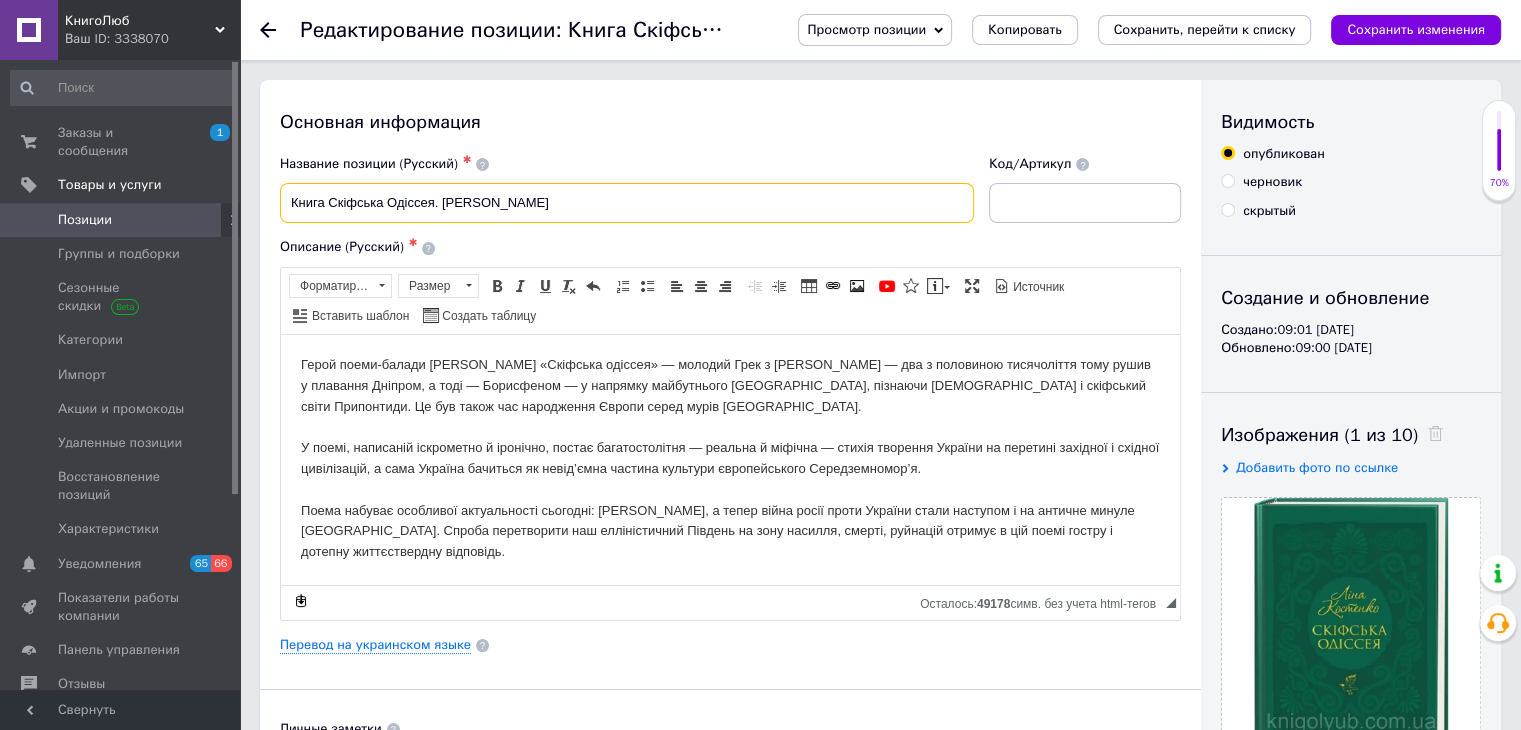 drag, startPoint x: 326, startPoint y: 198, endPoint x: 554, endPoint y: 207, distance: 228.17757 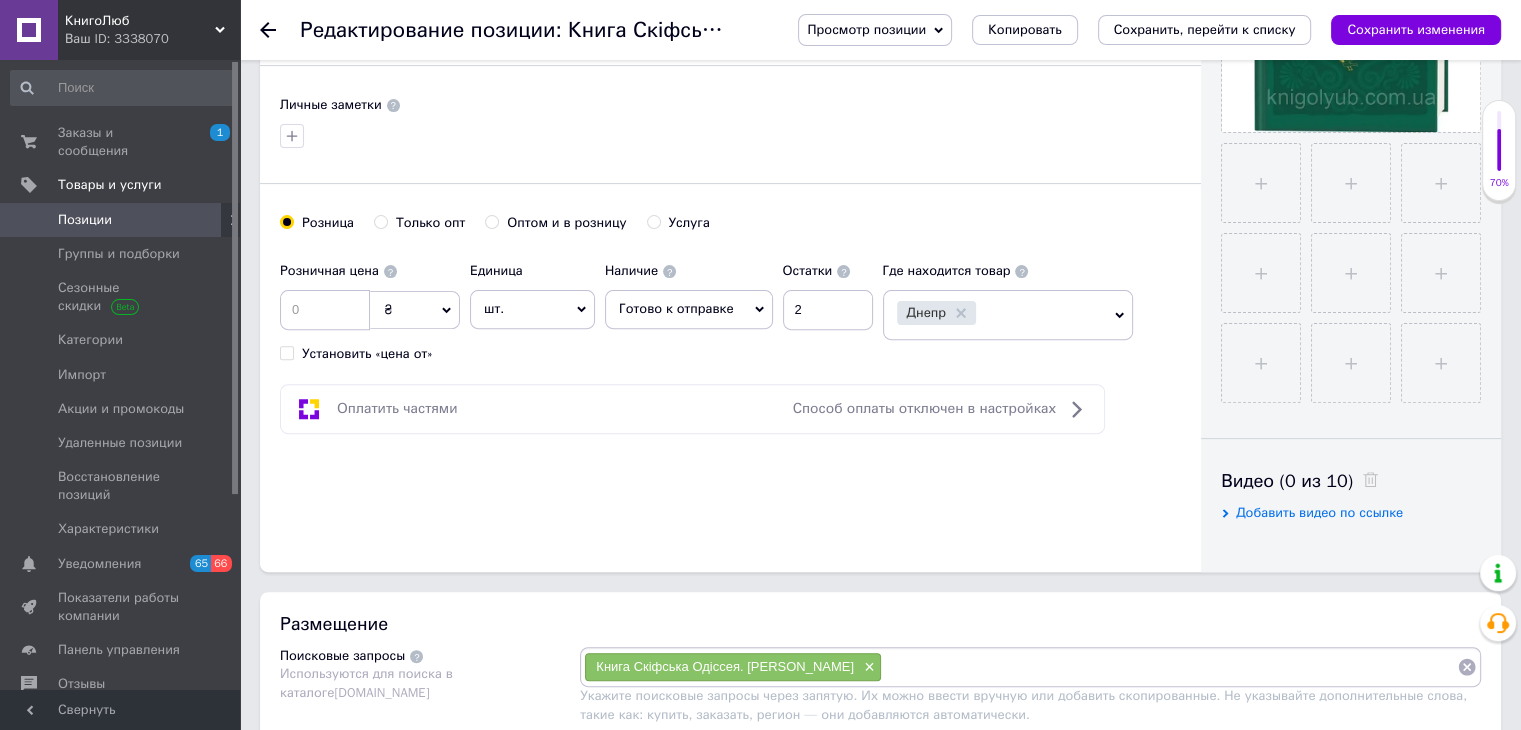 scroll, scrollTop: 1000, scrollLeft: 0, axis: vertical 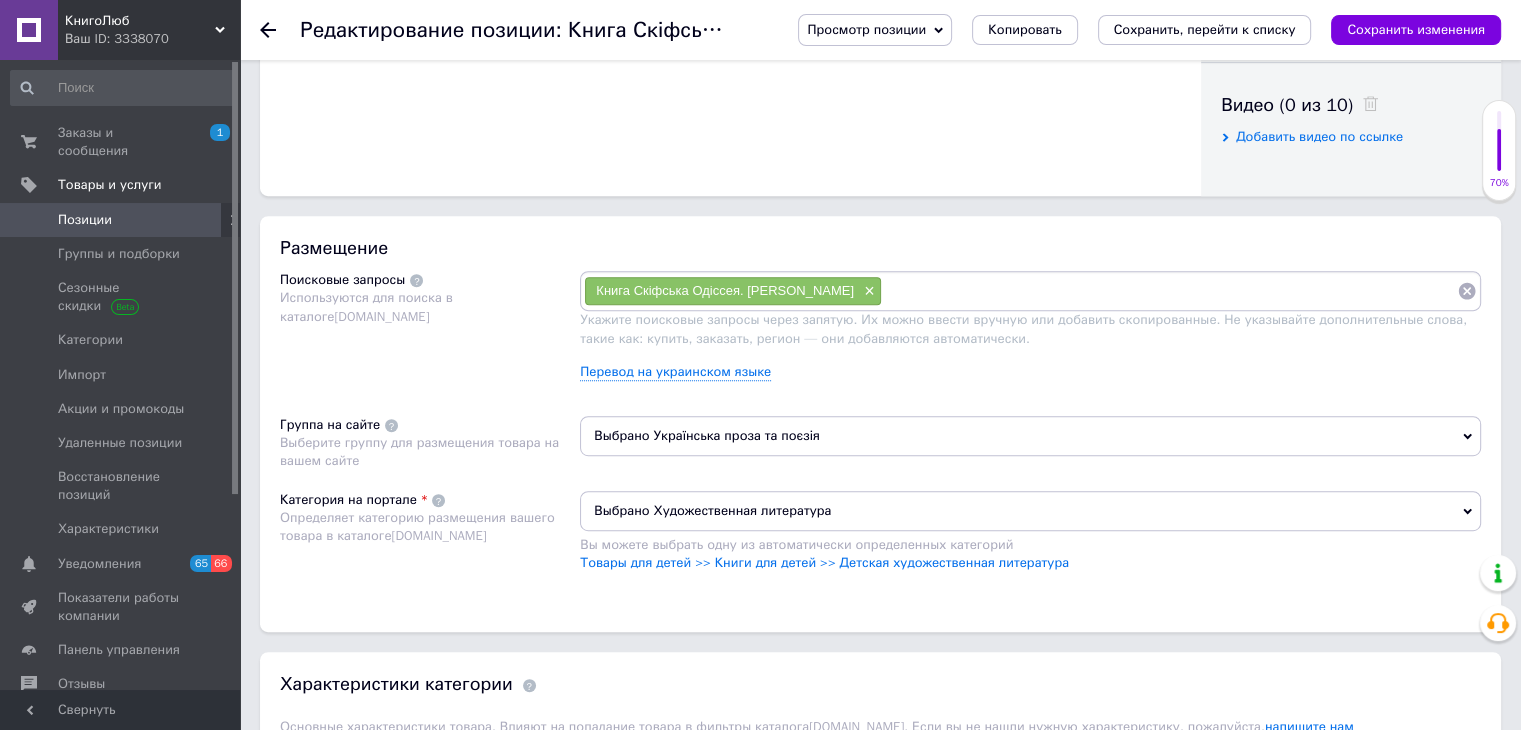 click at bounding box center (1169, 291) 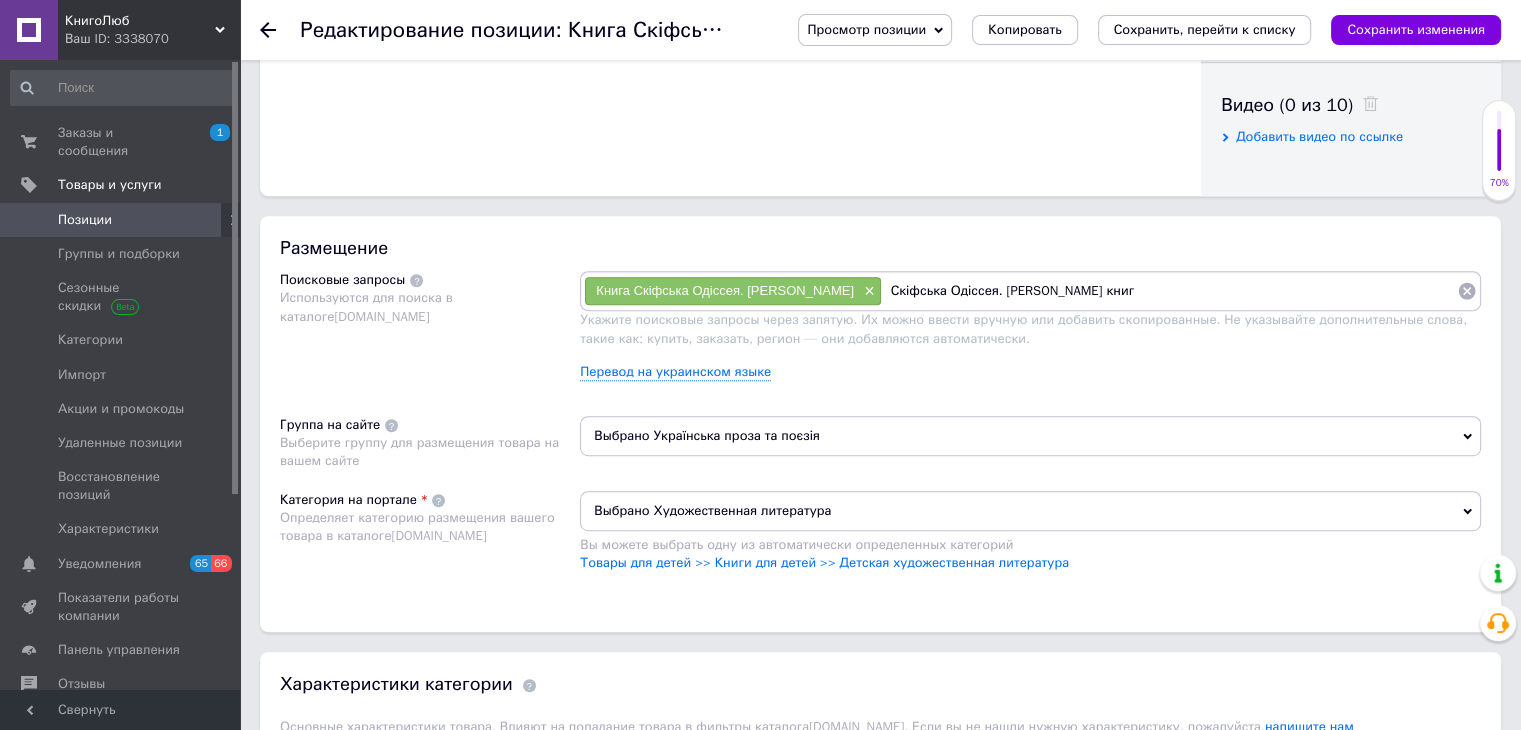 type on "Скіфська Одіссея. [PERSON_NAME] книга" 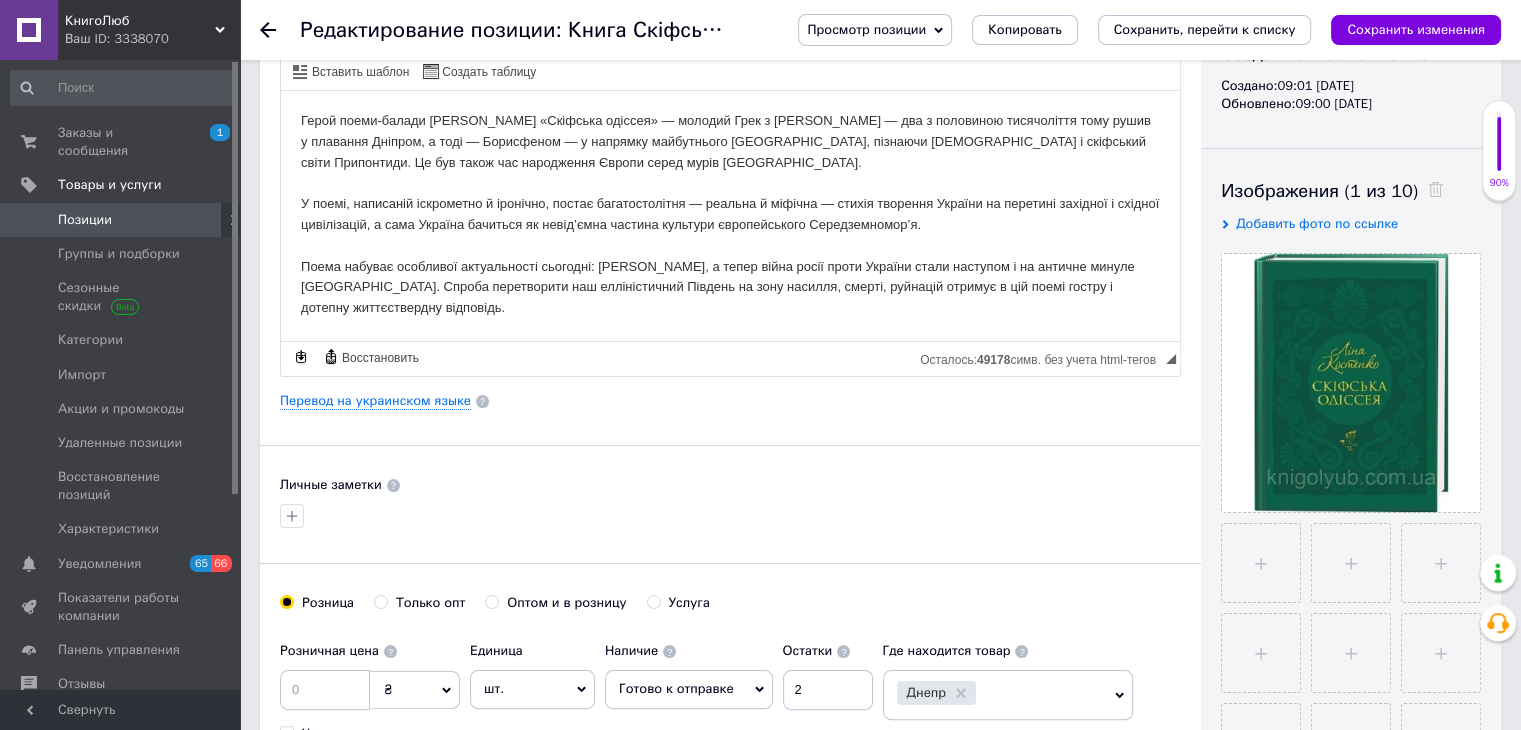 scroll, scrollTop: 0, scrollLeft: 0, axis: both 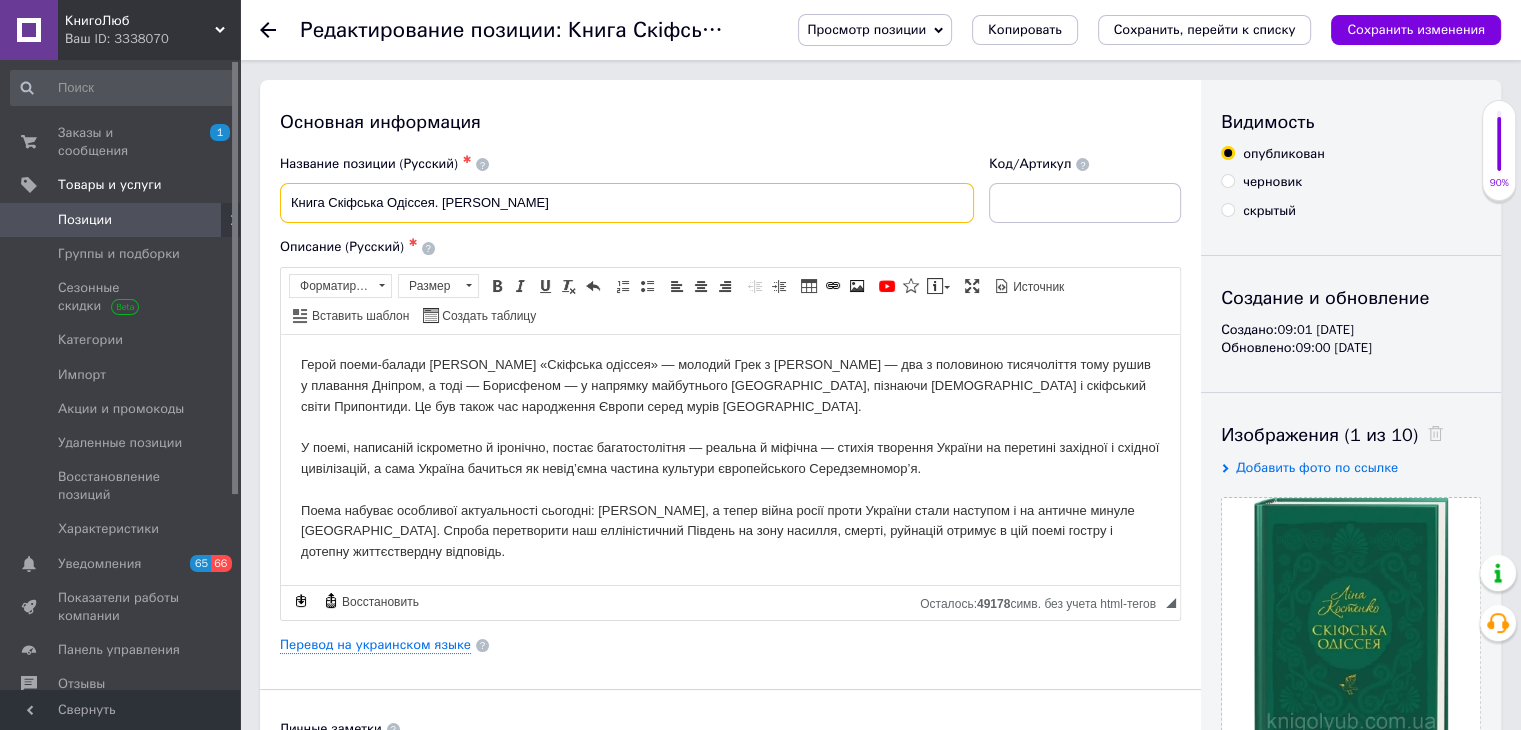 drag, startPoint x: 285, startPoint y: 197, endPoint x: 441, endPoint y: 197, distance: 156 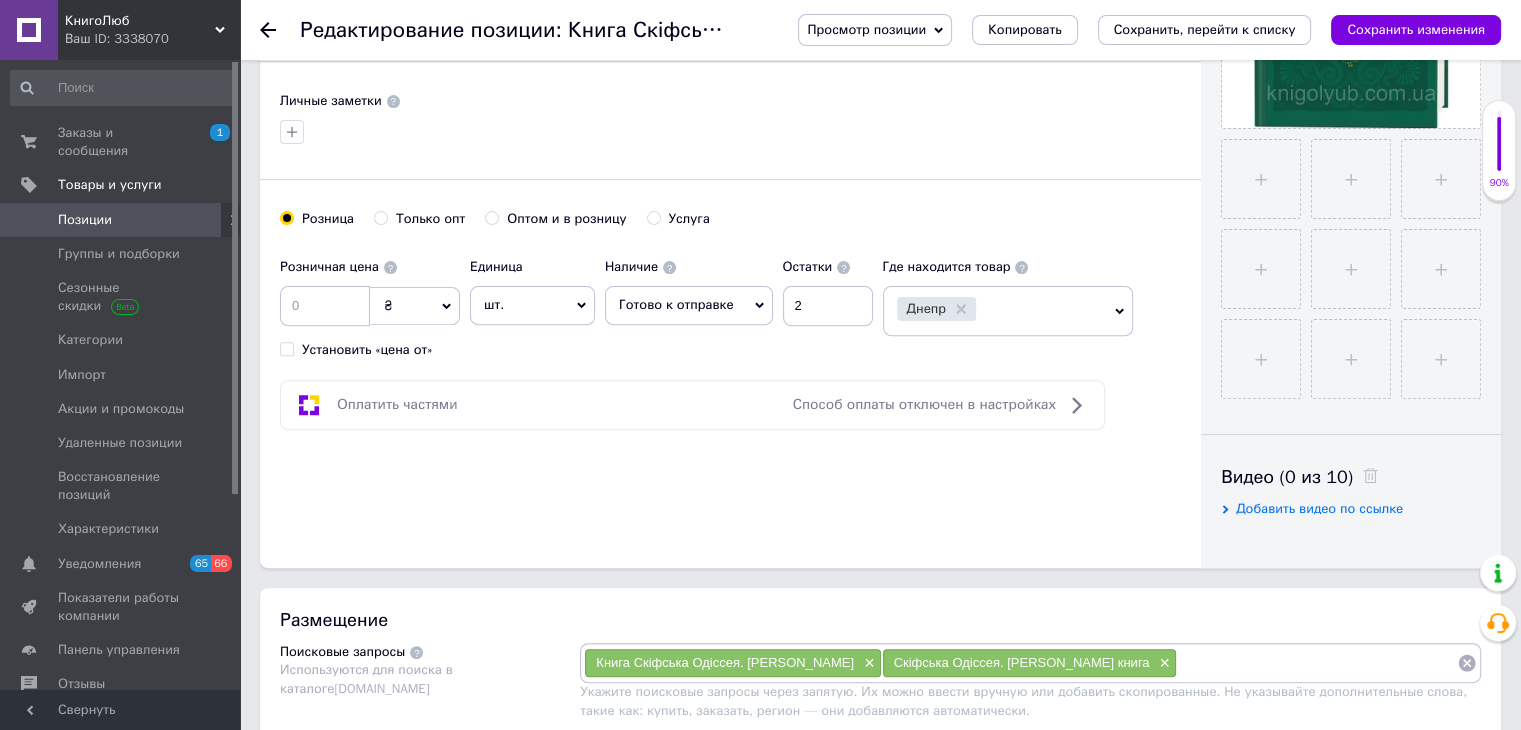 scroll, scrollTop: 900, scrollLeft: 0, axis: vertical 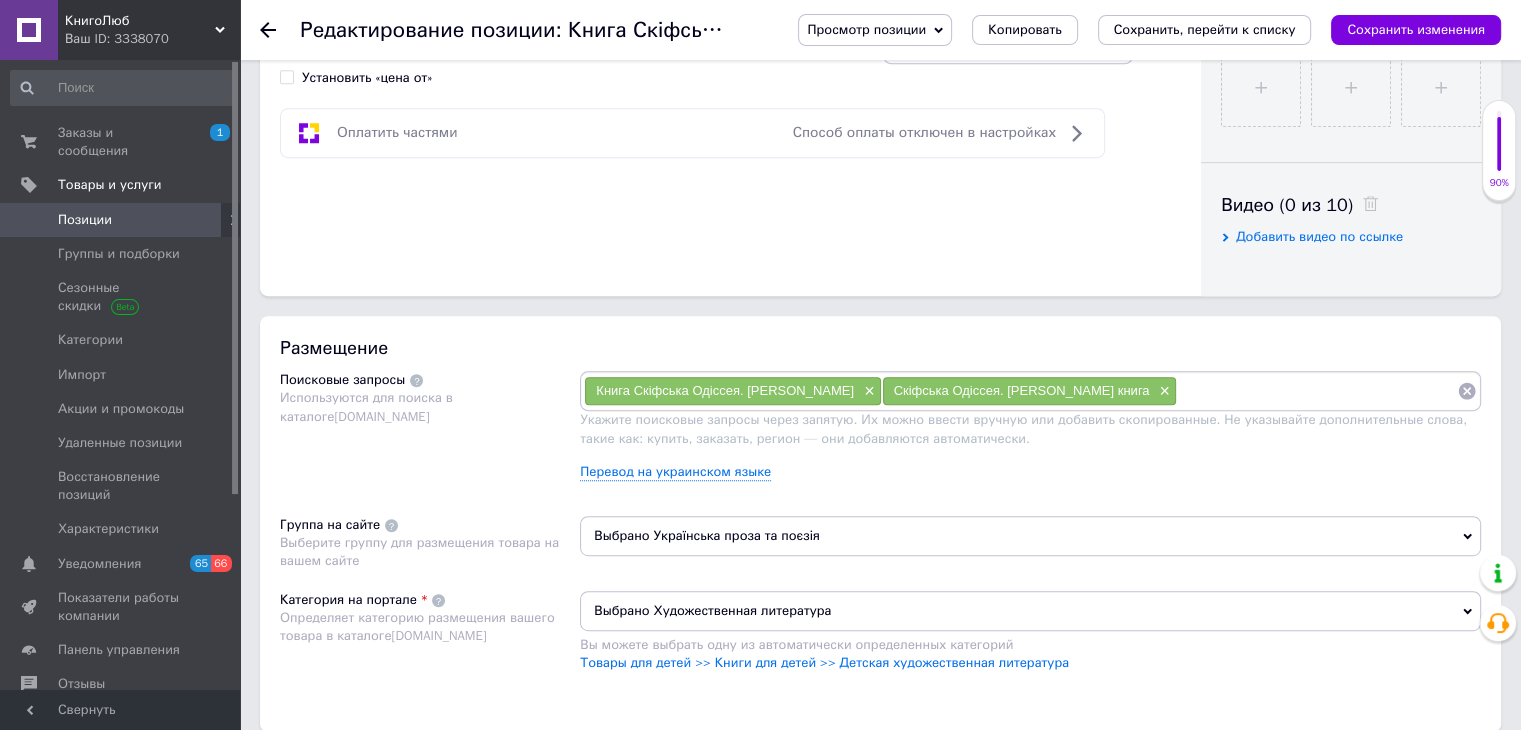 click at bounding box center [1317, 391] 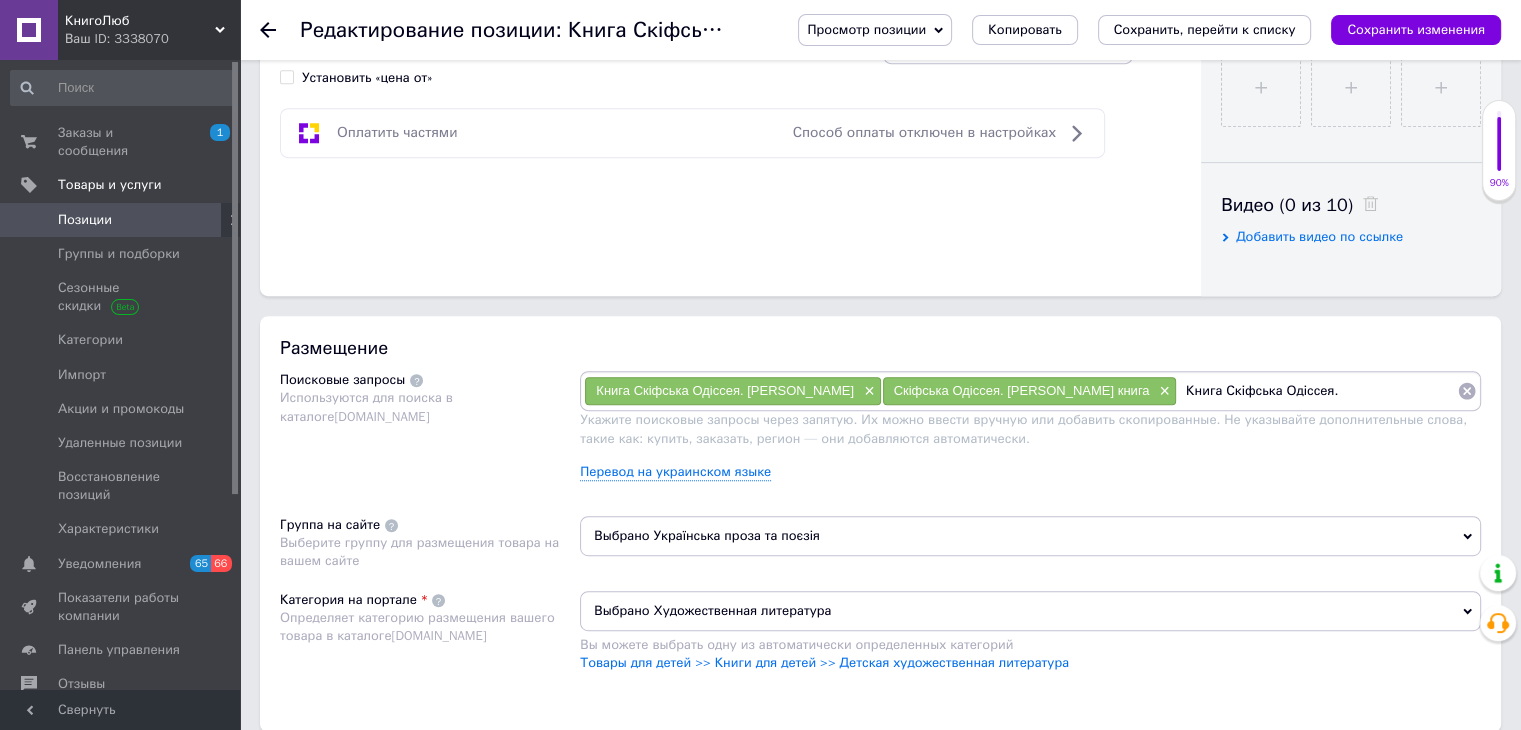 type on "Книга Скіфська Одіссея" 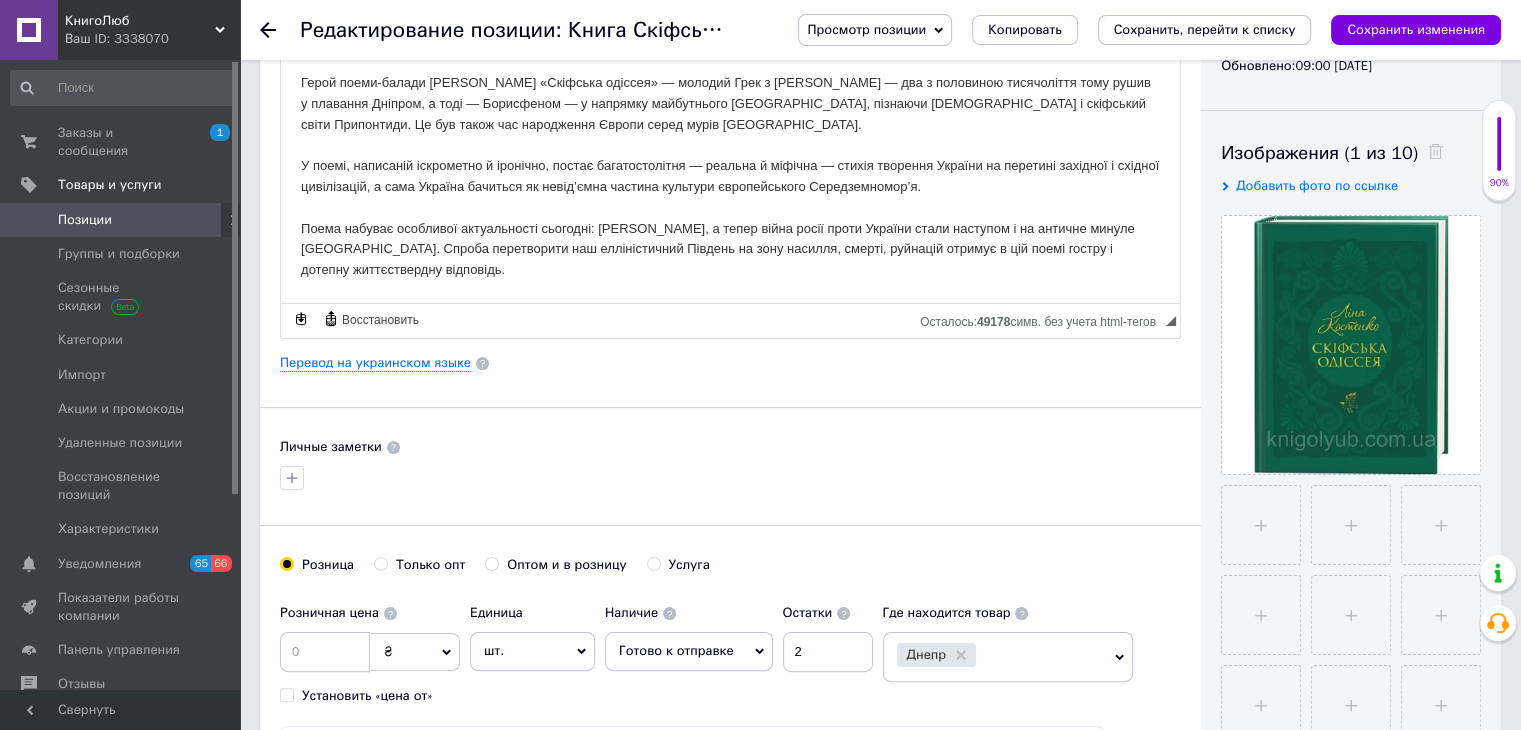 scroll, scrollTop: 0, scrollLeft: 0, axis: both 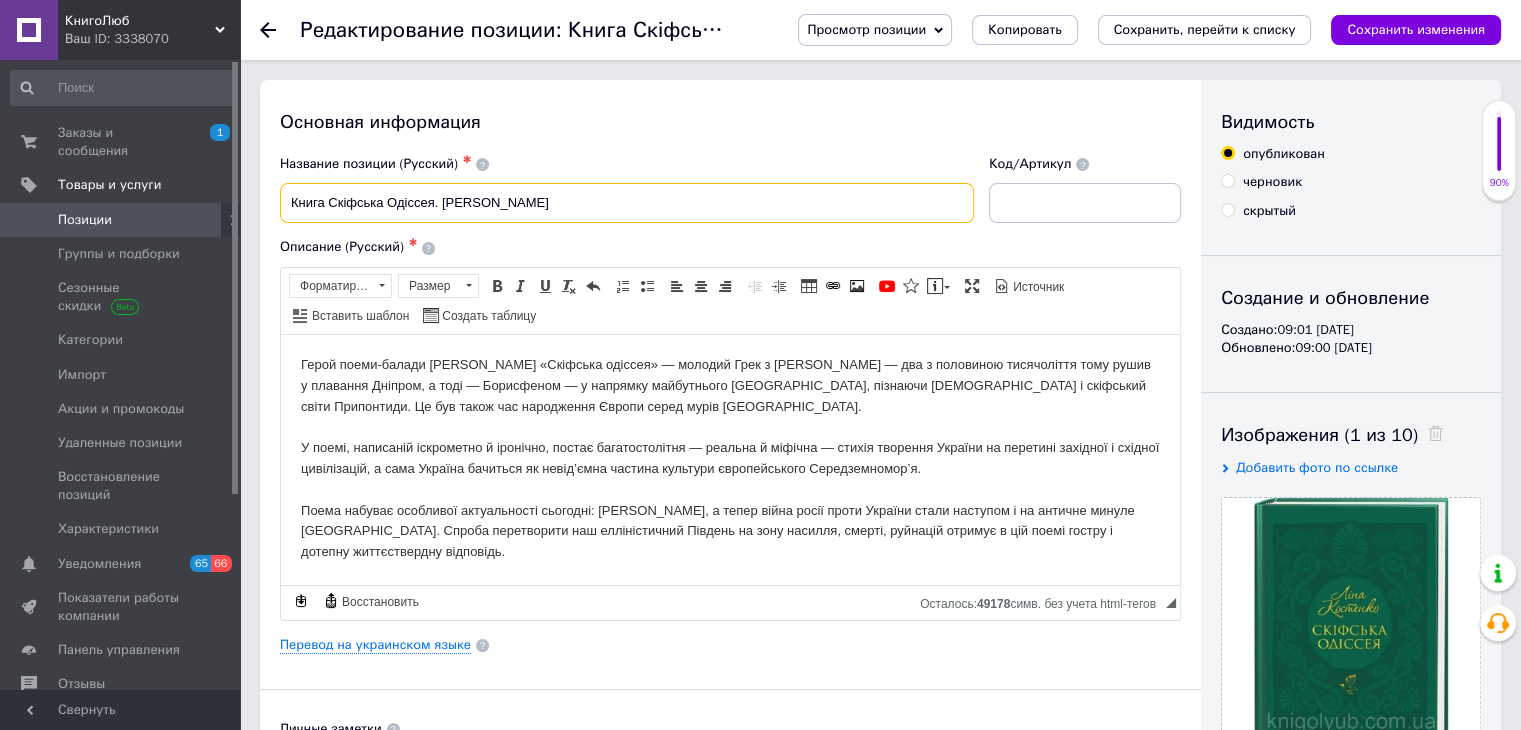 drag, startPoint x: 328, startPoint y: 201, endPoint x: 438, endPoint y: 201, distance: 110 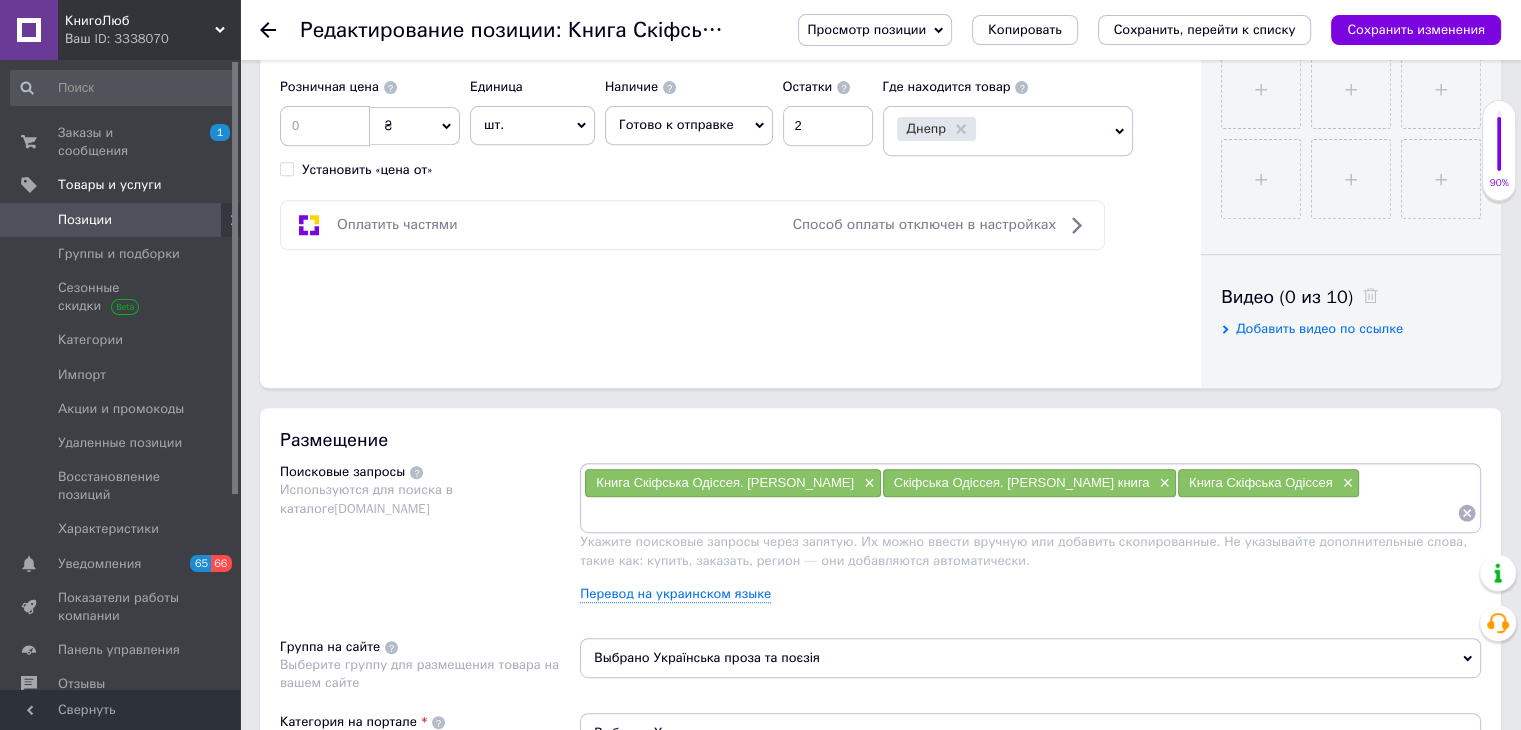 scroll, scrollTop: 1000, scrollLeft: 0, axis: vertical 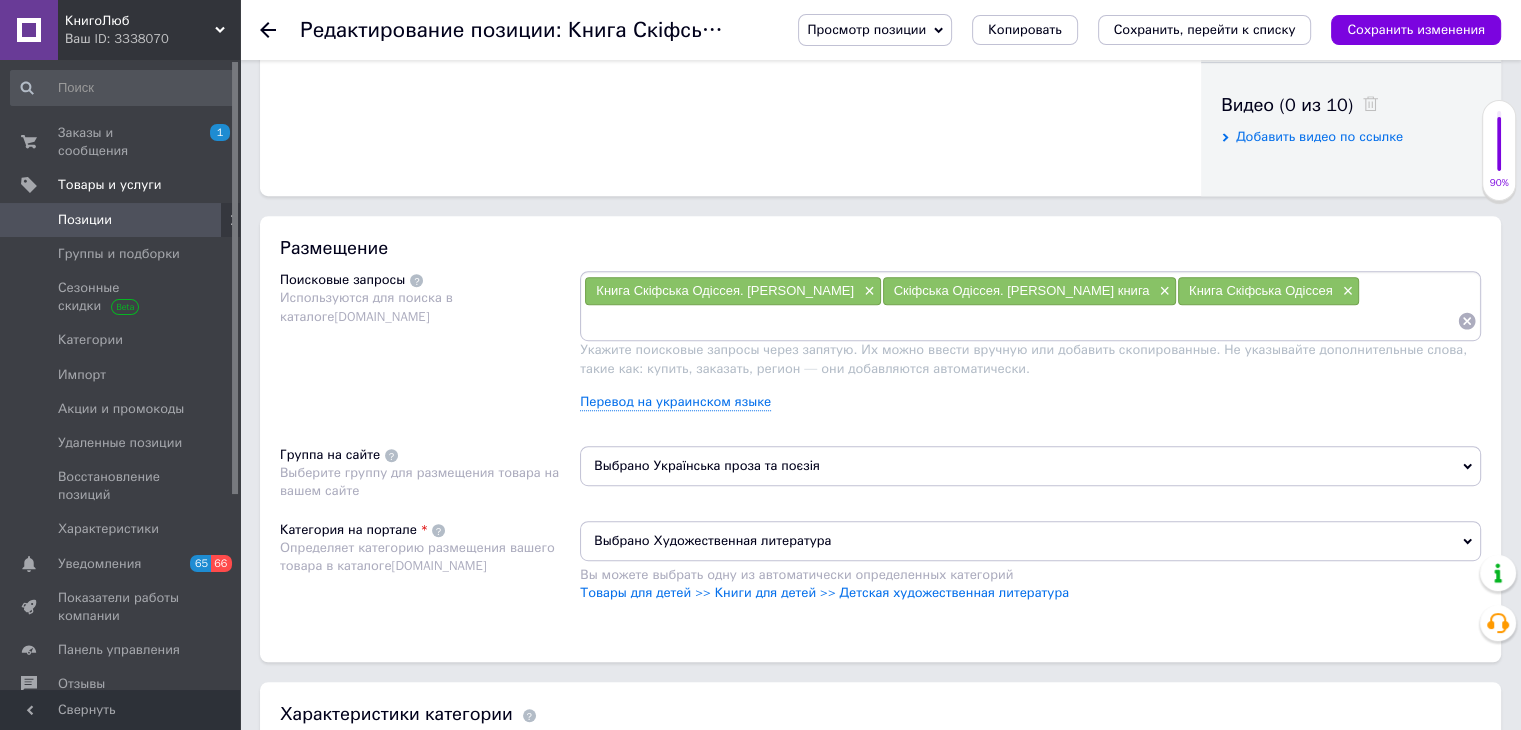 click at bounding box center [1020, 321] 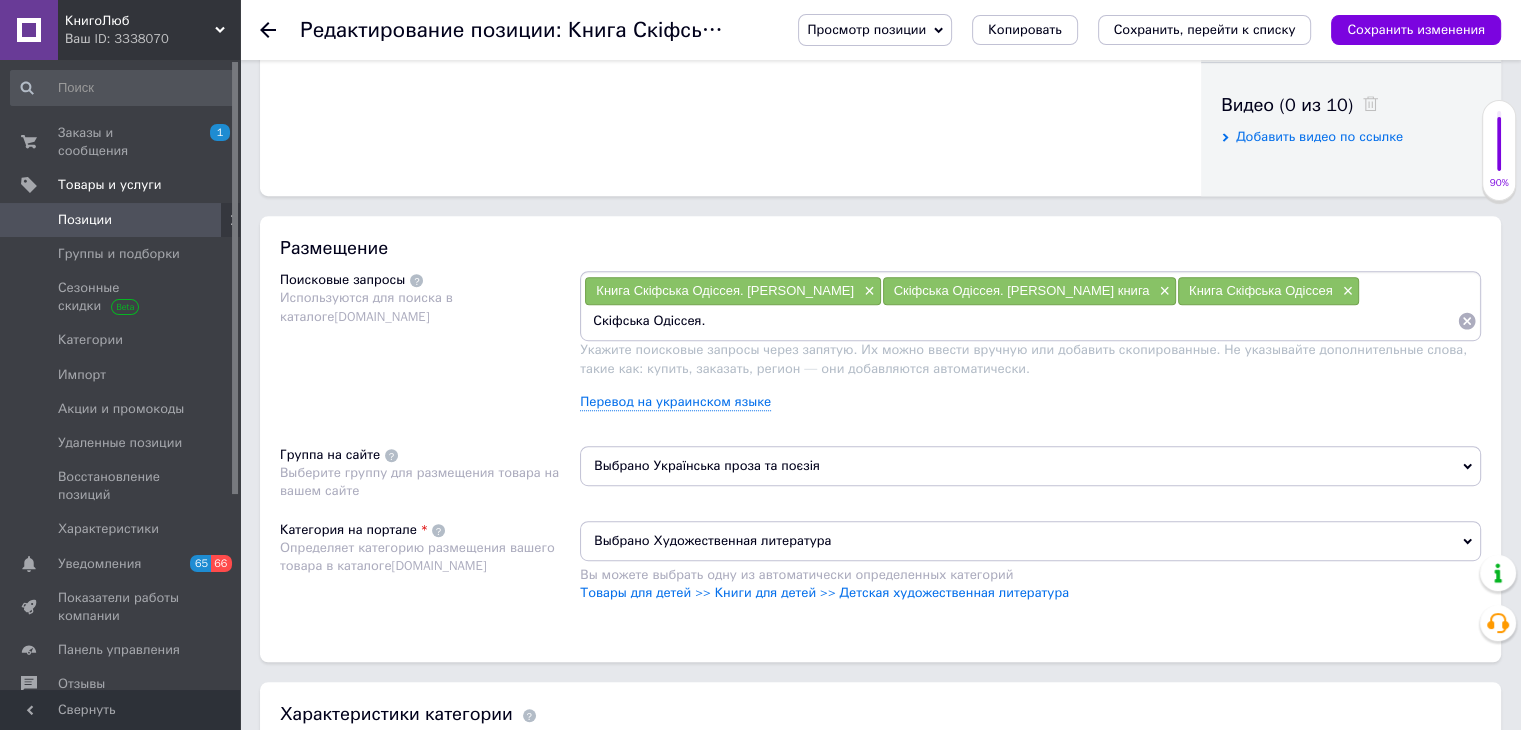 type on "Скіфська Одіссея" 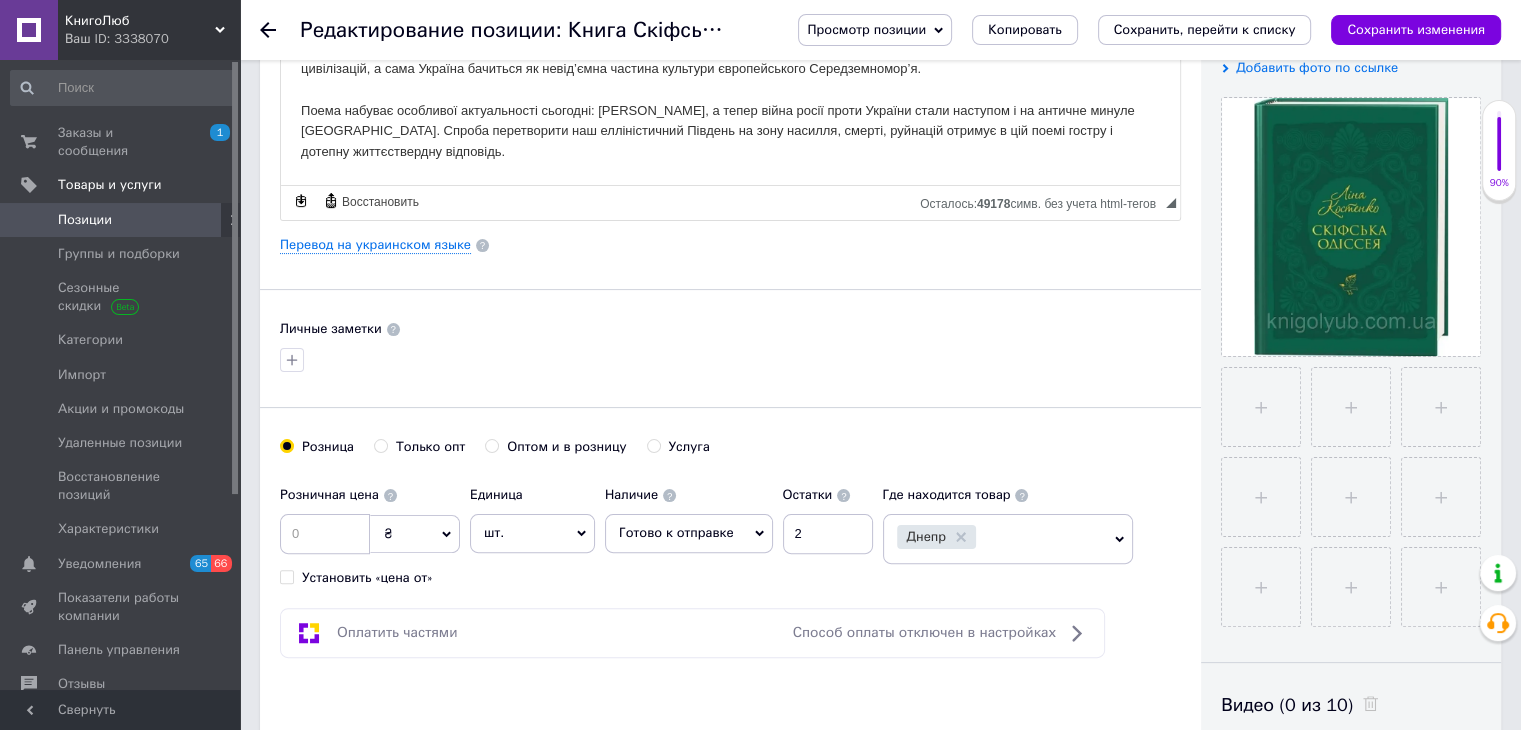 scroll, scrollTop: 0, scrollLeft: 0, axis: both 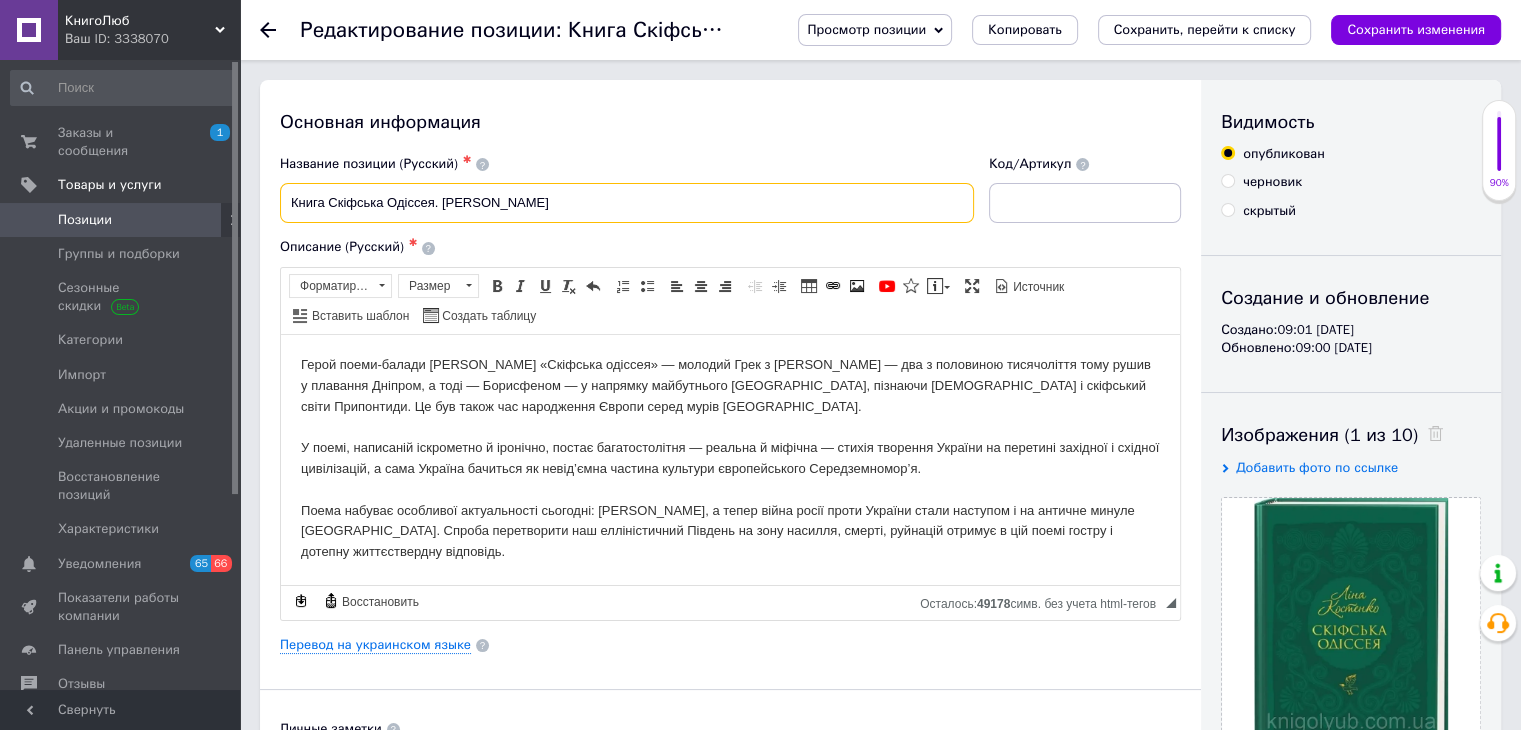 drag, startPoint x: 326, startPoint y: 198, endPoint x: 438, endPoint y: 203, distance: 112.11155 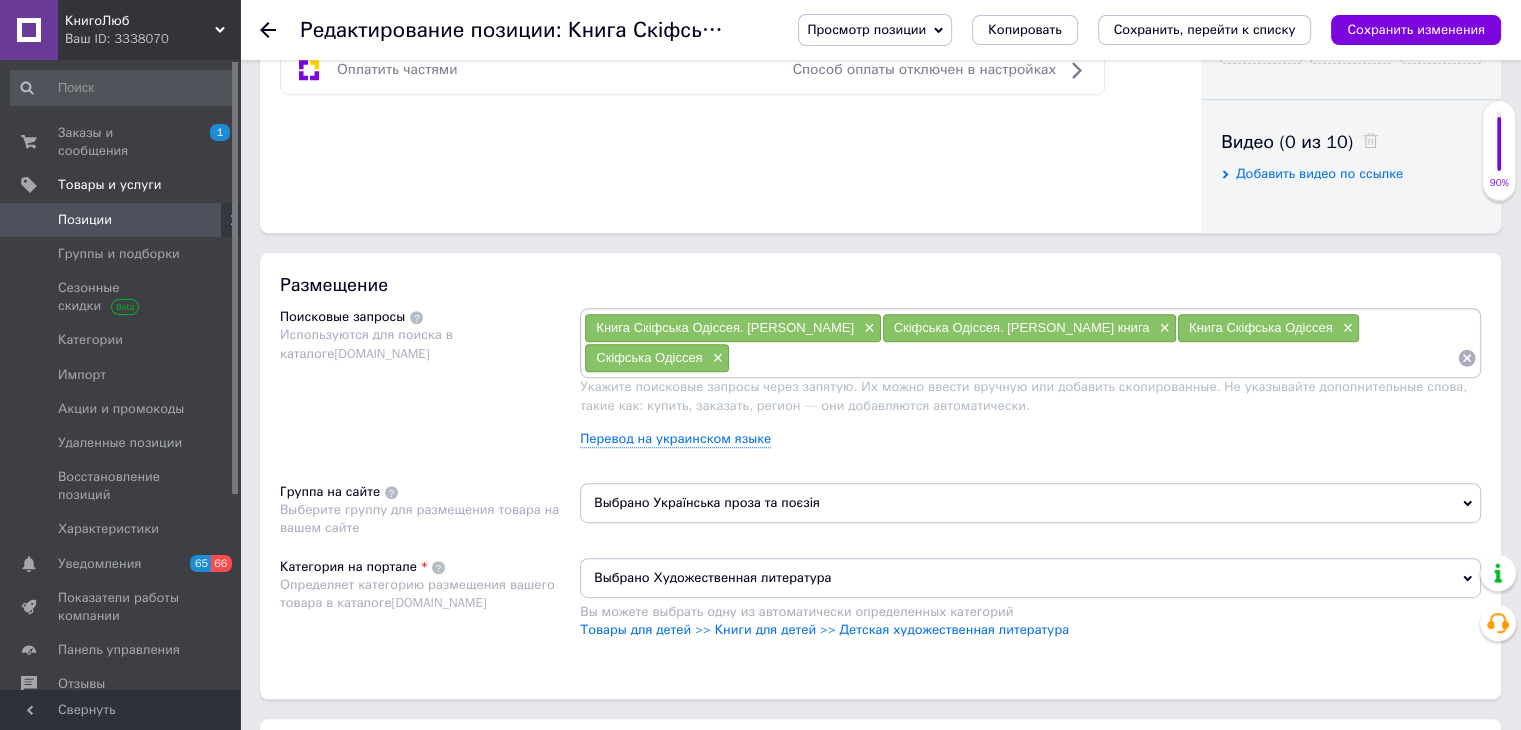 scroll, scrollTop: 1000, scrollLeft: 0, axis: vertical 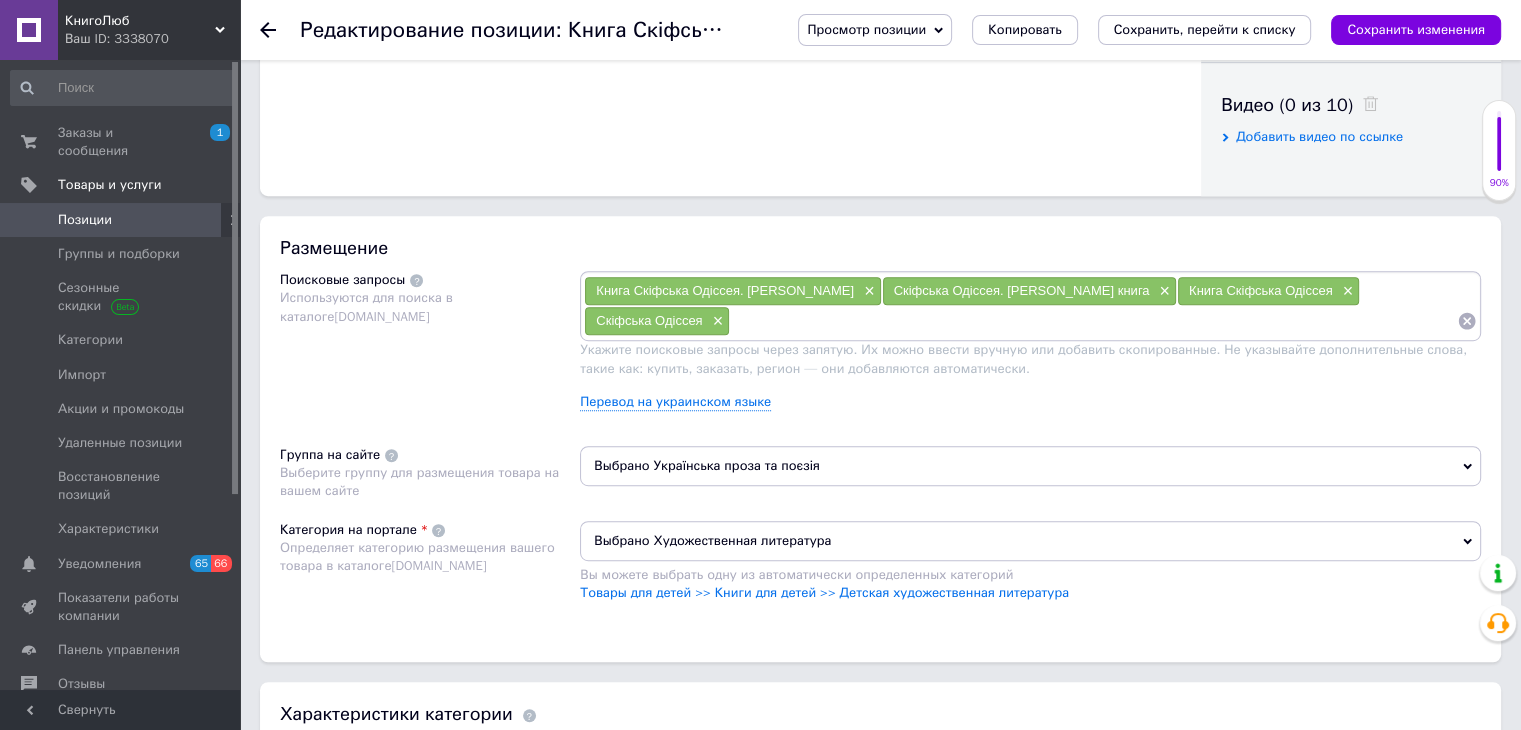 click at bounding box center [1093, 321] 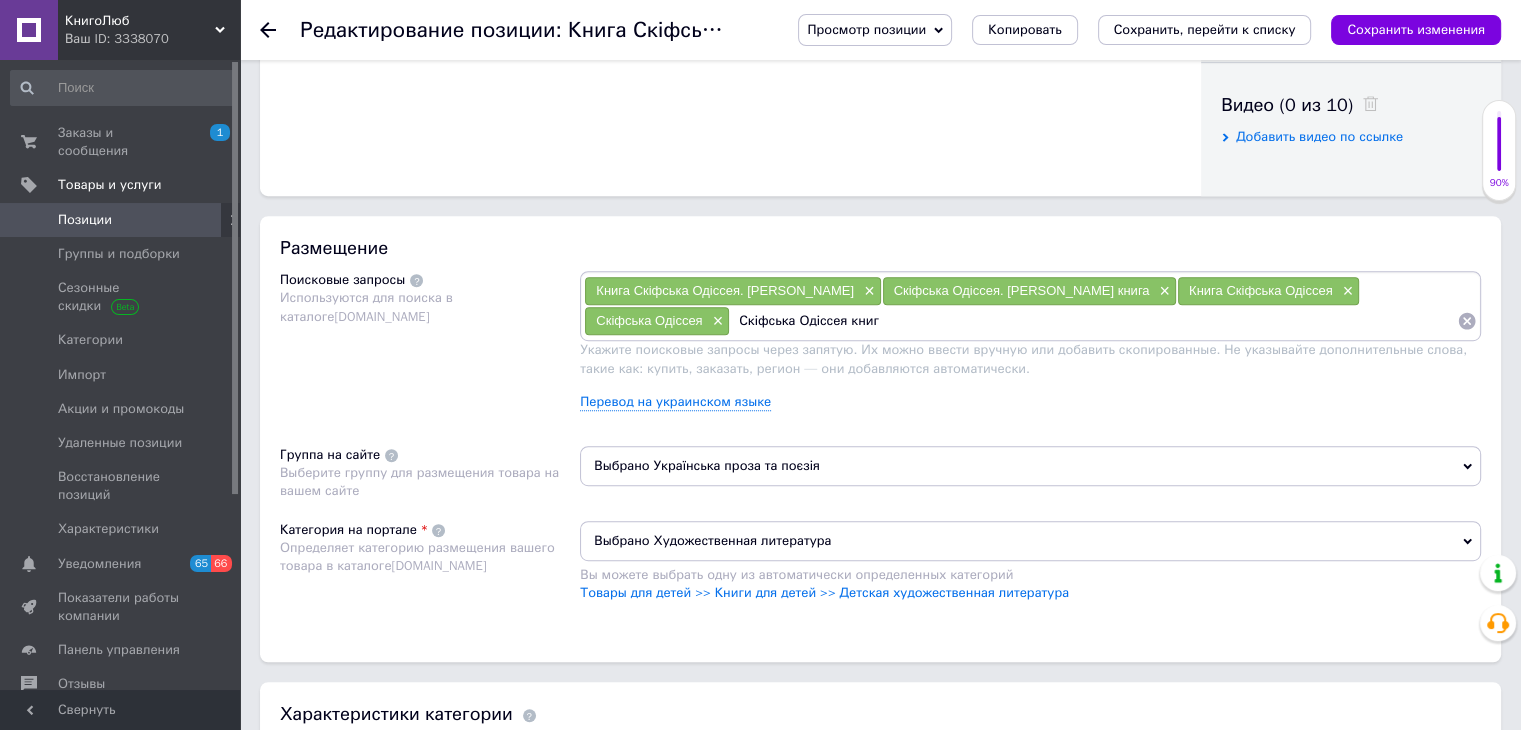 type on "Скіфська Одіссея книга" 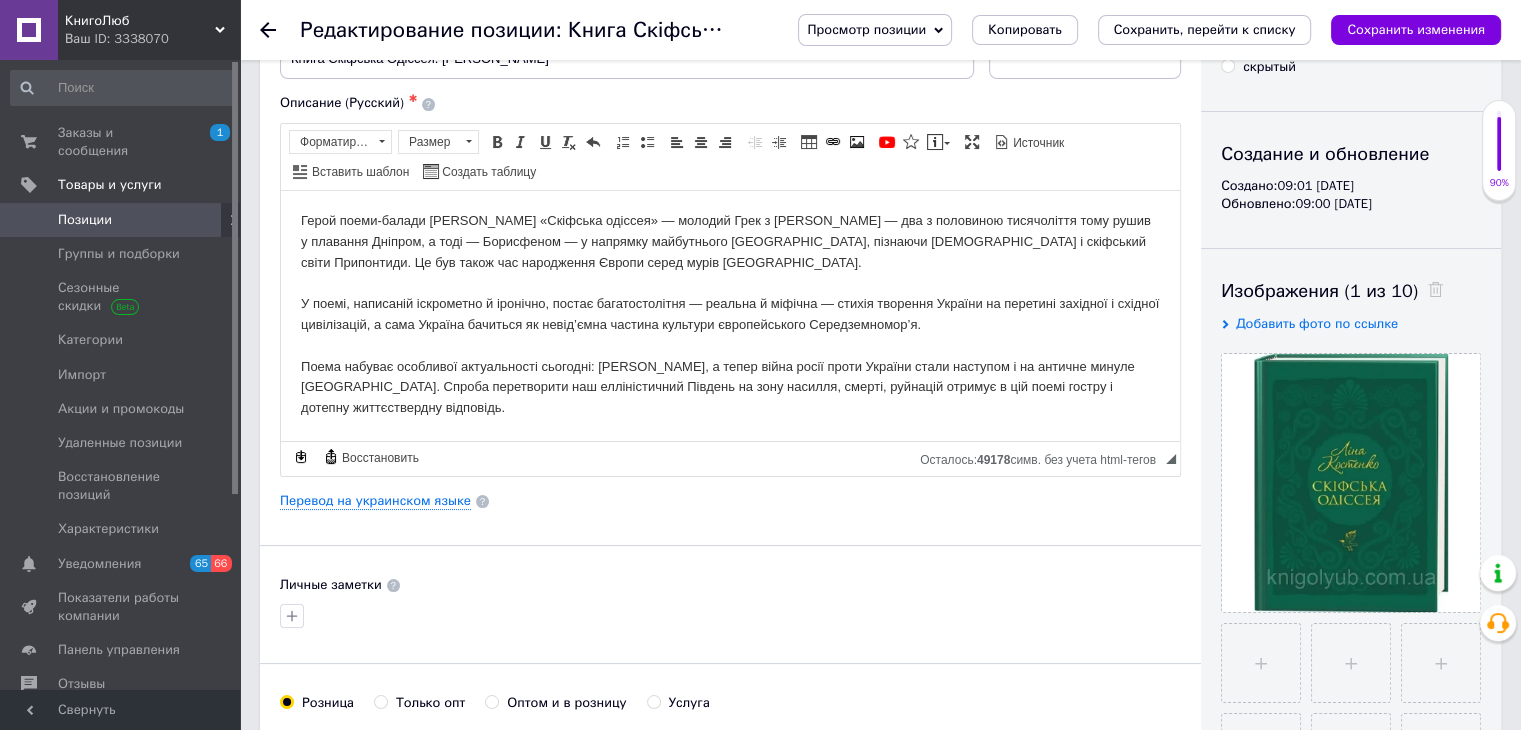 scroll, scrollTop: 0, scrollLeft: 0, axis: both 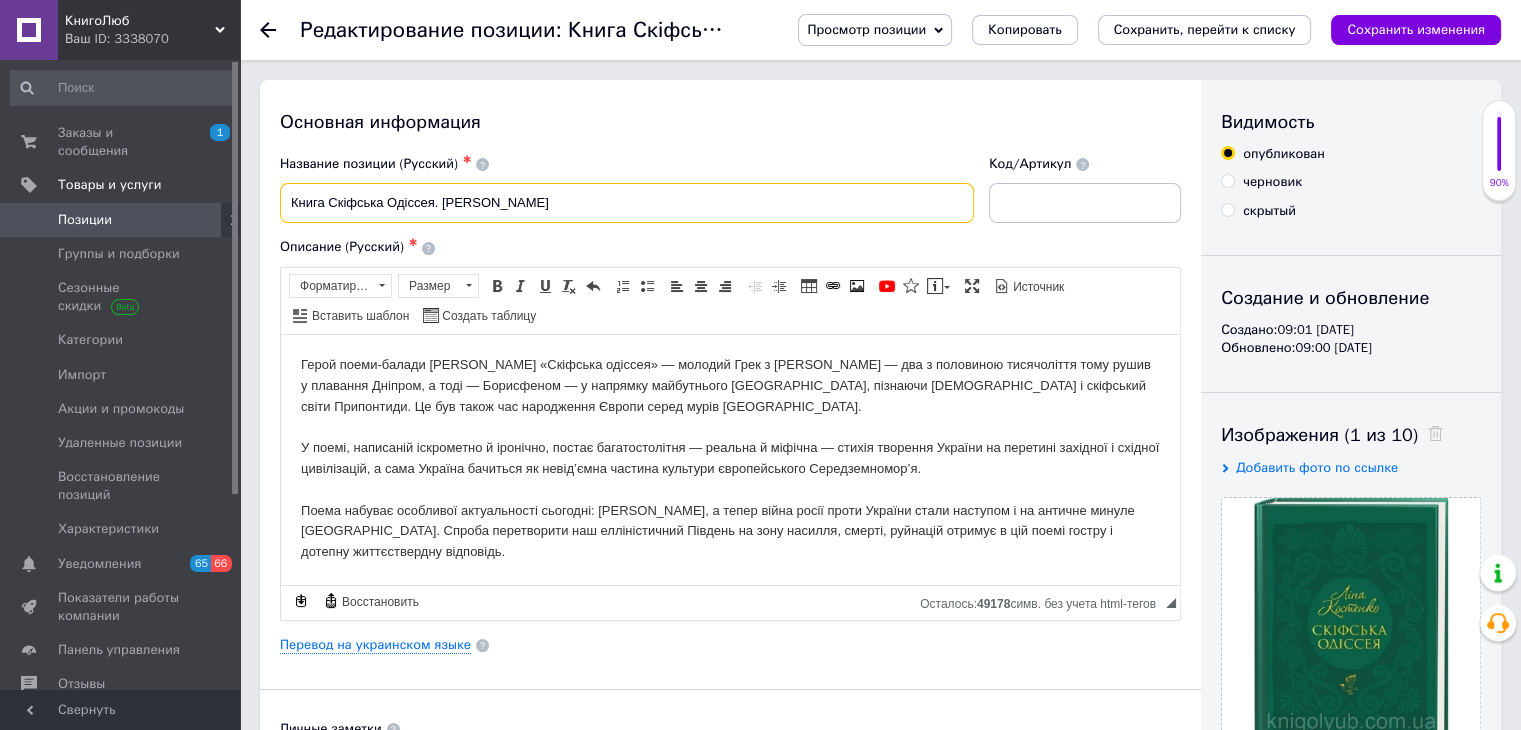 drag, startPoint x: 329, startPoint y: 196, endPoint x: 439, endPoint y: 197, distance: 110.00455 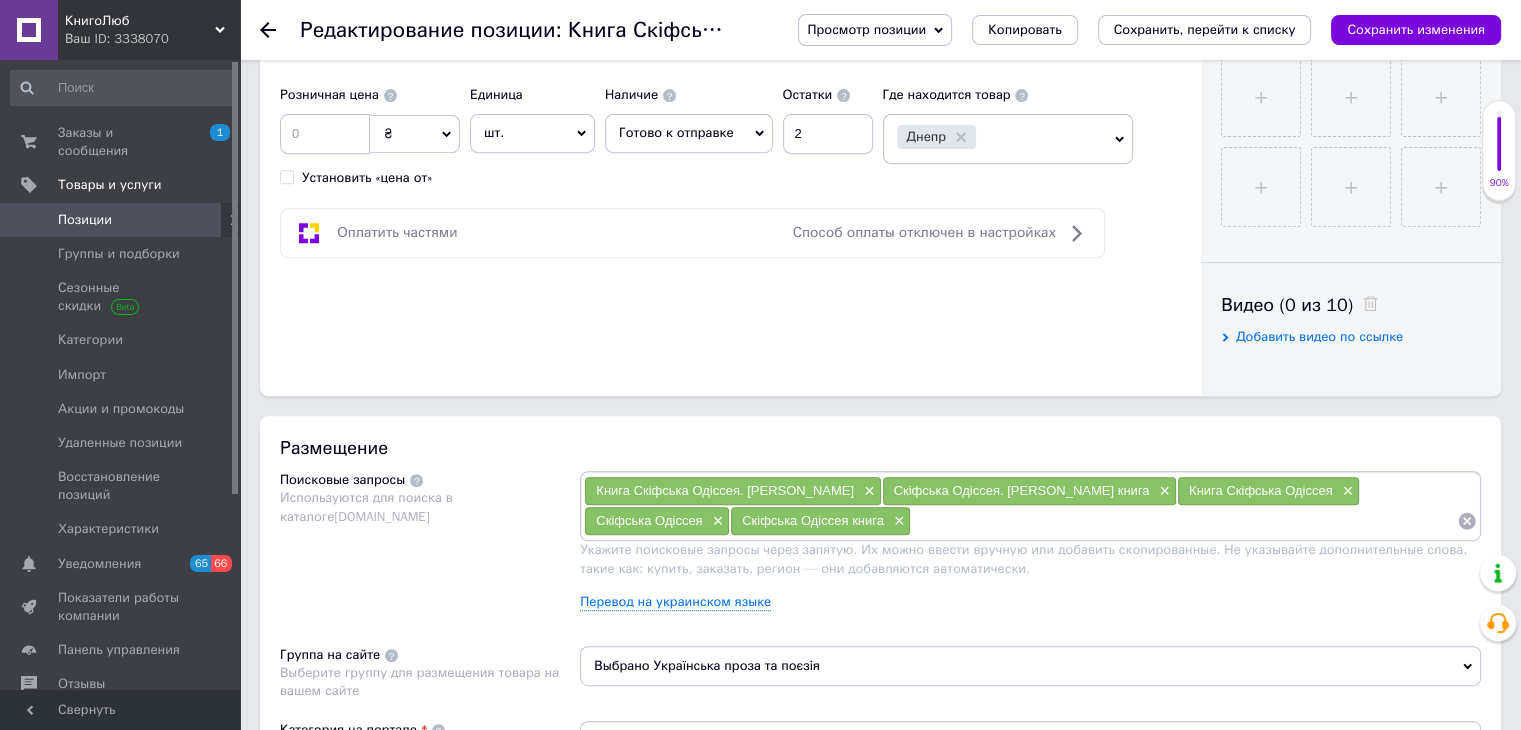 scroll, scrollTop: 1100, scrollLeft: 0, axis: vertical 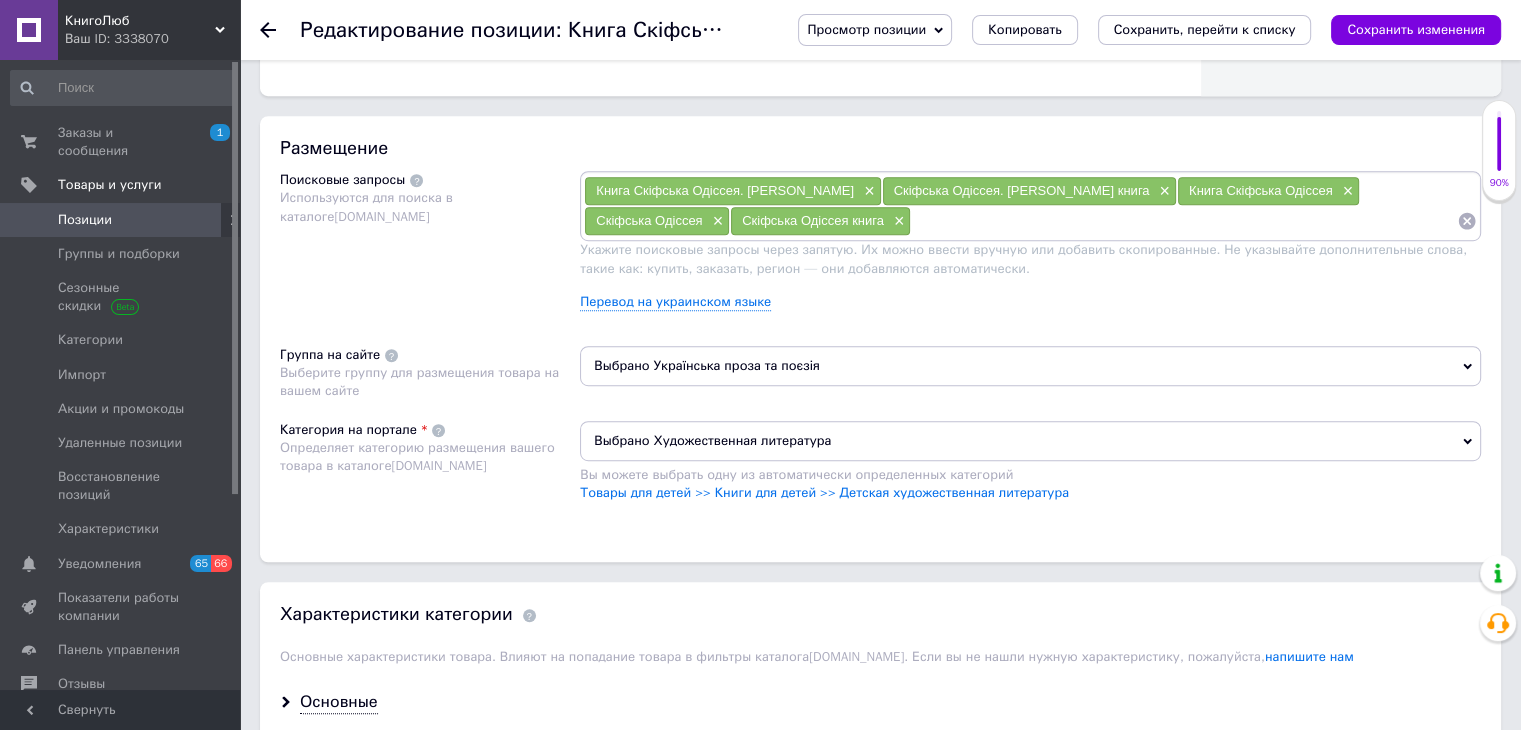 click at bounding box center (1184, 221) 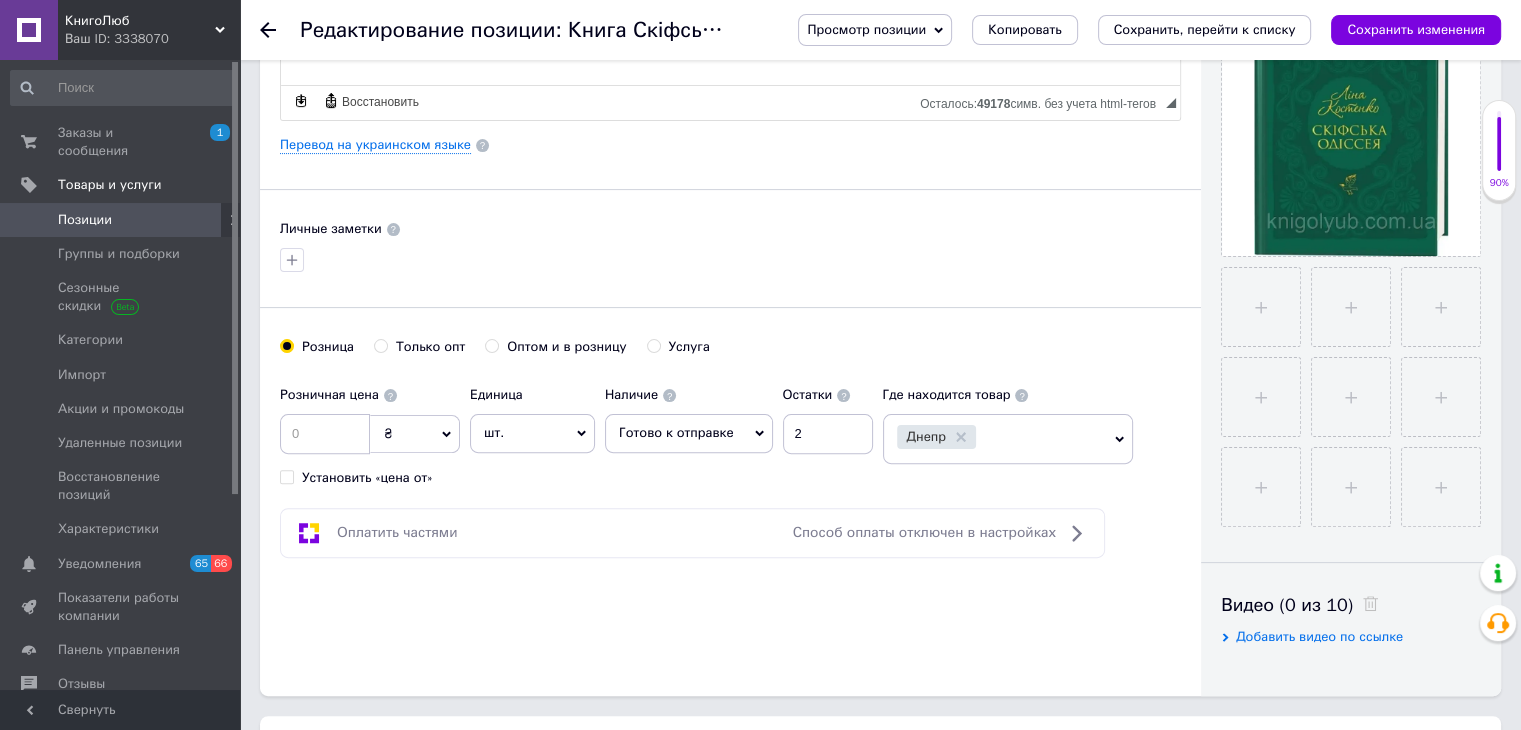 scroll, scrollTop: 0, scrollLeft: 0, axis: both 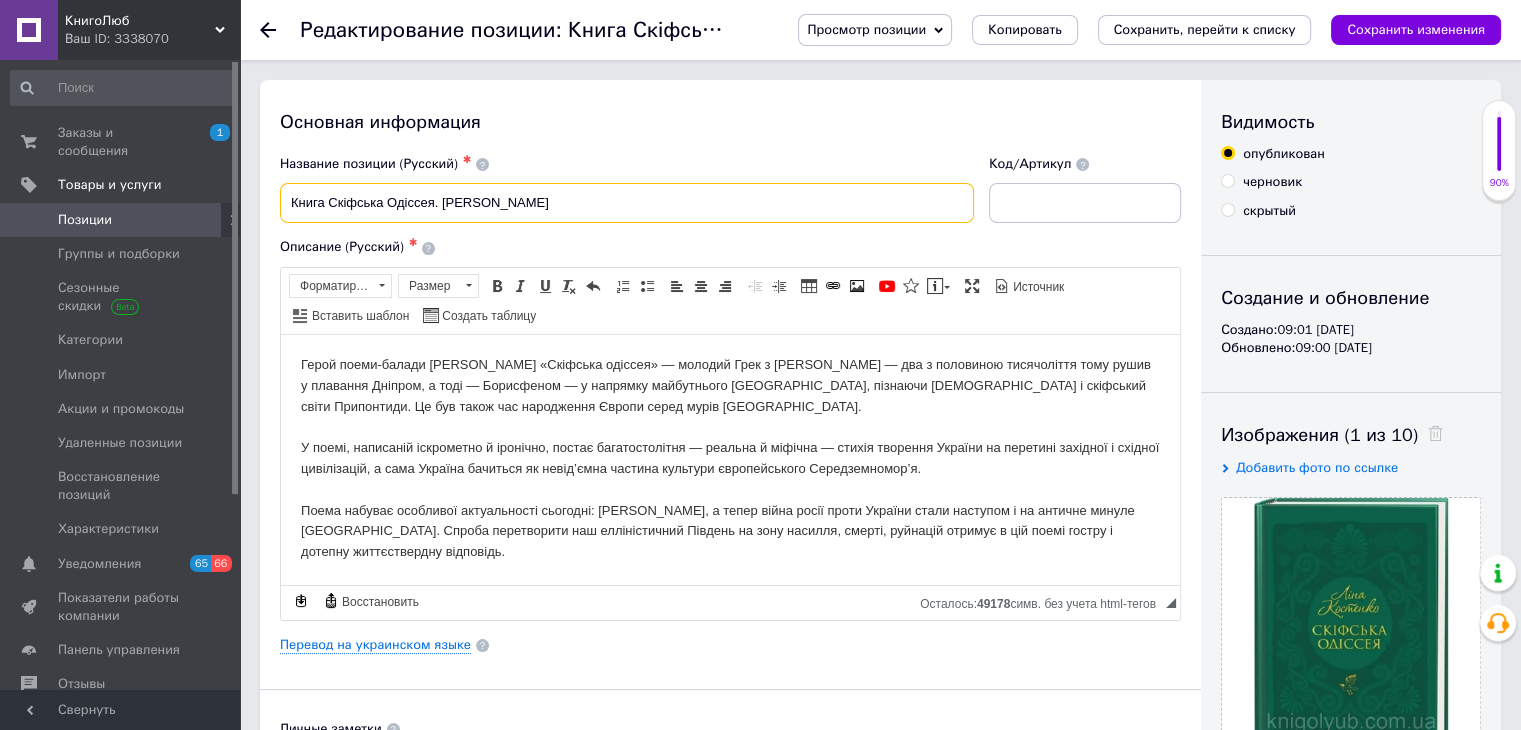 drag, startPoint x: 440, startPoint y: 195, endPoint x: 545, endPoint y: 197, distance: 105.01904 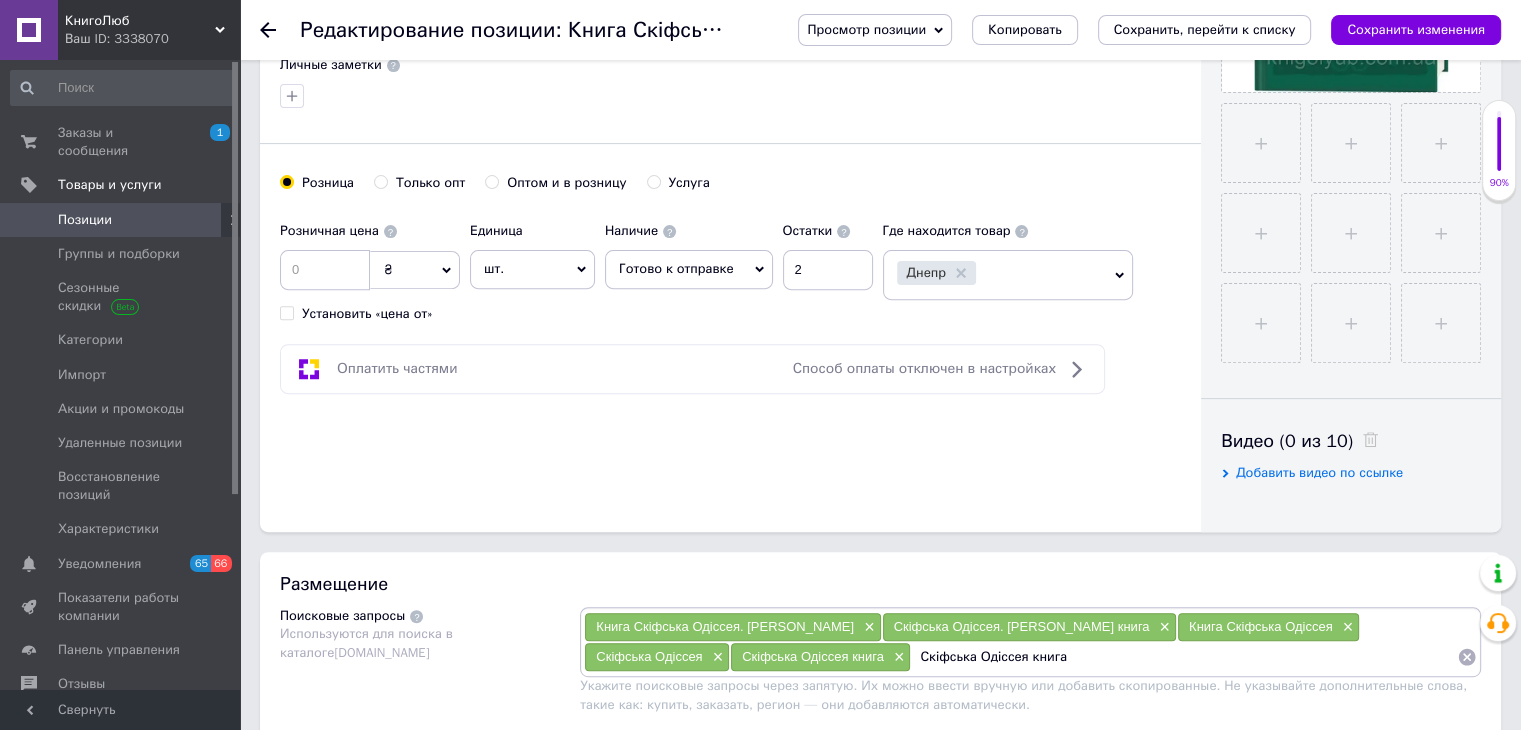 scroll, scrollTop: 1000, scrollLeft: 0, axis: vertical 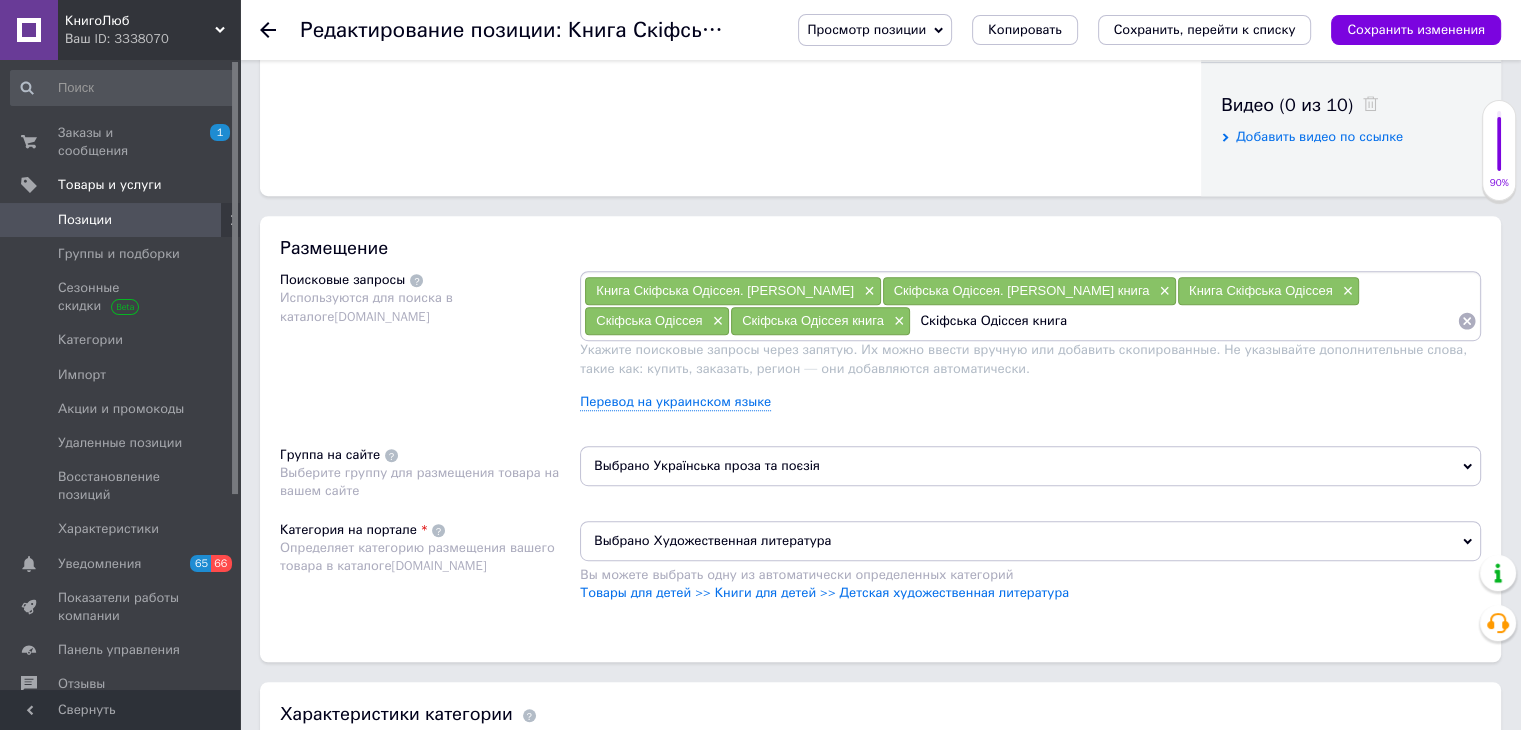 click on "Скіфська Одіссея книга" at bounding box center [1184, 321] 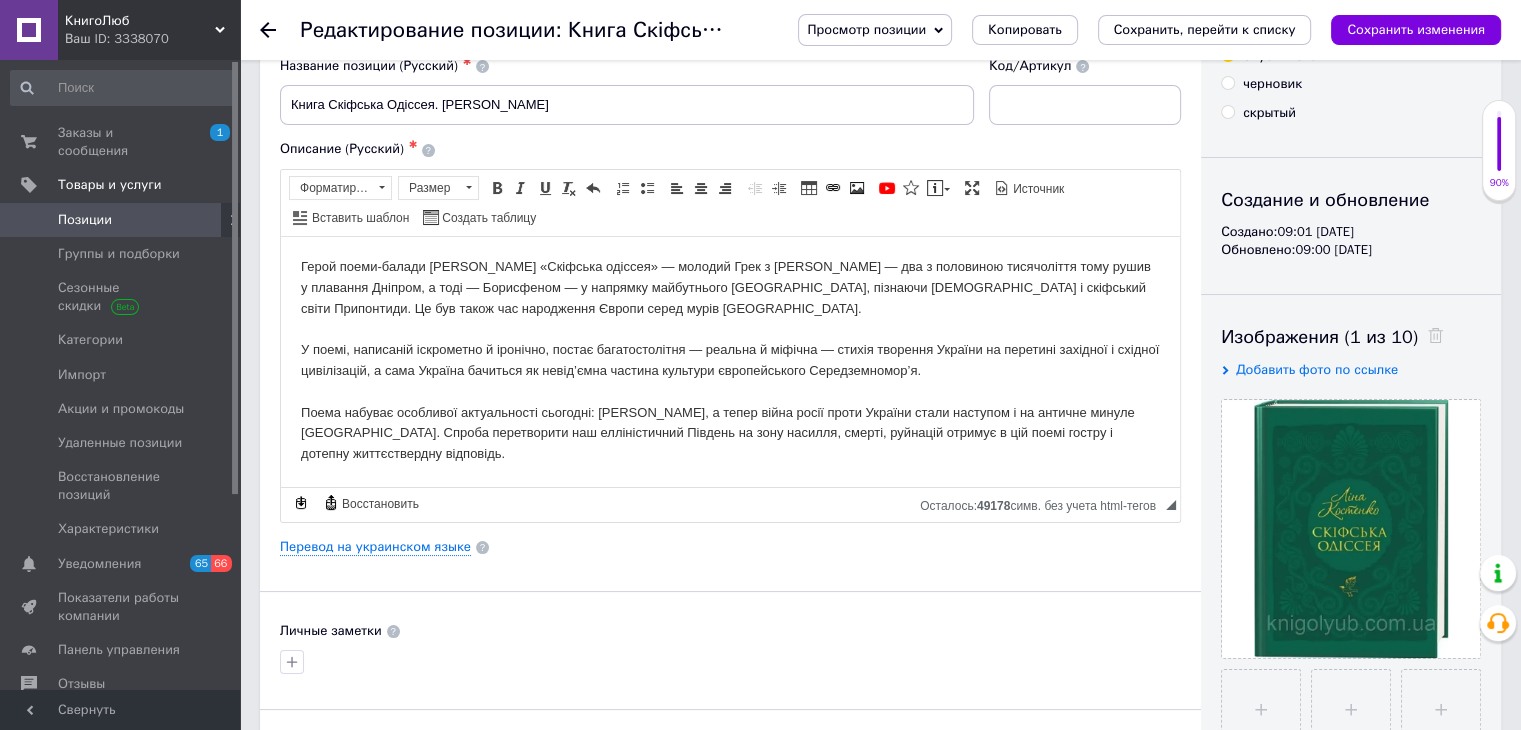 scroll, scrollTop: 0, scrollLeft: 0, axis: both 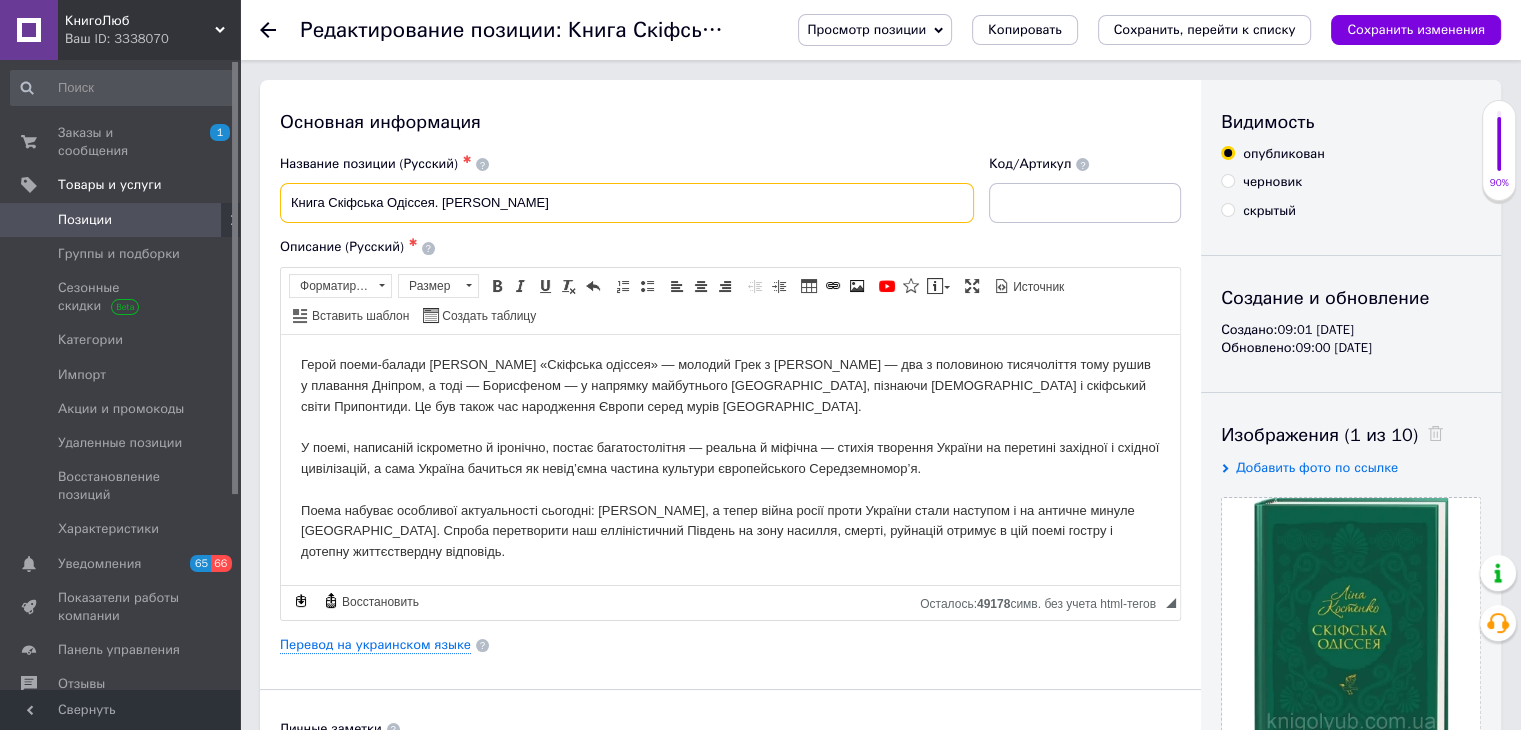 drag, startPoint x: 440, startPoint y: 197, endPoint x: 542, endPoint y: 204, distance: 102.239914 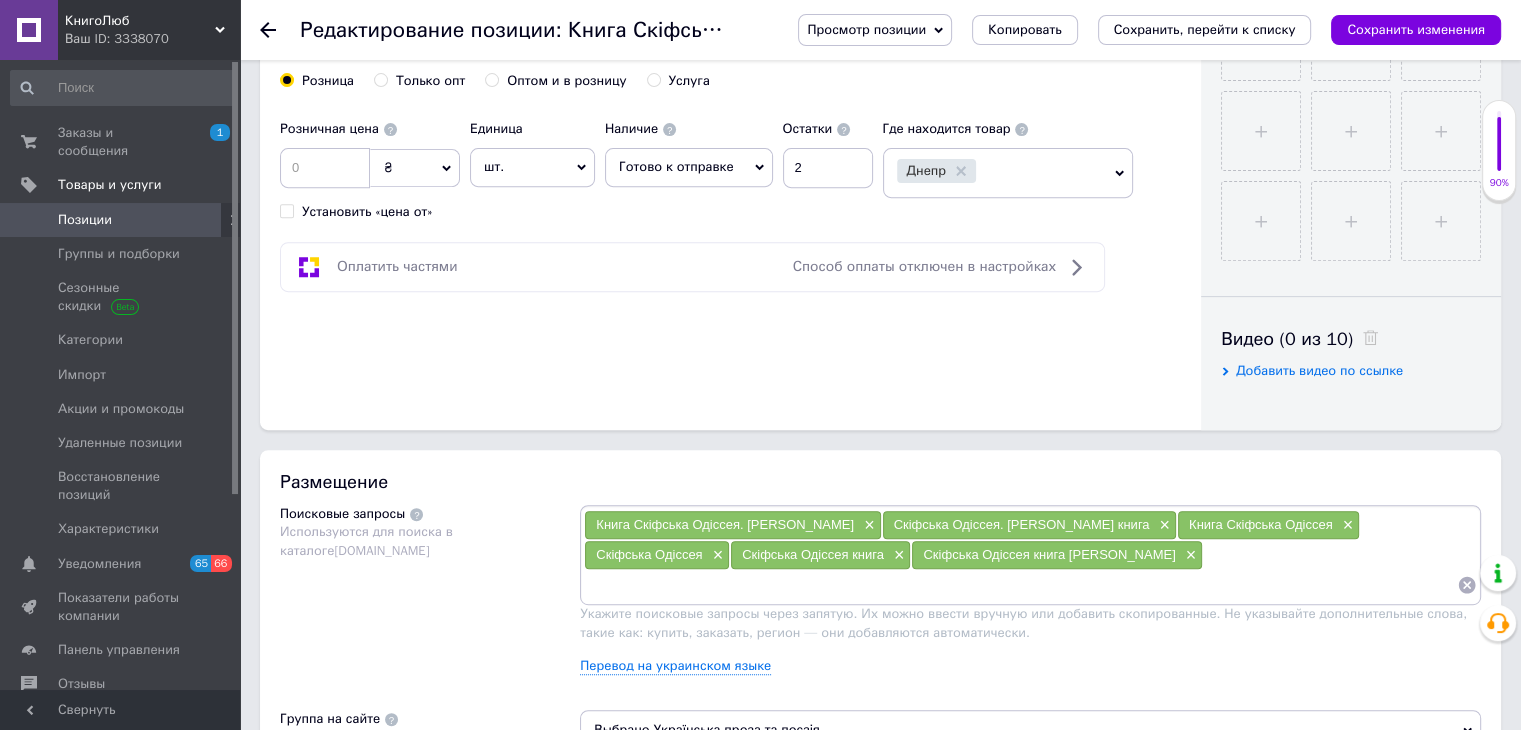 scroll, scrollTop: 1000, scrollLeft: 0, axis: vertical 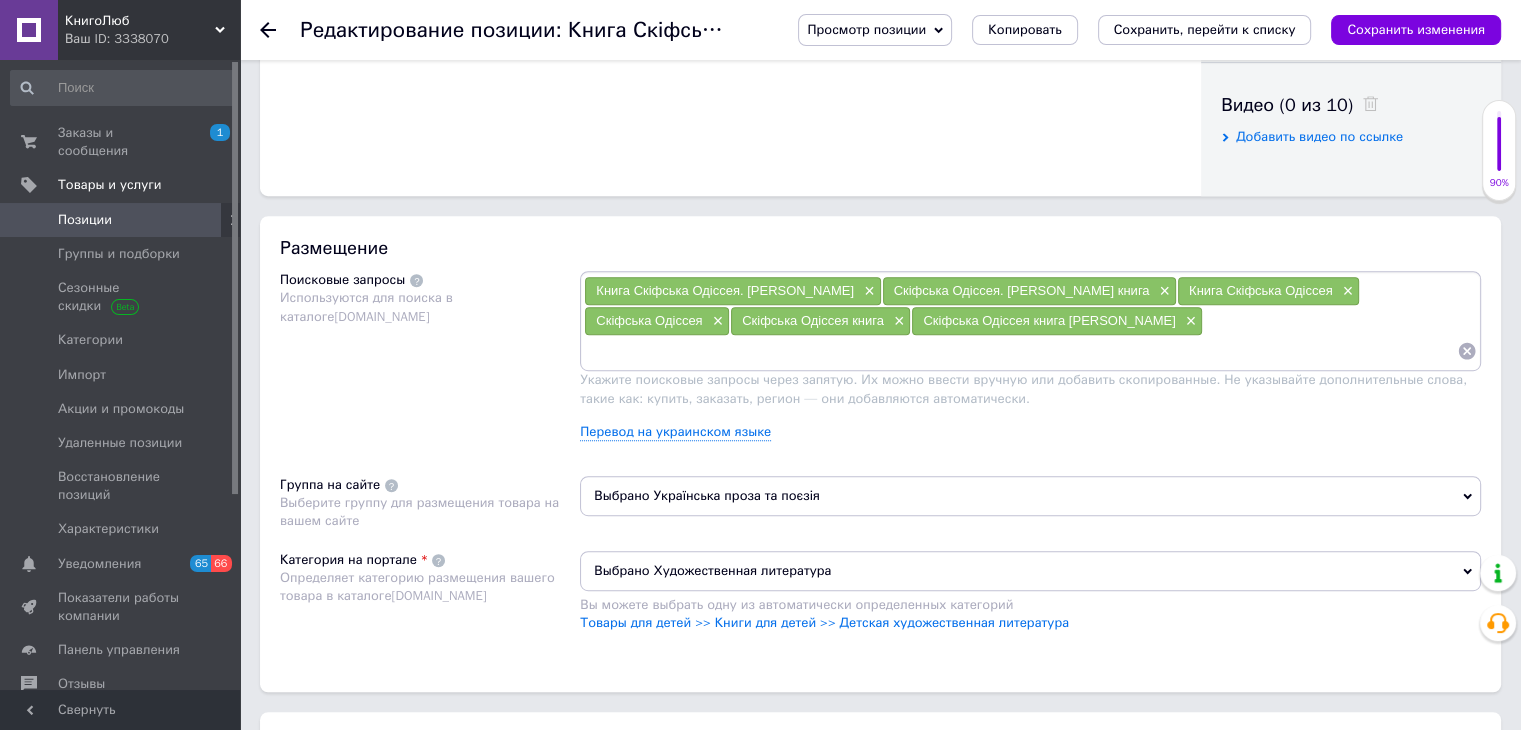 click at bounding box center [1020, 351] 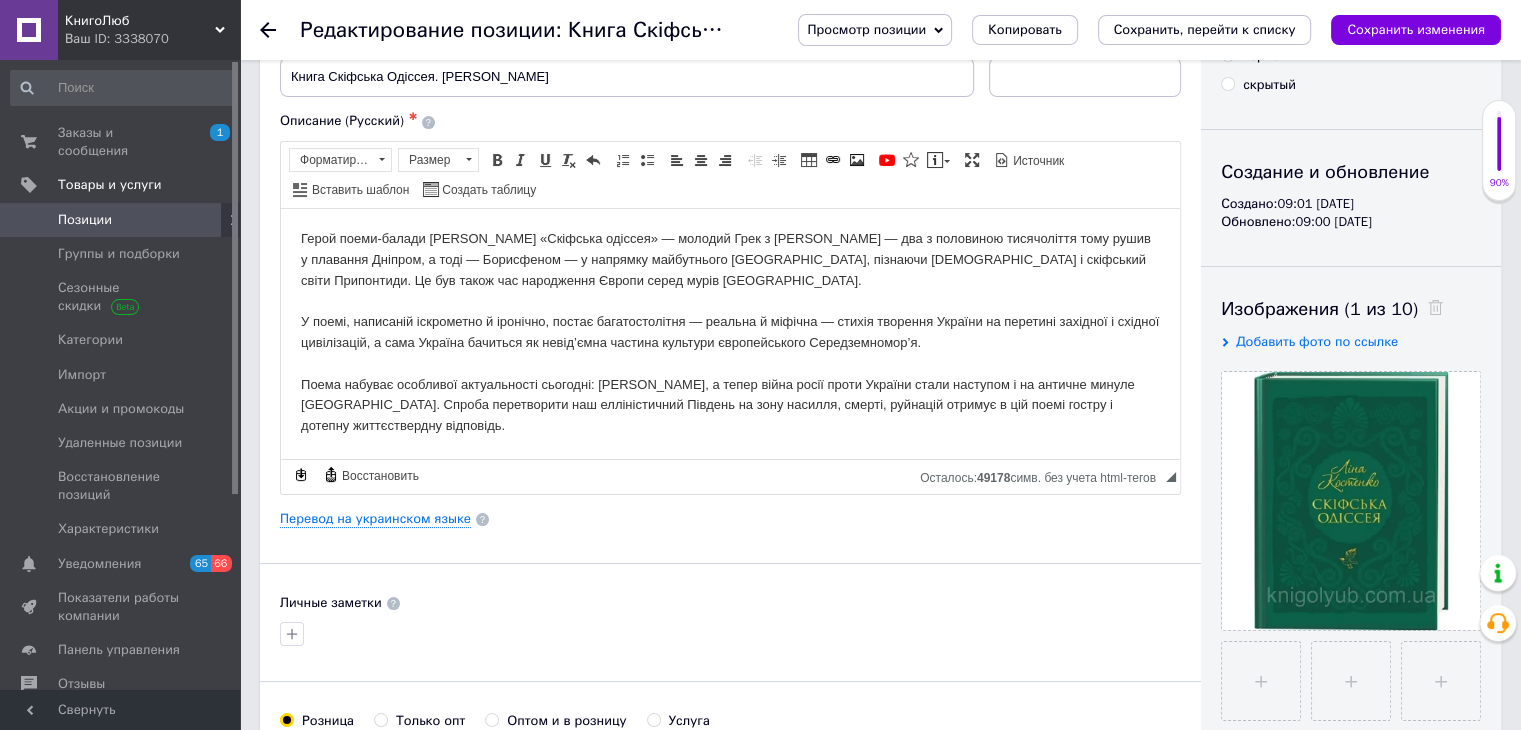 scroll, scrollTop: 0, scrollLeft: 0, axis: both 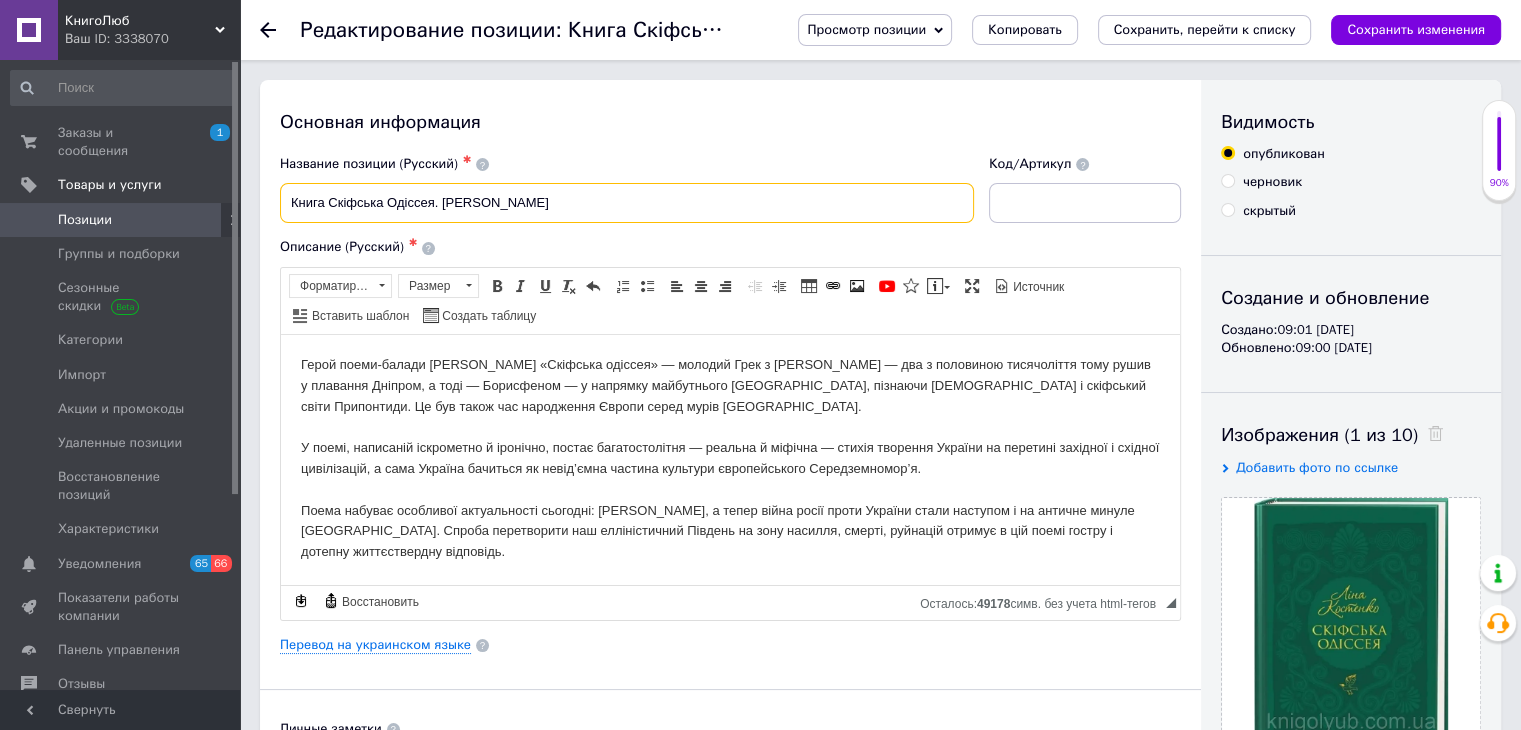 drag, startPoint x: 328, startPoint y: 193, endPoint x: 444, endPoint y: 194, distance: 116.00431 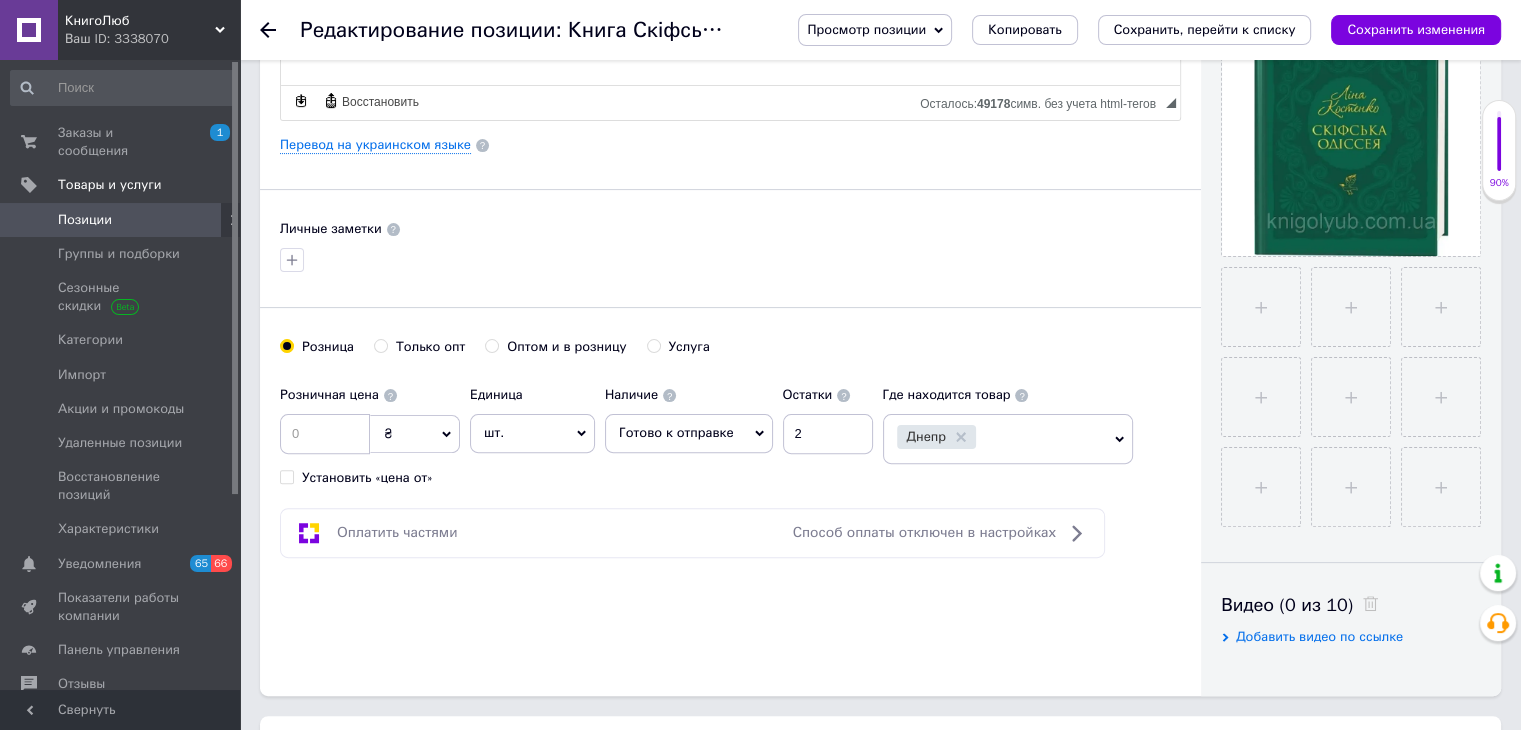 scroll, scrollTop: 1000, scrollLeft: 0, axis: vertical 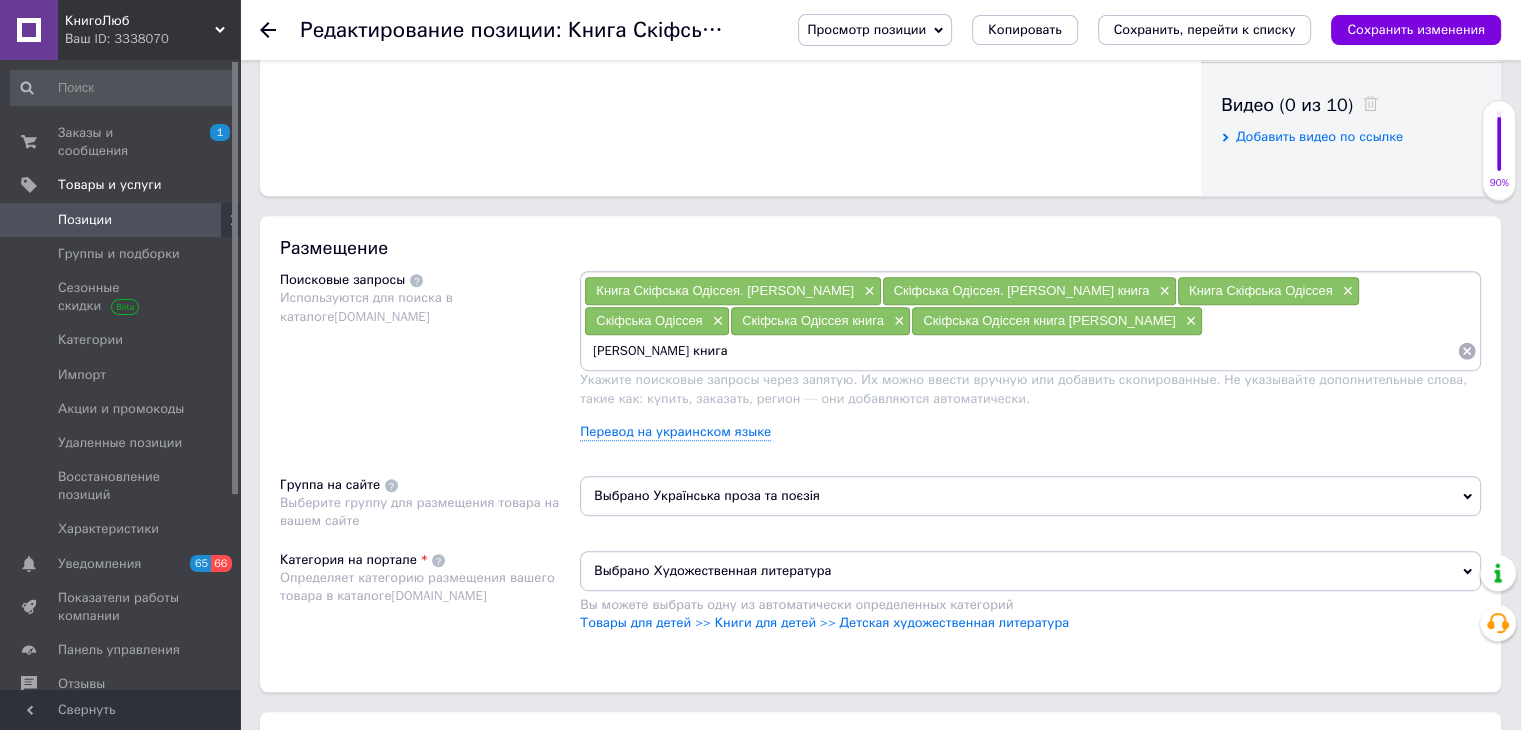 click on "[PERSON_NAME] книга" at bounding box center (1020, 351) 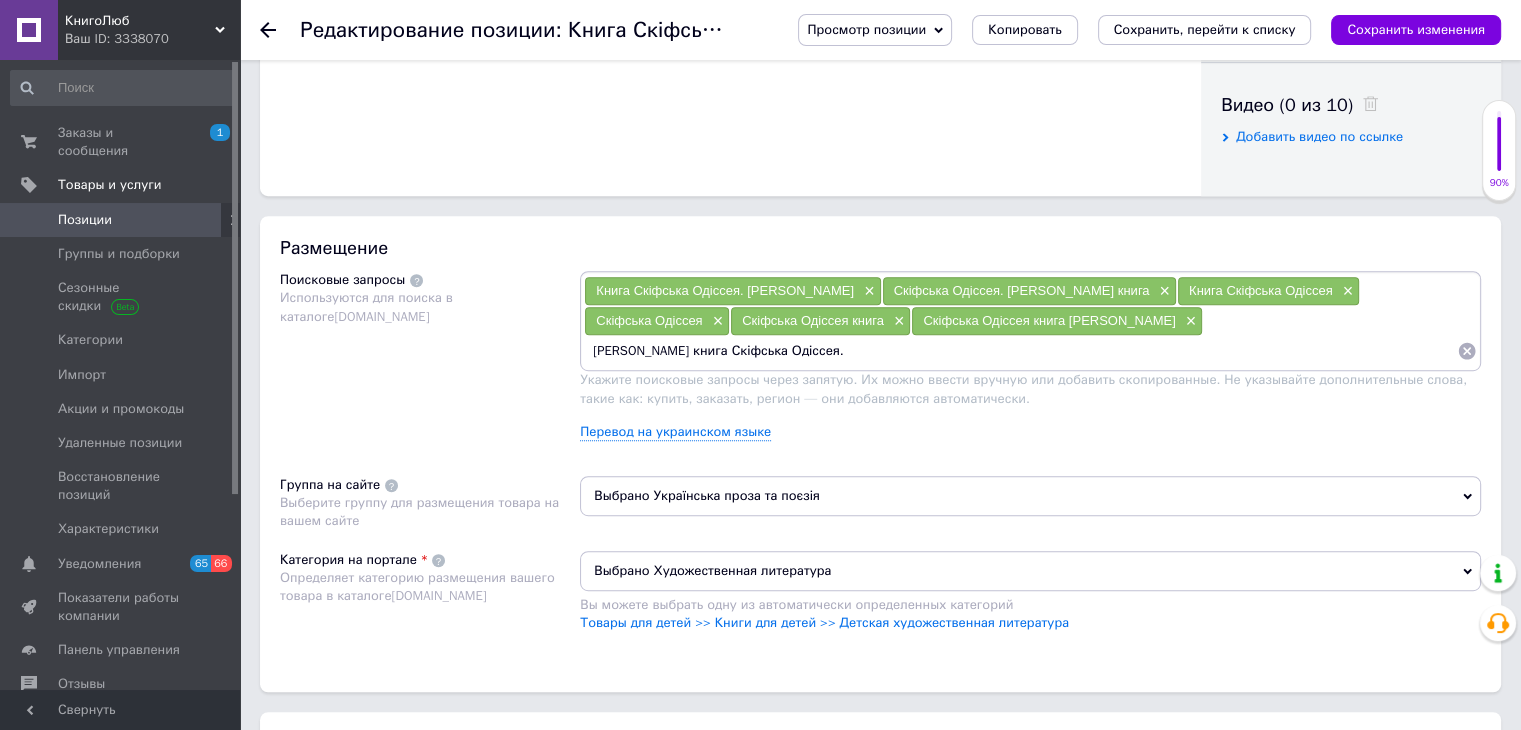 type on "[PERSON_NAME] книга Скіфська Одіссея" 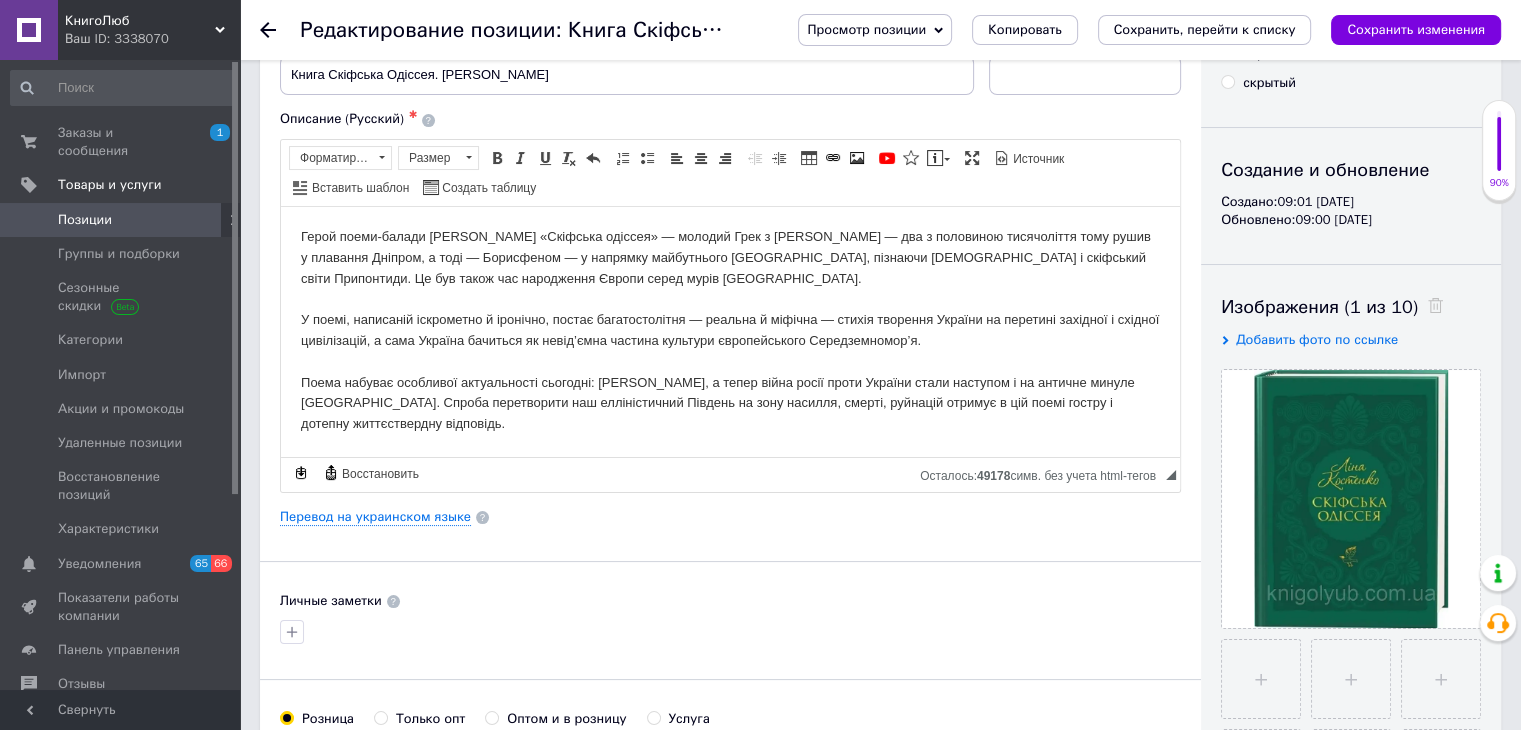 scroll, scrollTop: 0, scrollLeft: 0, axis: both 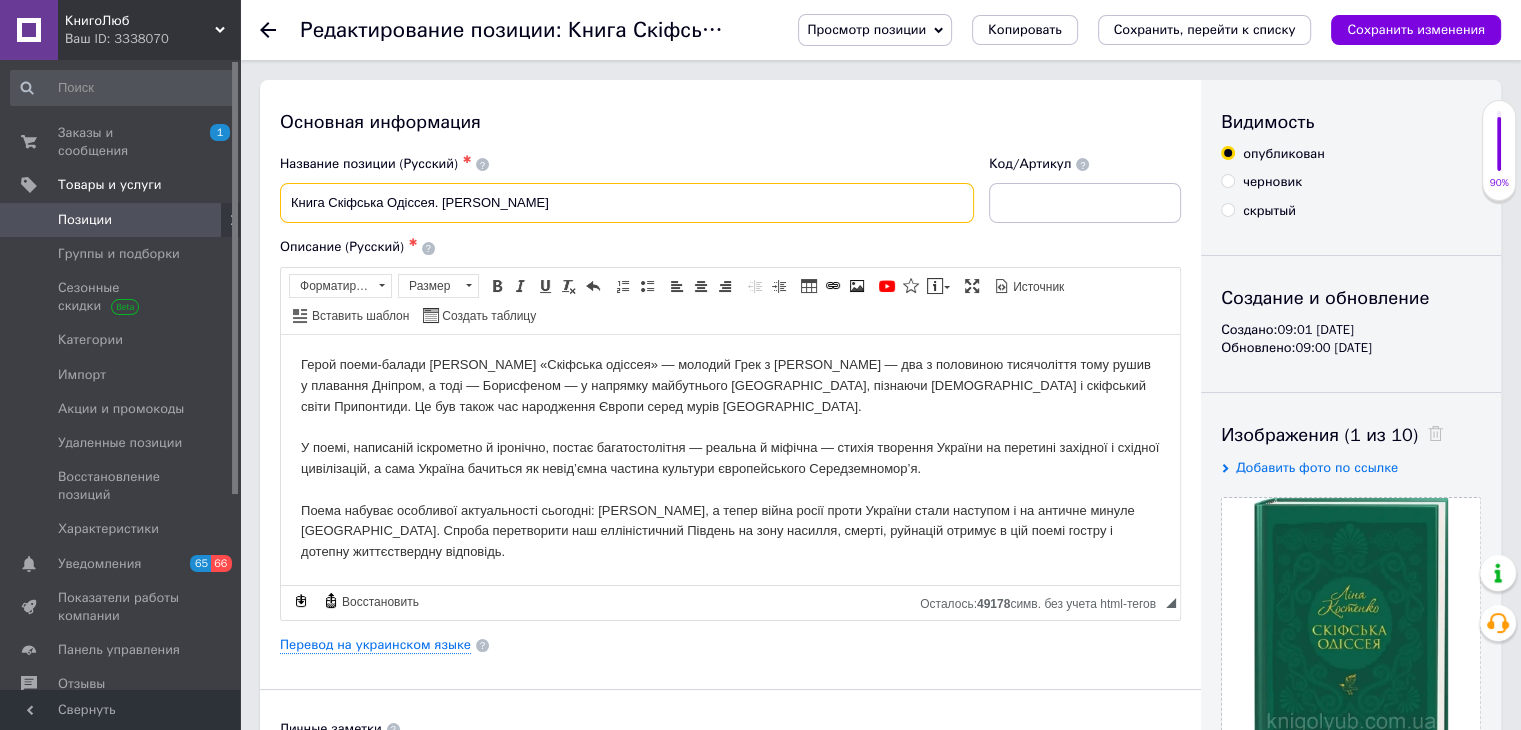 drag, startPoint x: 438, startPoint y: 200, endPoint x: 583, endPoint y: 210, distance: 145.34442 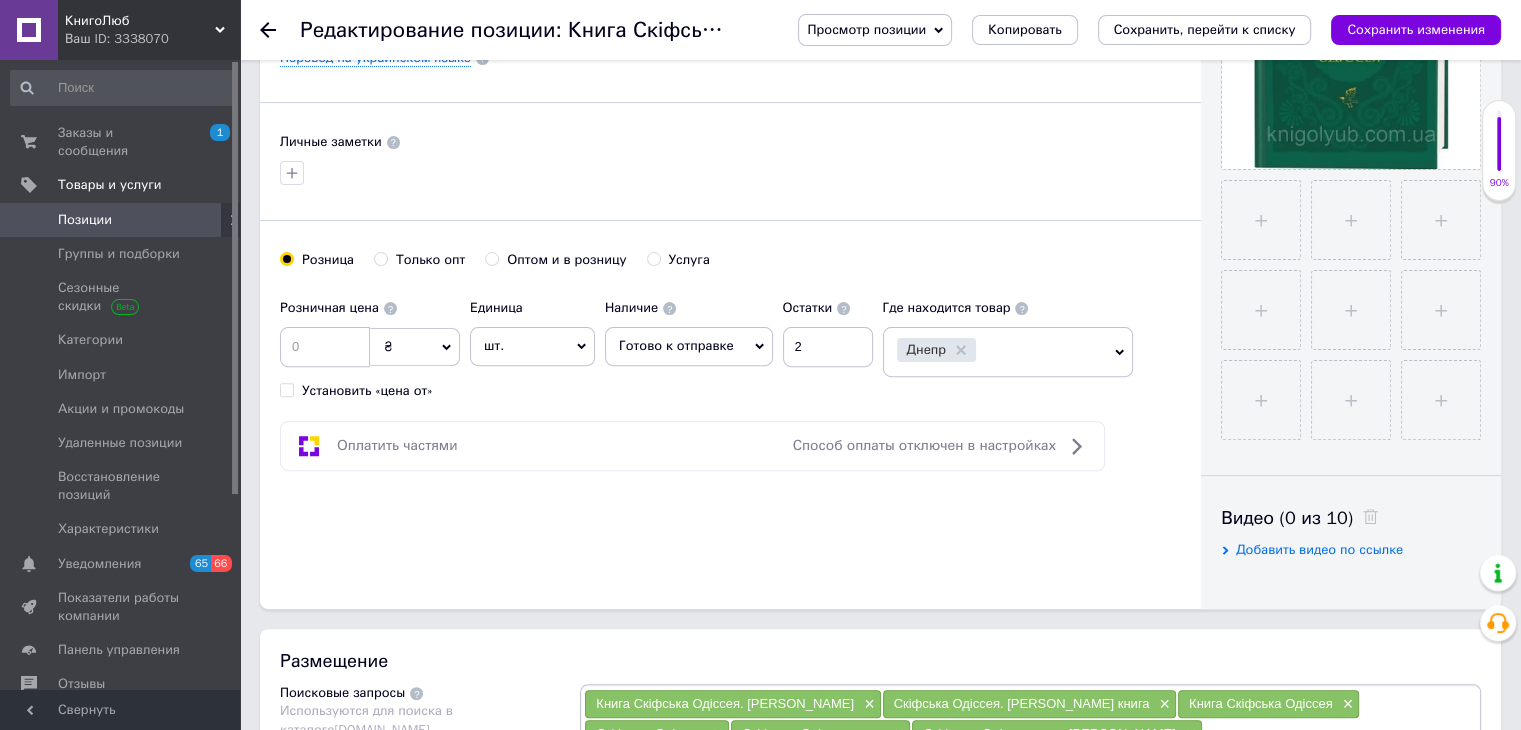 scroll, scrollTop: 900, scrollLeft: 0, axis: vertical 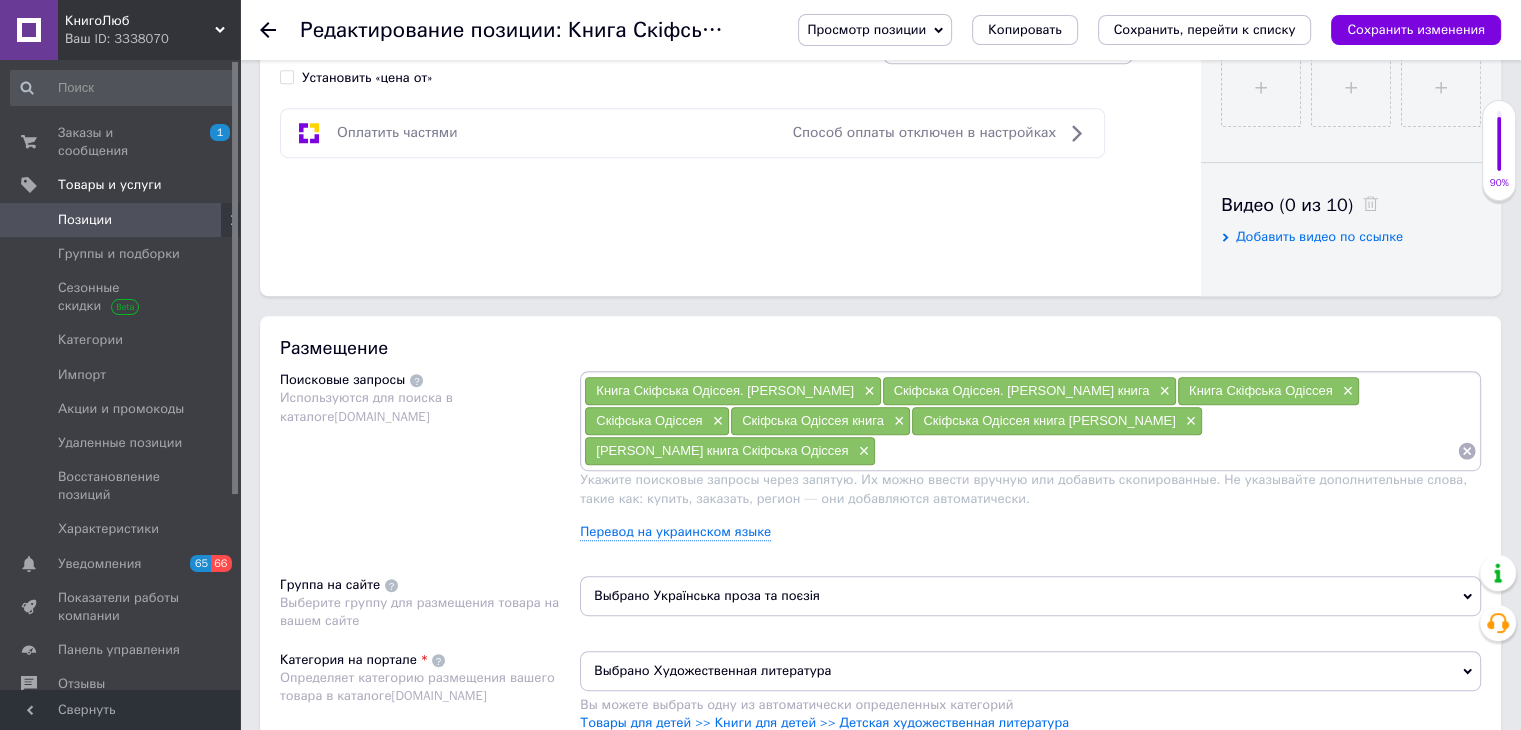 click at bounding box center [1166, 451] 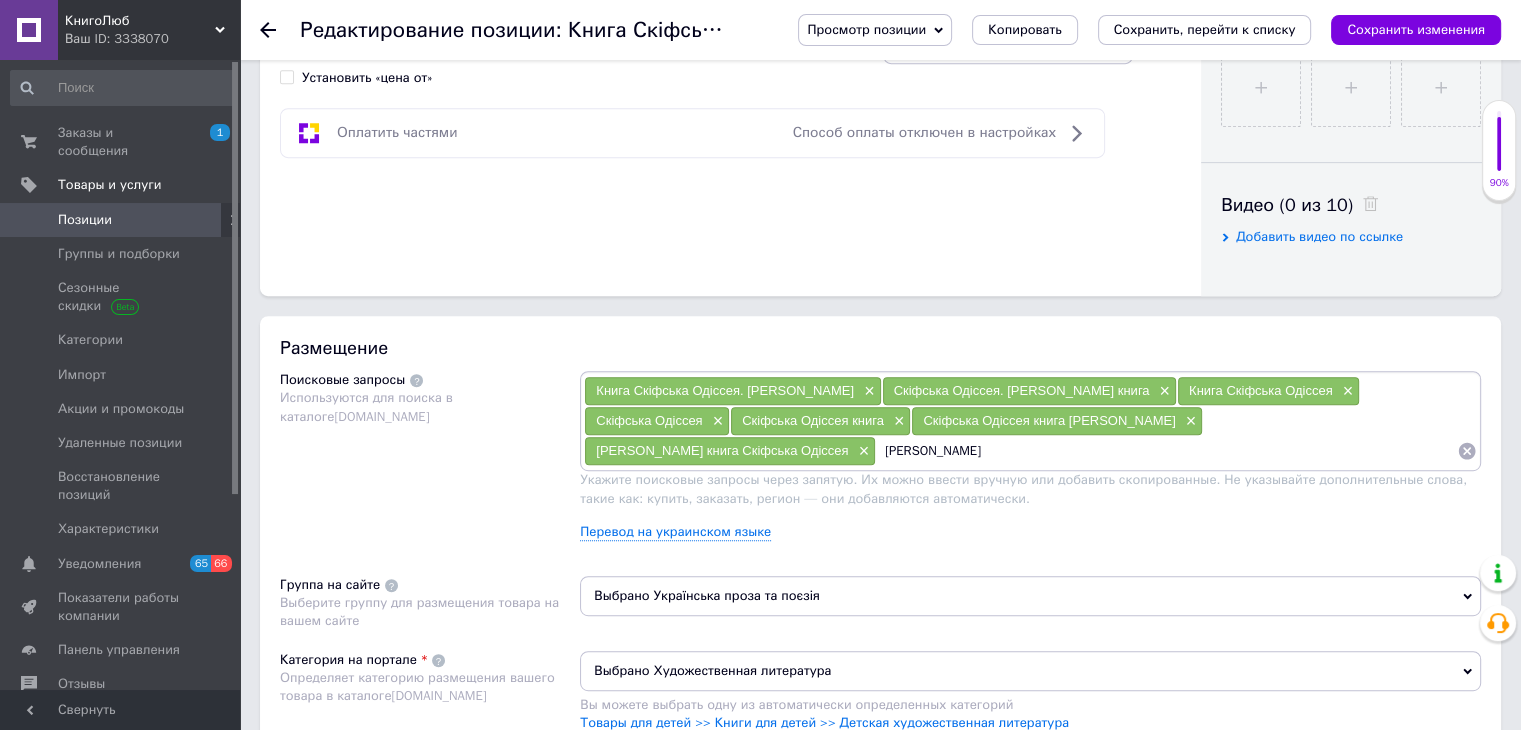 type 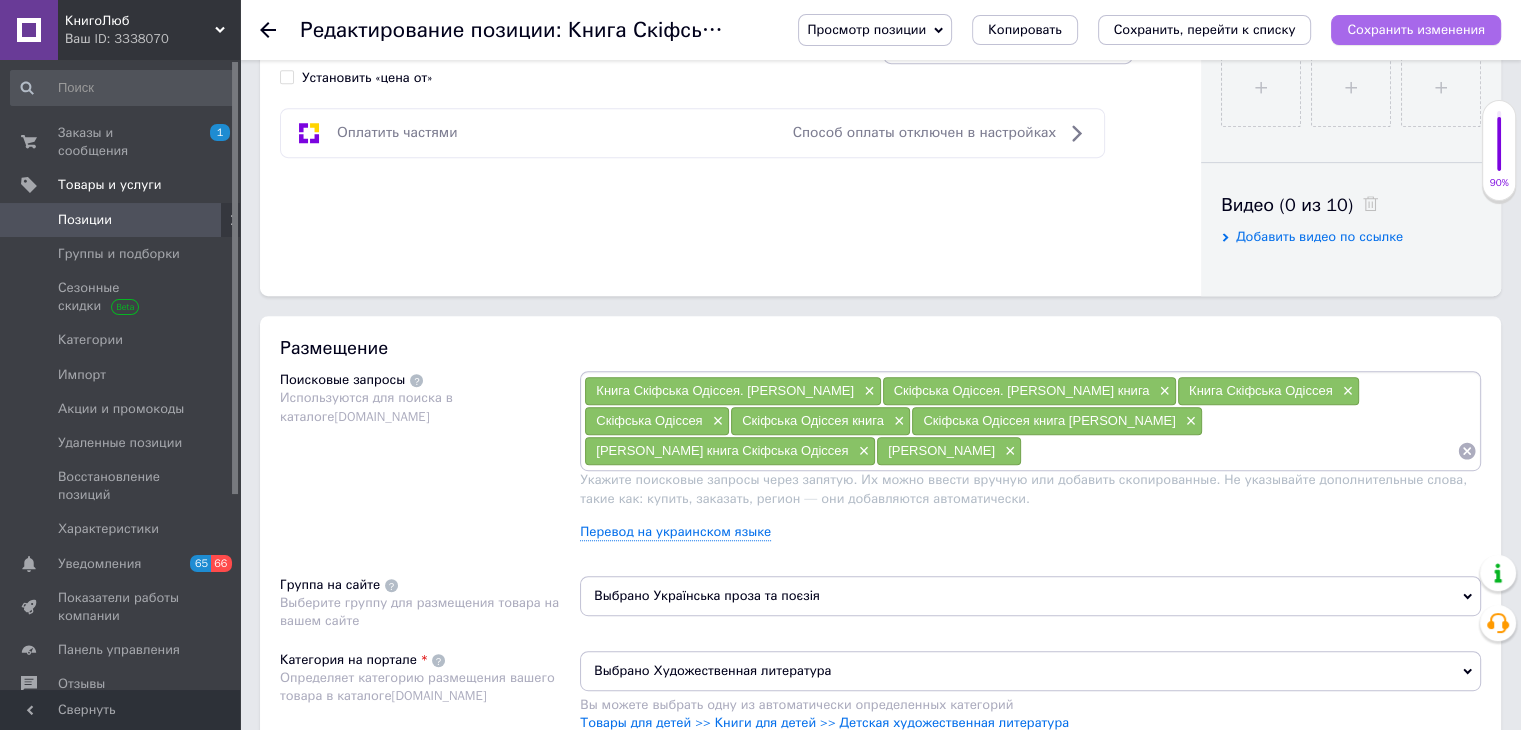 click on "Сохранить изменения" at bounding box center (1416, 29) 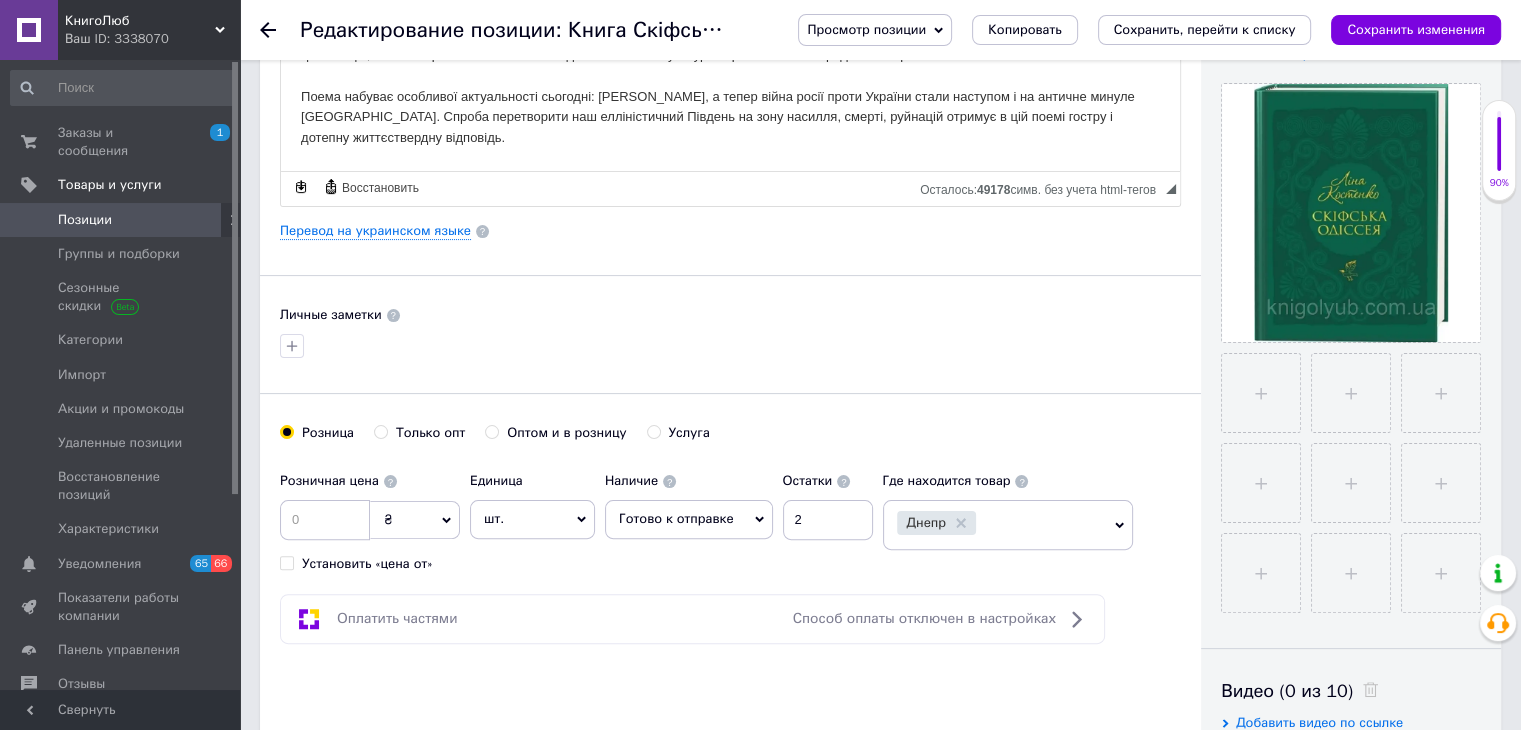 scroll, scrollTop: 400, scrollLeft: 0, axis: vertical 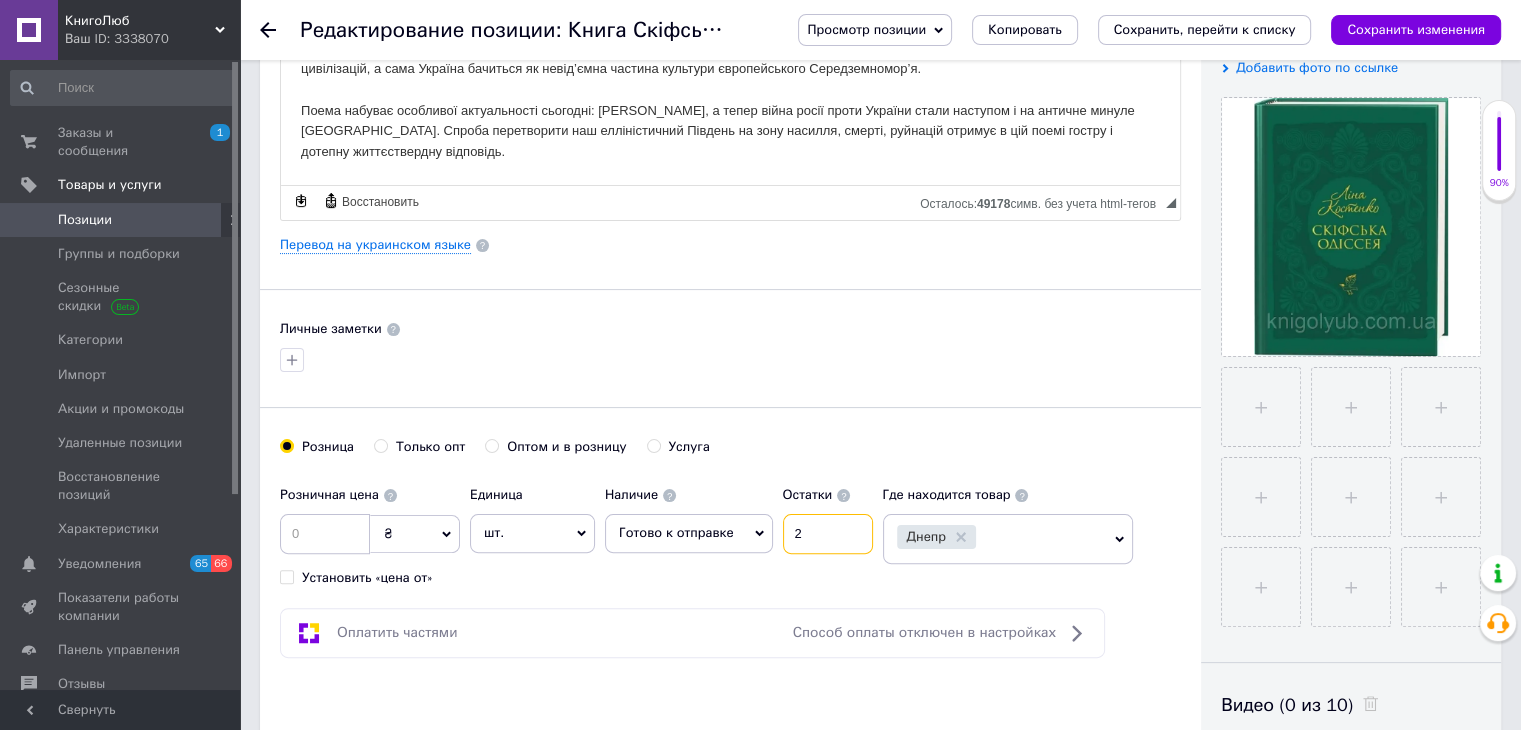 click on "2" at bounding box center (828, 534) 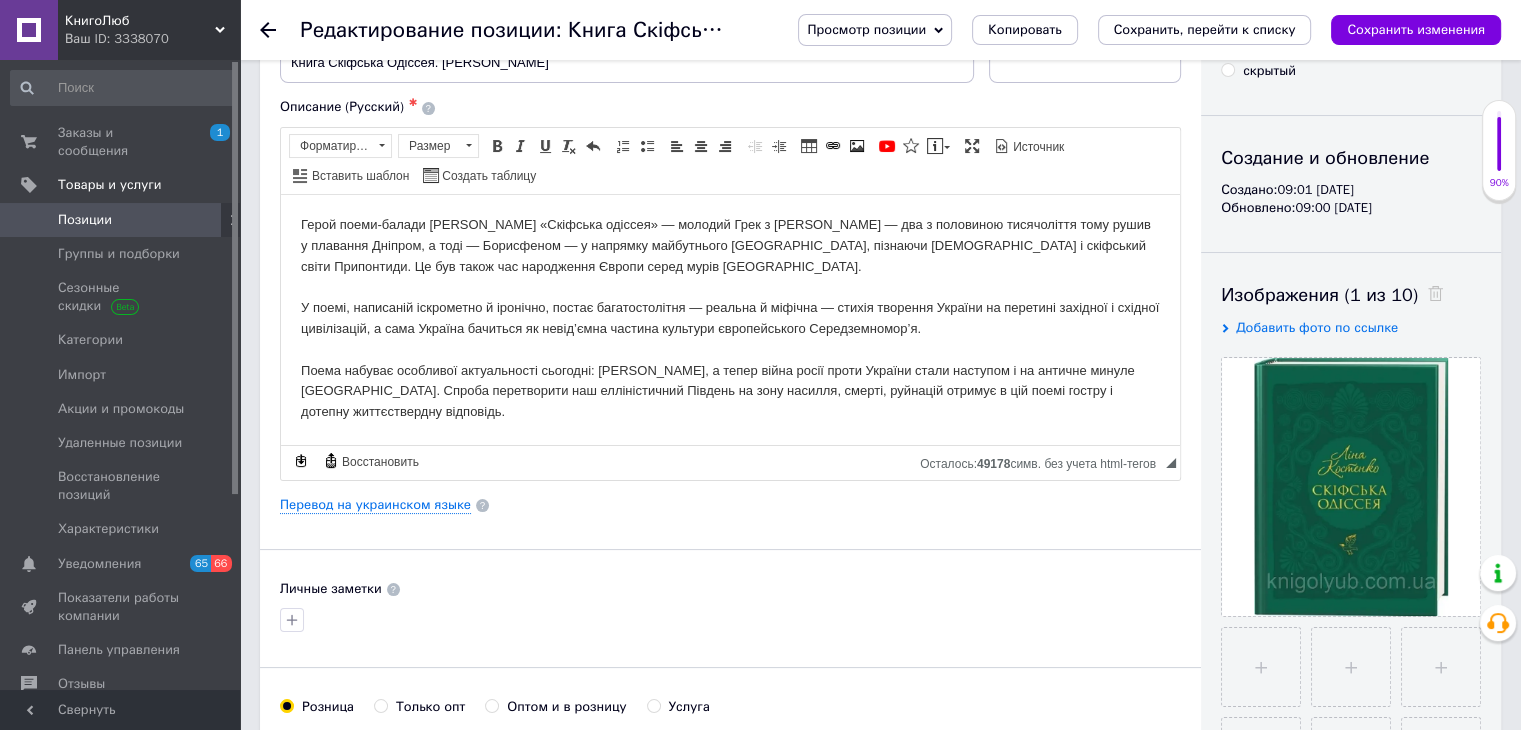 scroll, scrollTop: 0, scrollLeft: 0, axis: both 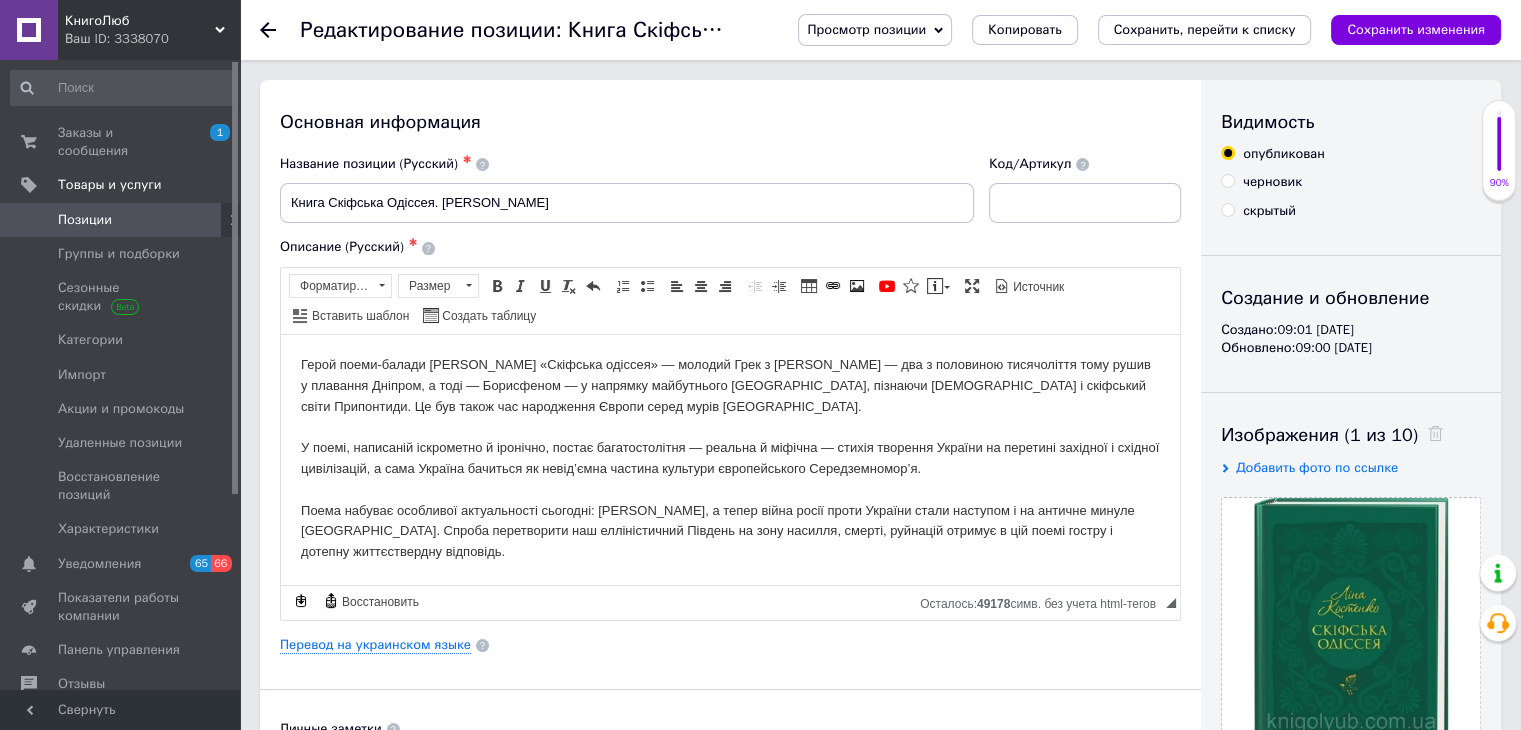 type on "1" 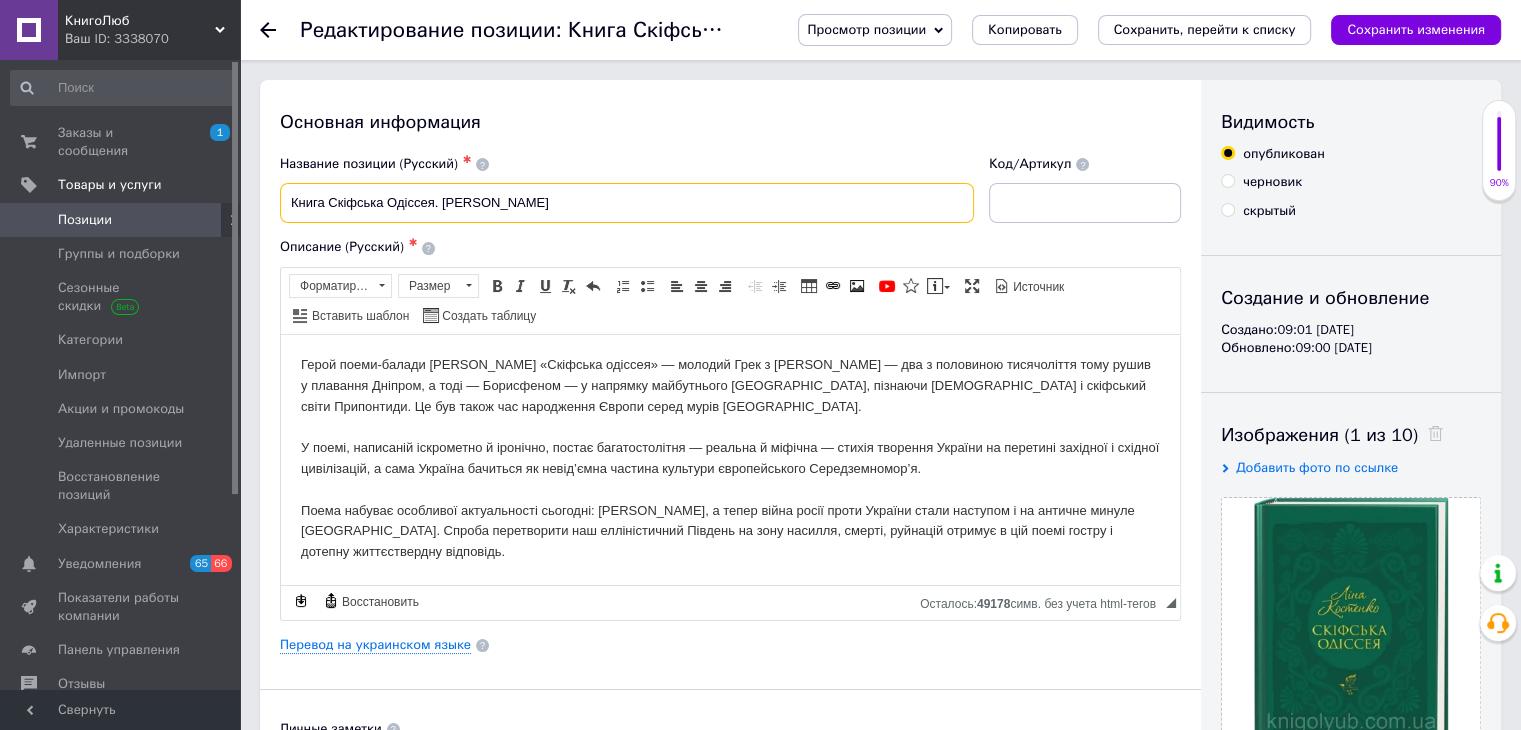 drag, startPoint x: 437, startPoint y: 197, endPoint x: 552, endPoint y: 207, distance: 115.43397 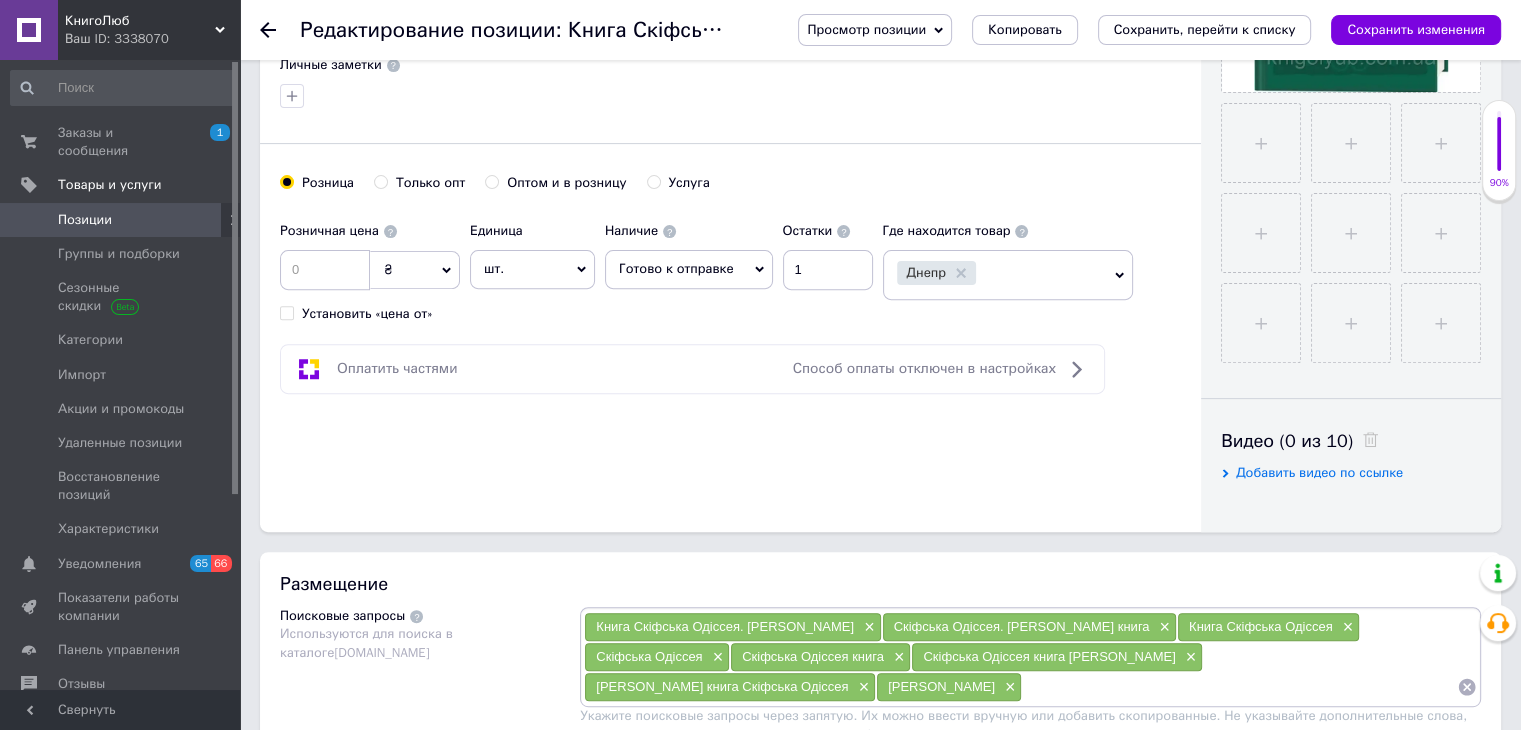 scroll, scrollTop: 1000, scrollLeft: 0, axis: vertical 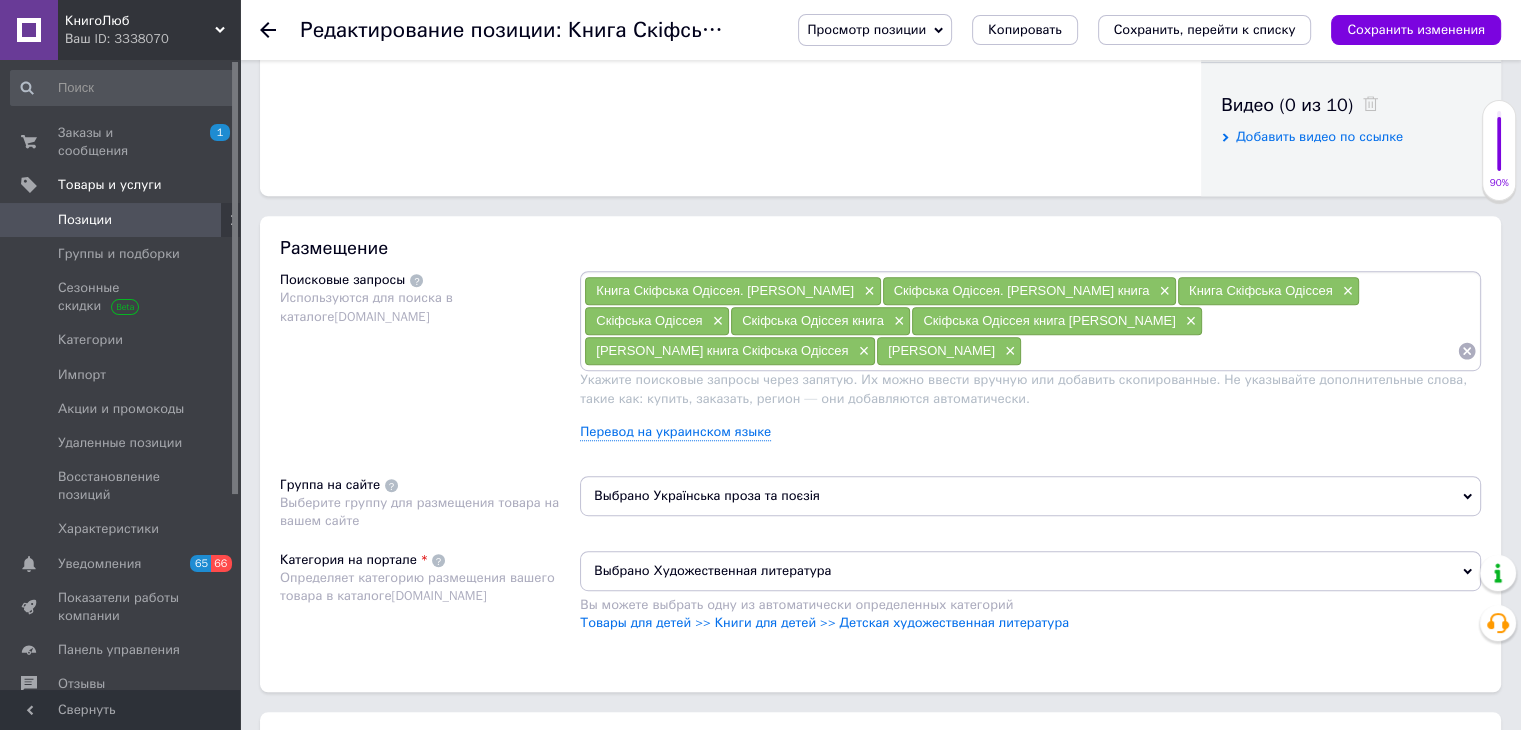 click at bounding box center [1239, 351] 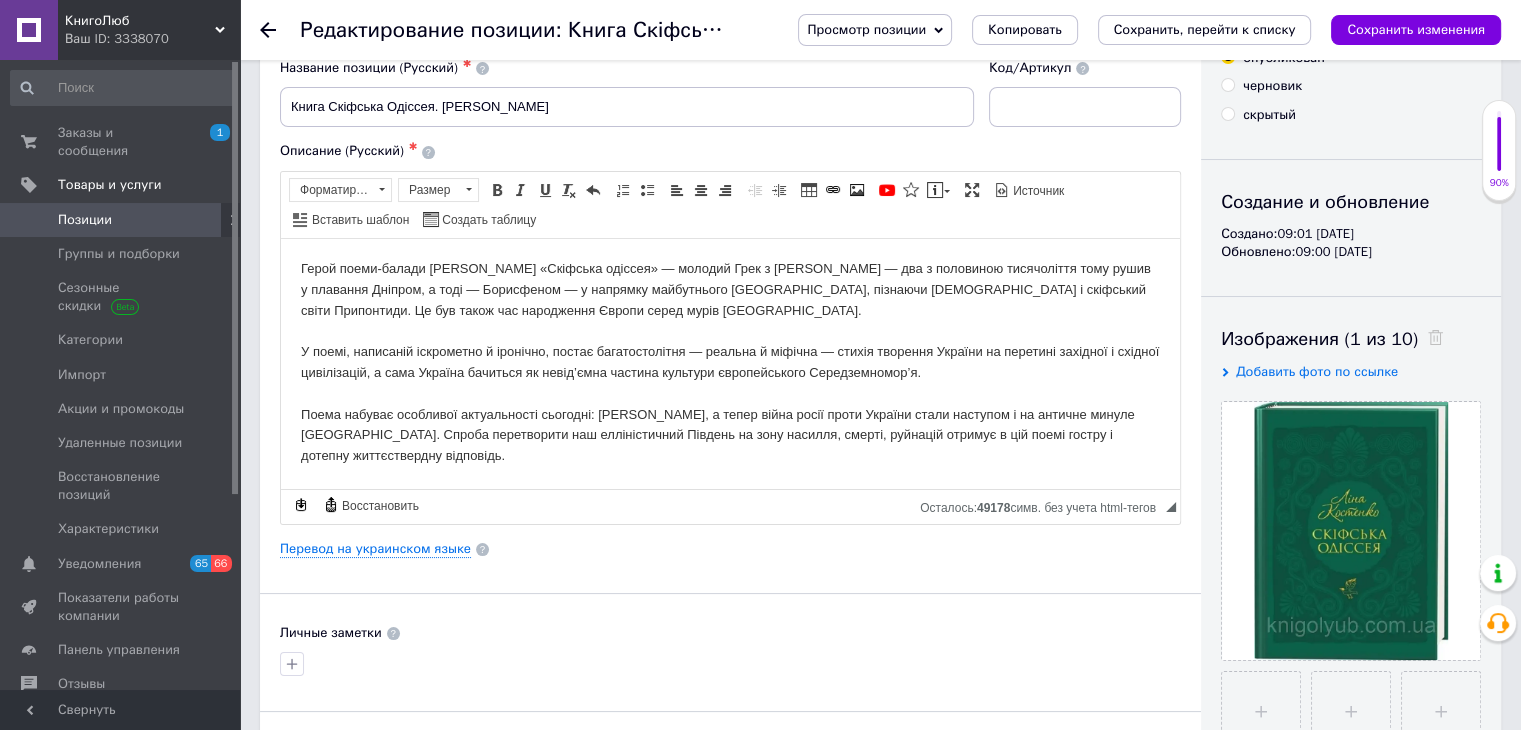 scroll, scrollTop: 0, scrollLeft: 0, axis: both 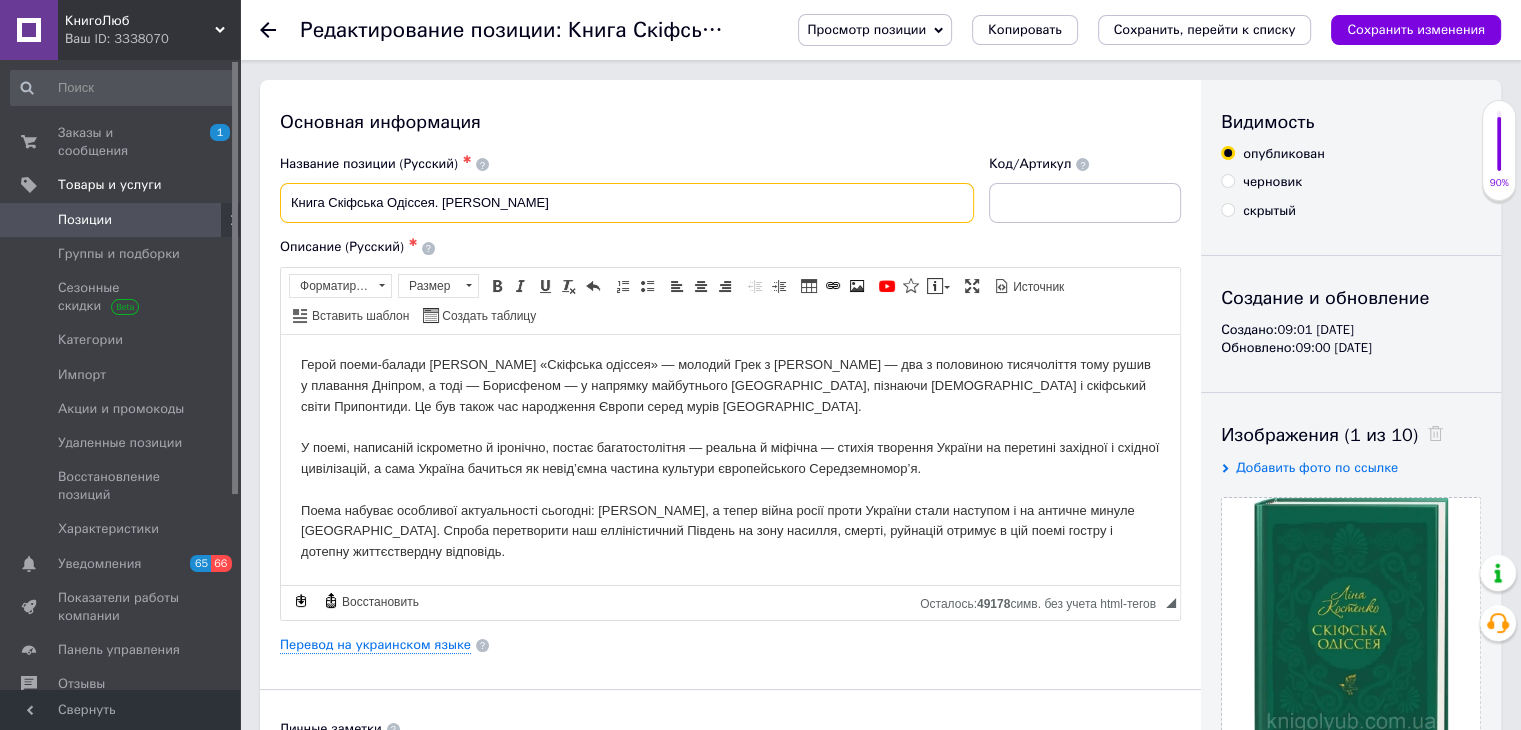 drag, startPoint x: 324, startPoint y: 198, endPoint x: 441, endPoint y: 205, distance: 117.20921 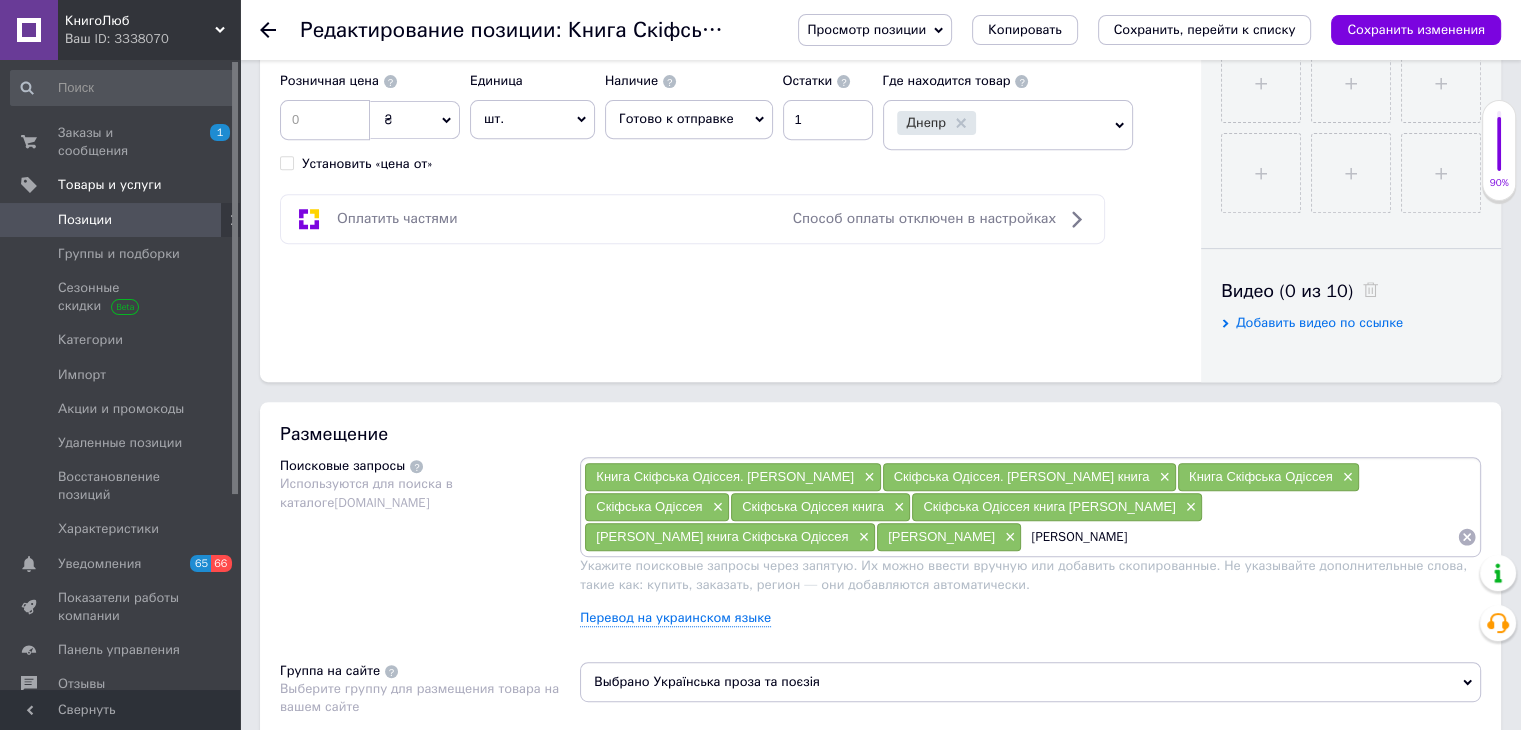 scroll, scrollTop: 1000, scrollLeft: 0, axis: vertical 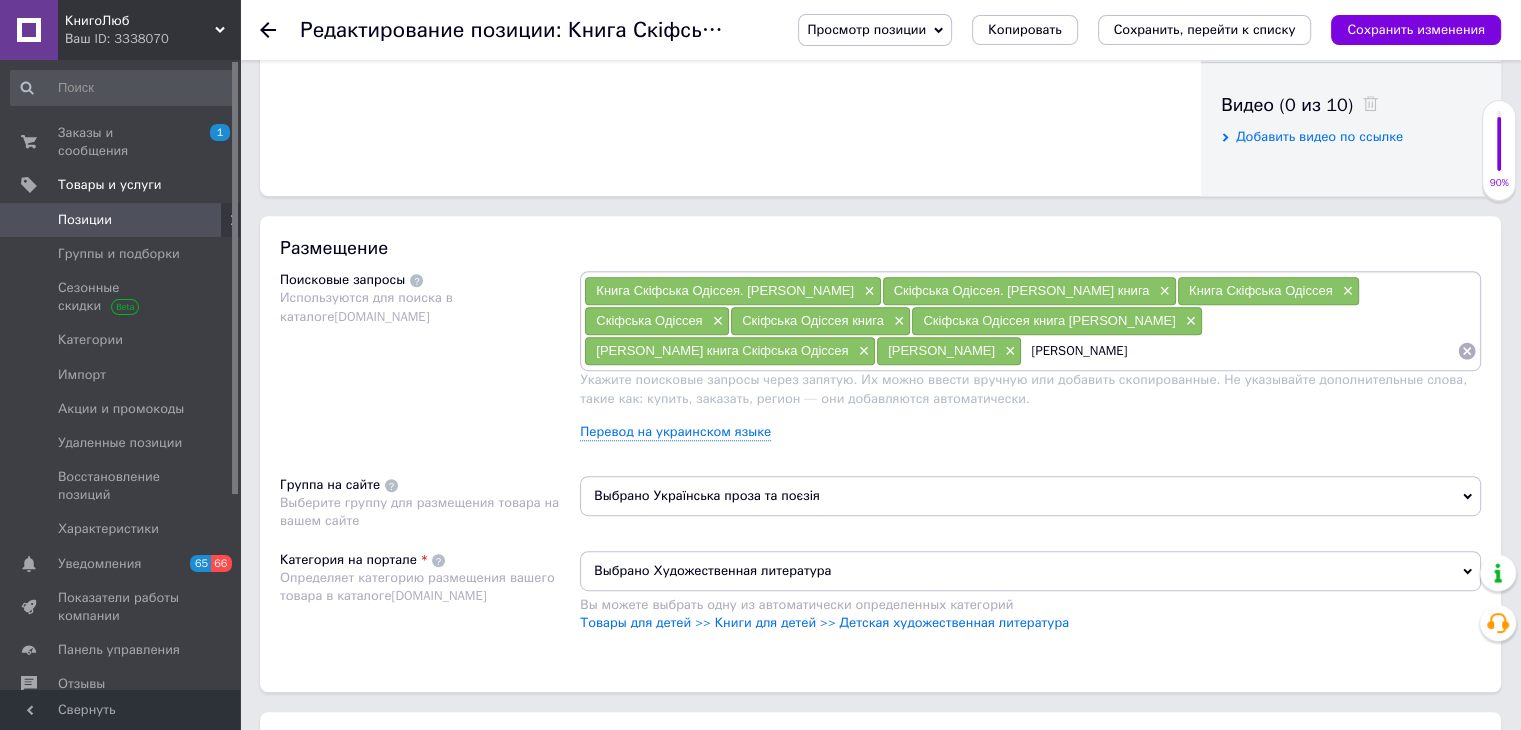 click on "[PERSON_NAME]" at bounding box center [1239, 351] 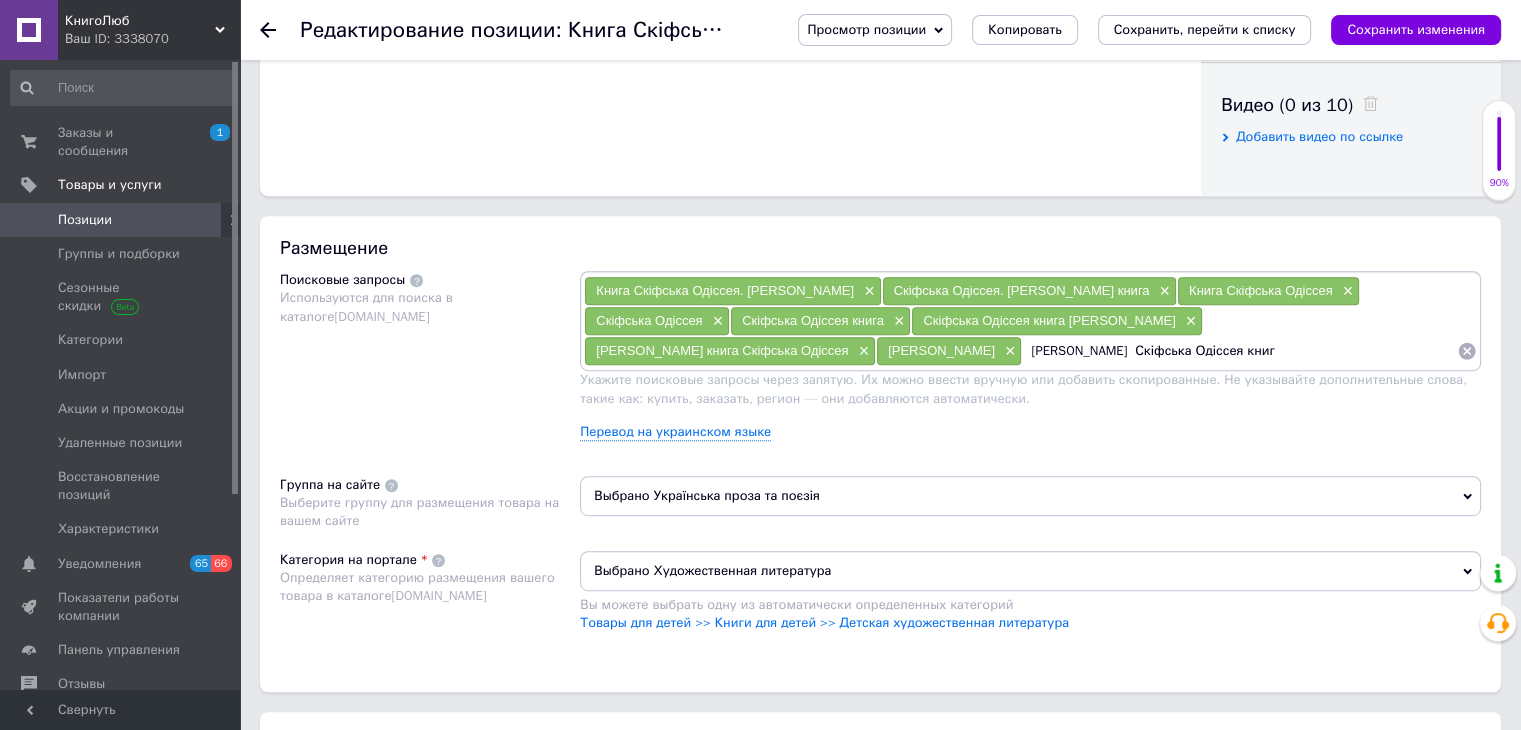 type on "[PERSON_NAME]  Скіфська Одіссея книга" 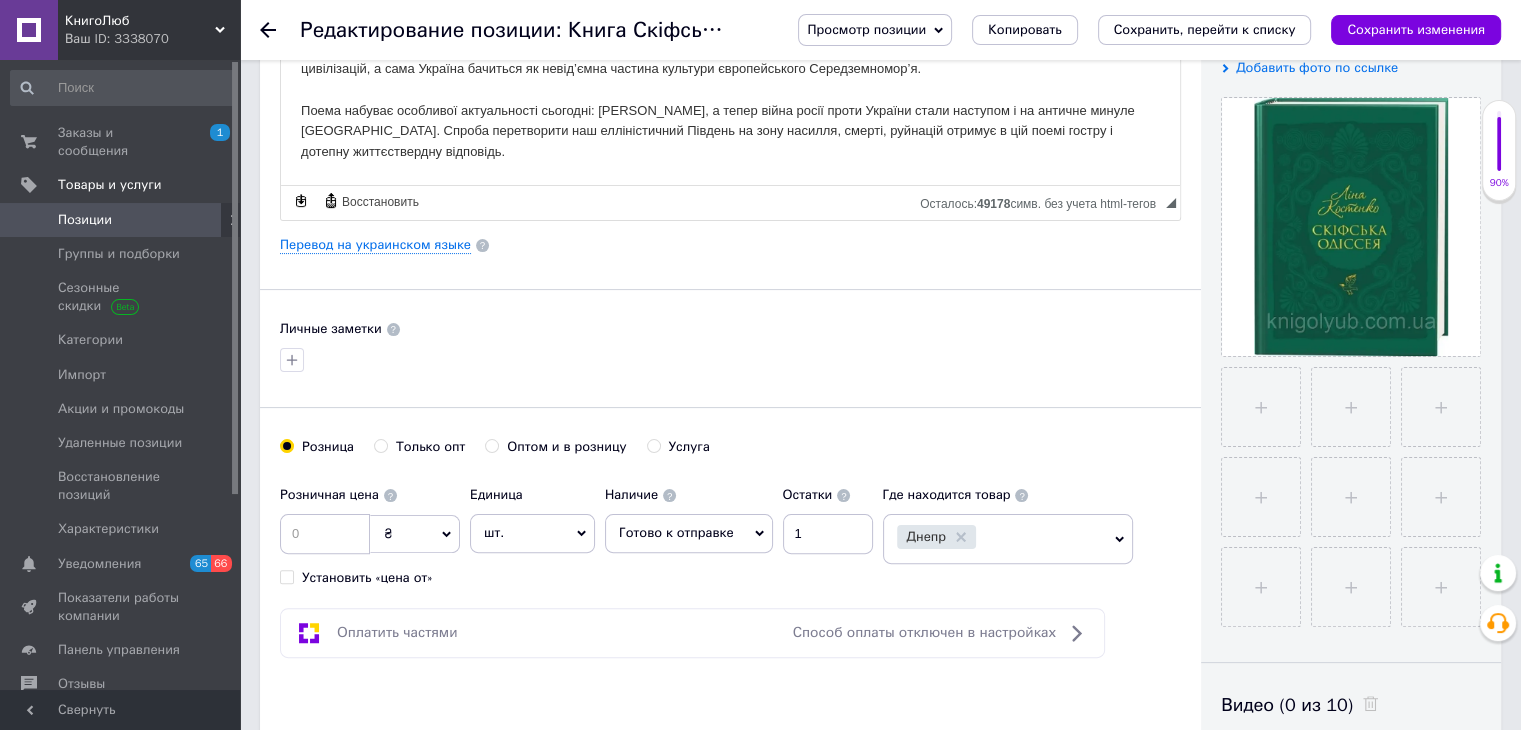 scroll, scrollTop: 0, scrollLeft: 0, axis: both 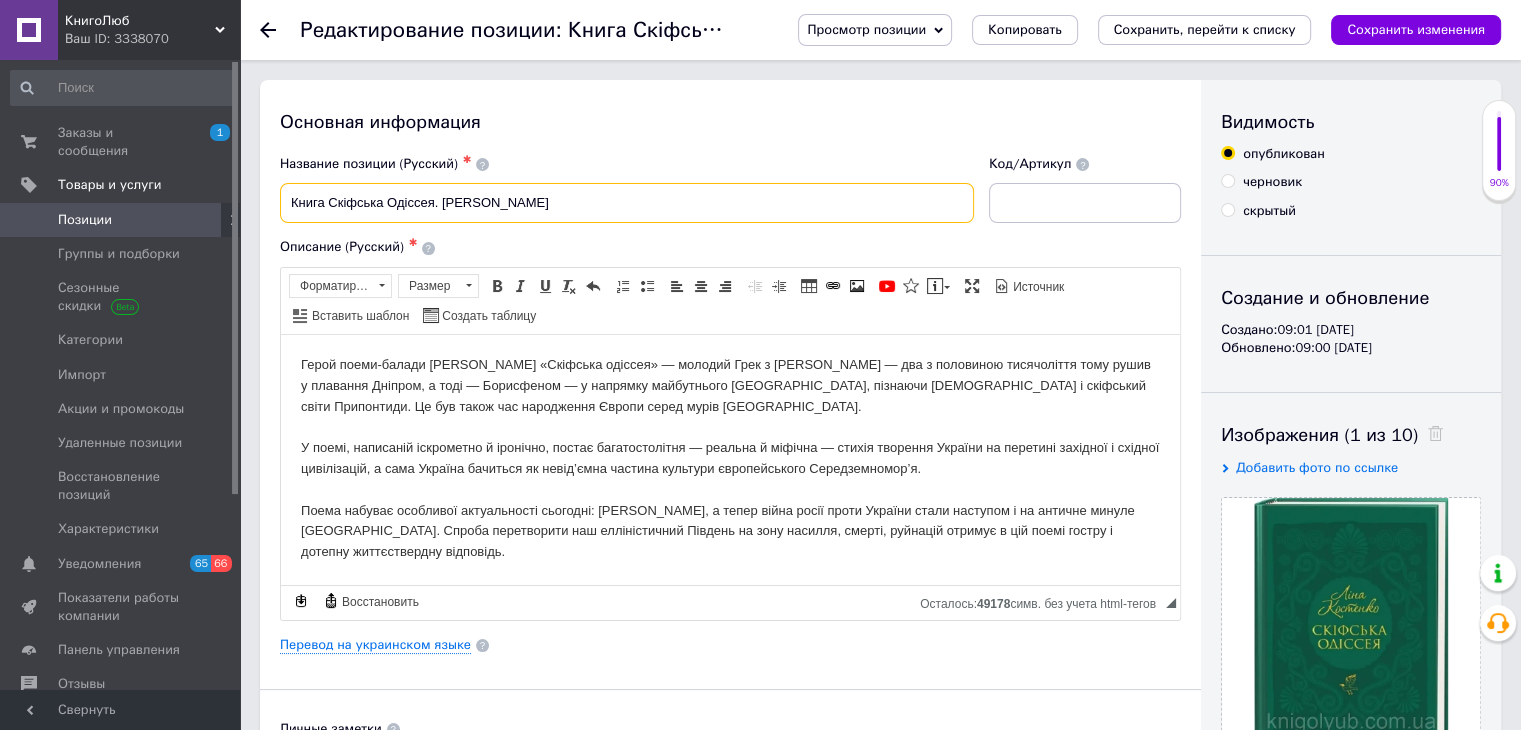drag, startPoint x: 441, startPoint y: 195, endPoint x: 577, endPoint y: 198, distance: 136.03308 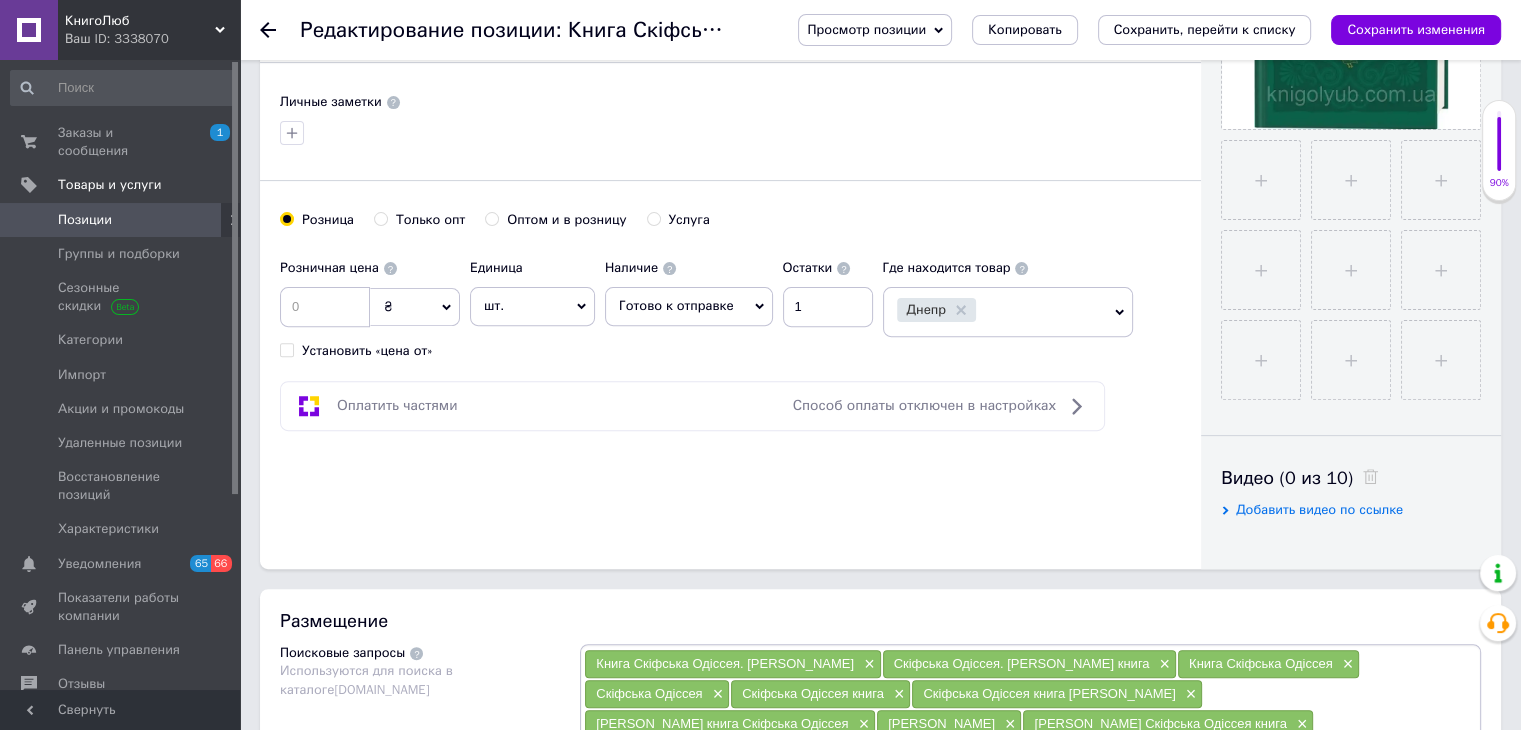 scroll, scrollTop: 1000, scrollLeft: 0, axis: vertical 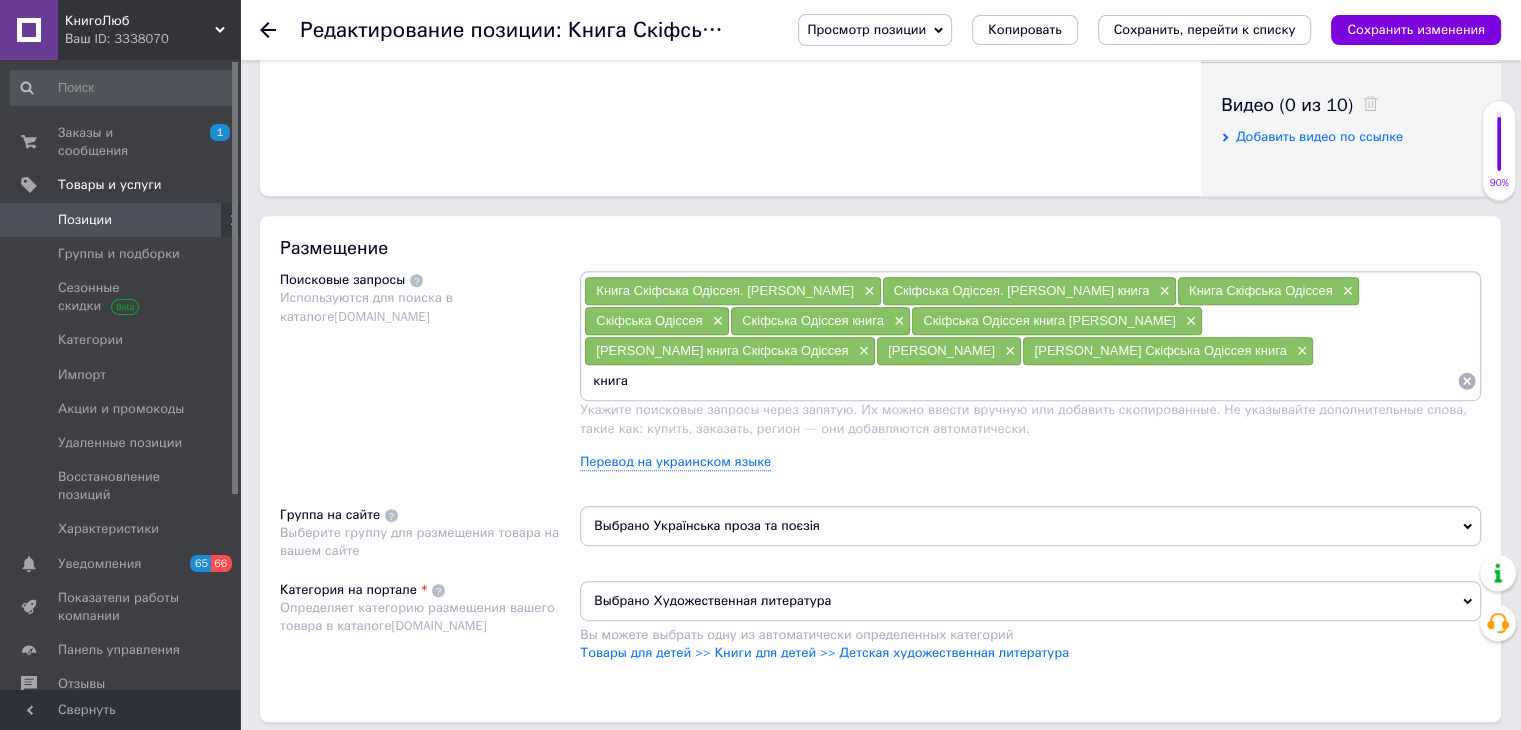 click on "книга" at bounding box center (1020, 381) 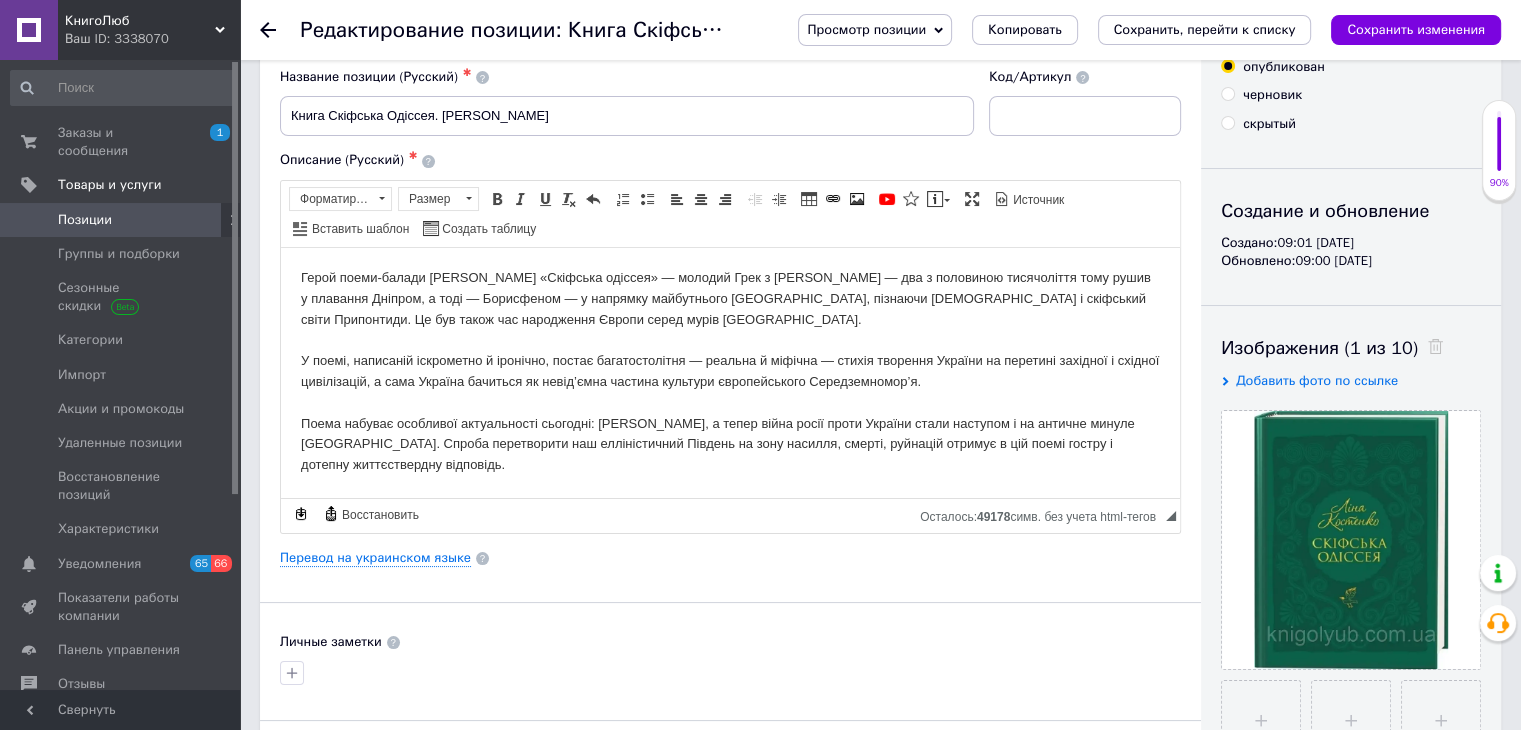 scroll, scrollTop: 0, scrollLeft: 0, axis: both 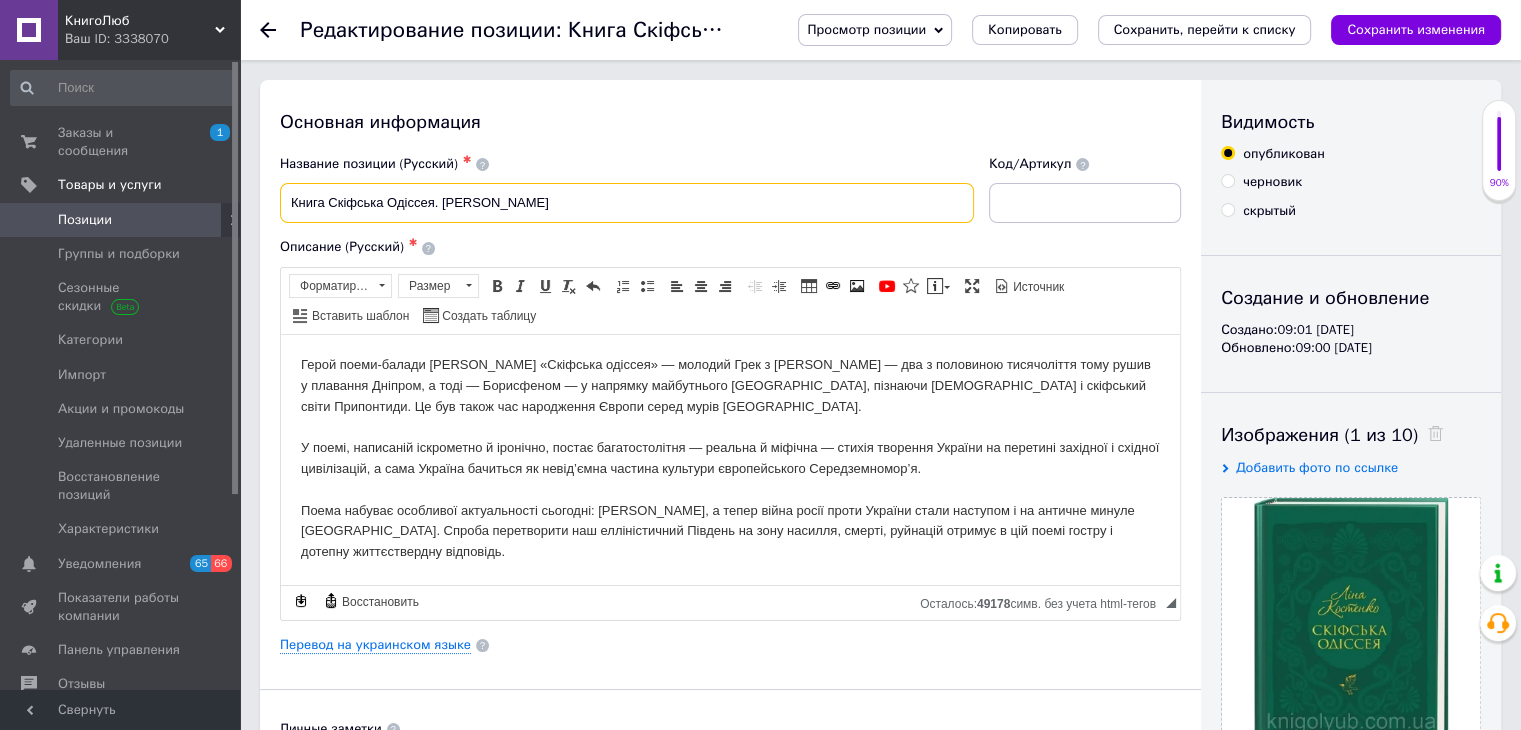 drag, startPoint x: 327, startPoint y: 197, endPoint x: 436, endPoint y: 200, distance: 109.041275 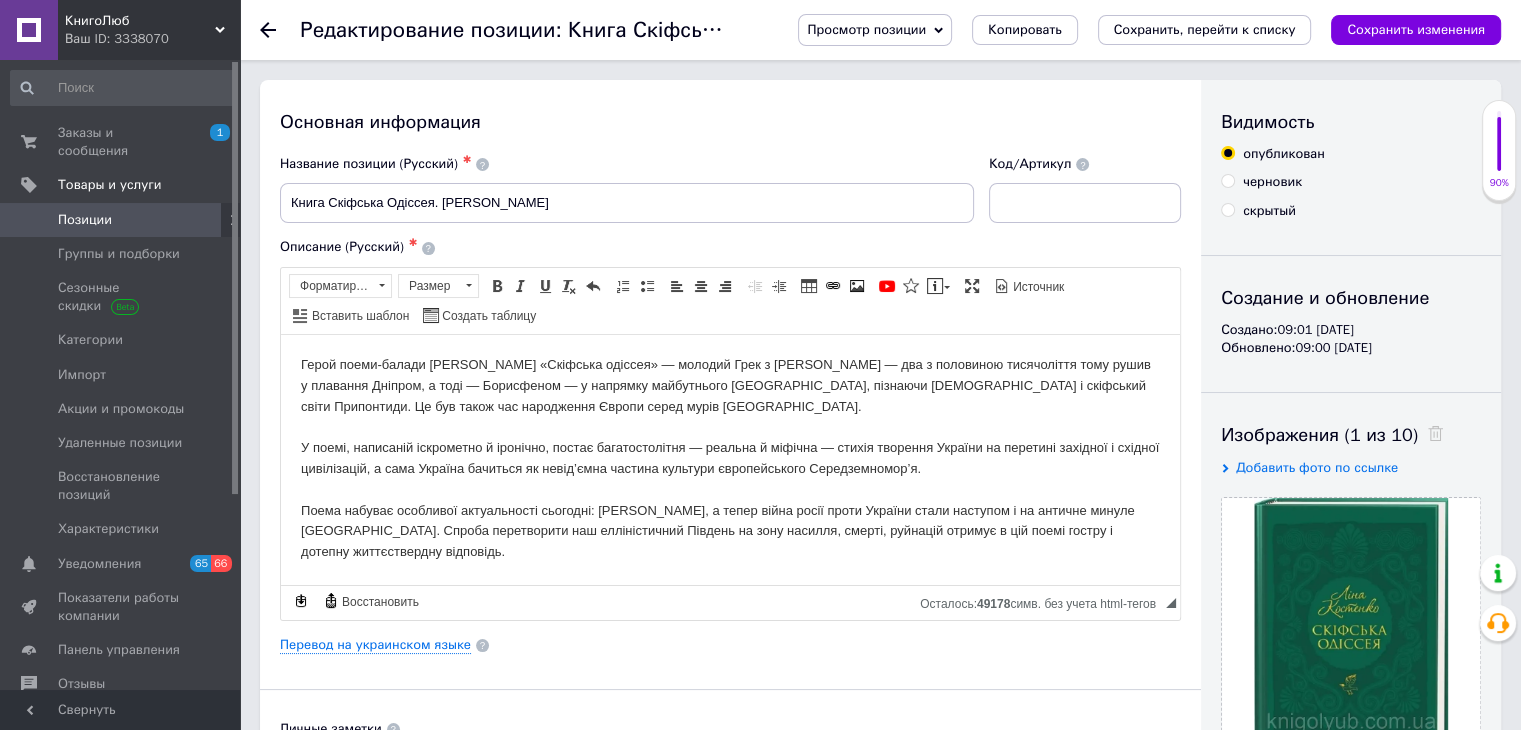 drag, startPoint x: 436, startPoint y: 200, endPoint x: 650, endPoint y: 129, distance: 225.47061 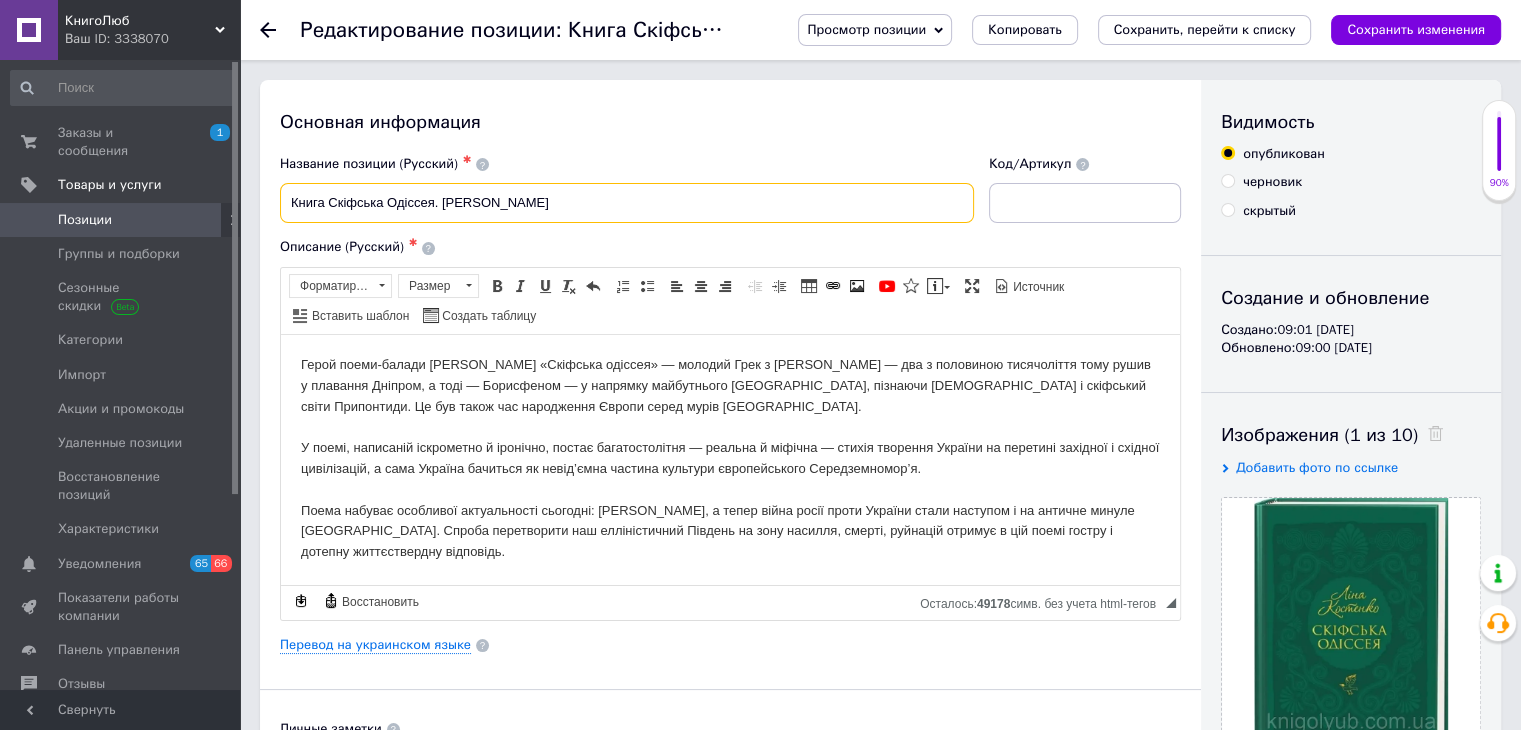drag, startPoint x: 326, startPoint y: 197, endPoint x: 437, endPoint y: 205, distance: 111.28792 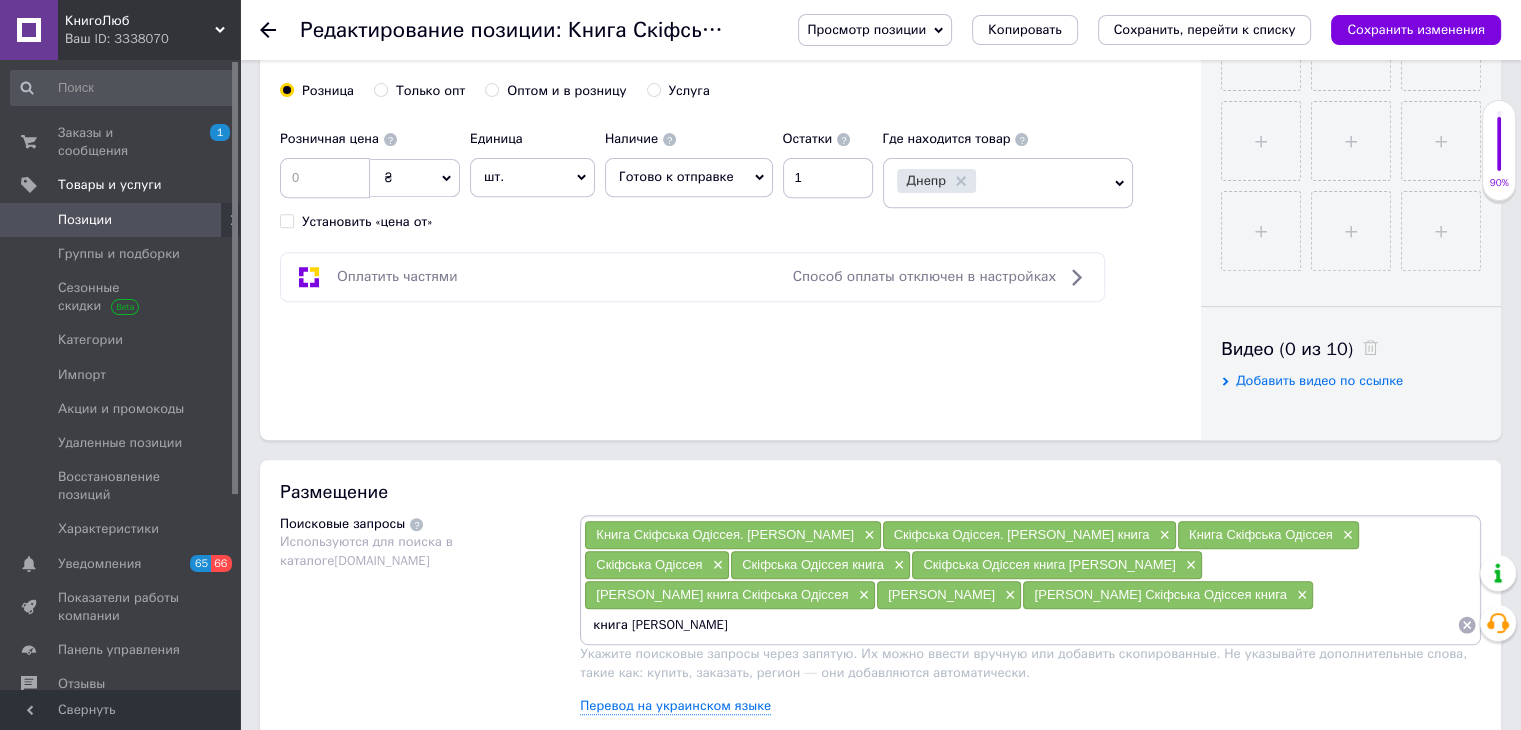 scroll, scrollTop: 1100, scrollLeft: 0, axis: vertical 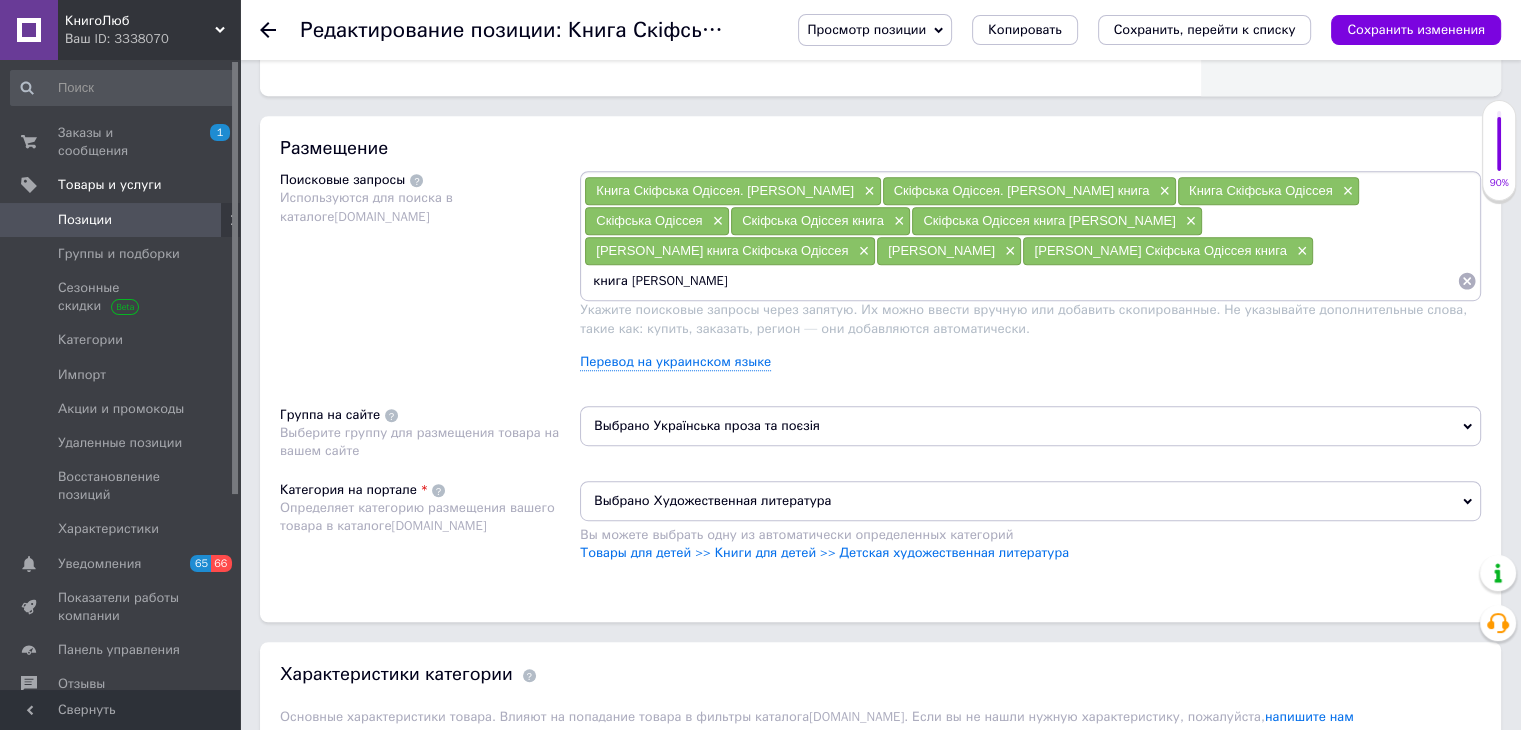 click on "книга [PERSON_NAME]" at bounding box center [1020, 281] 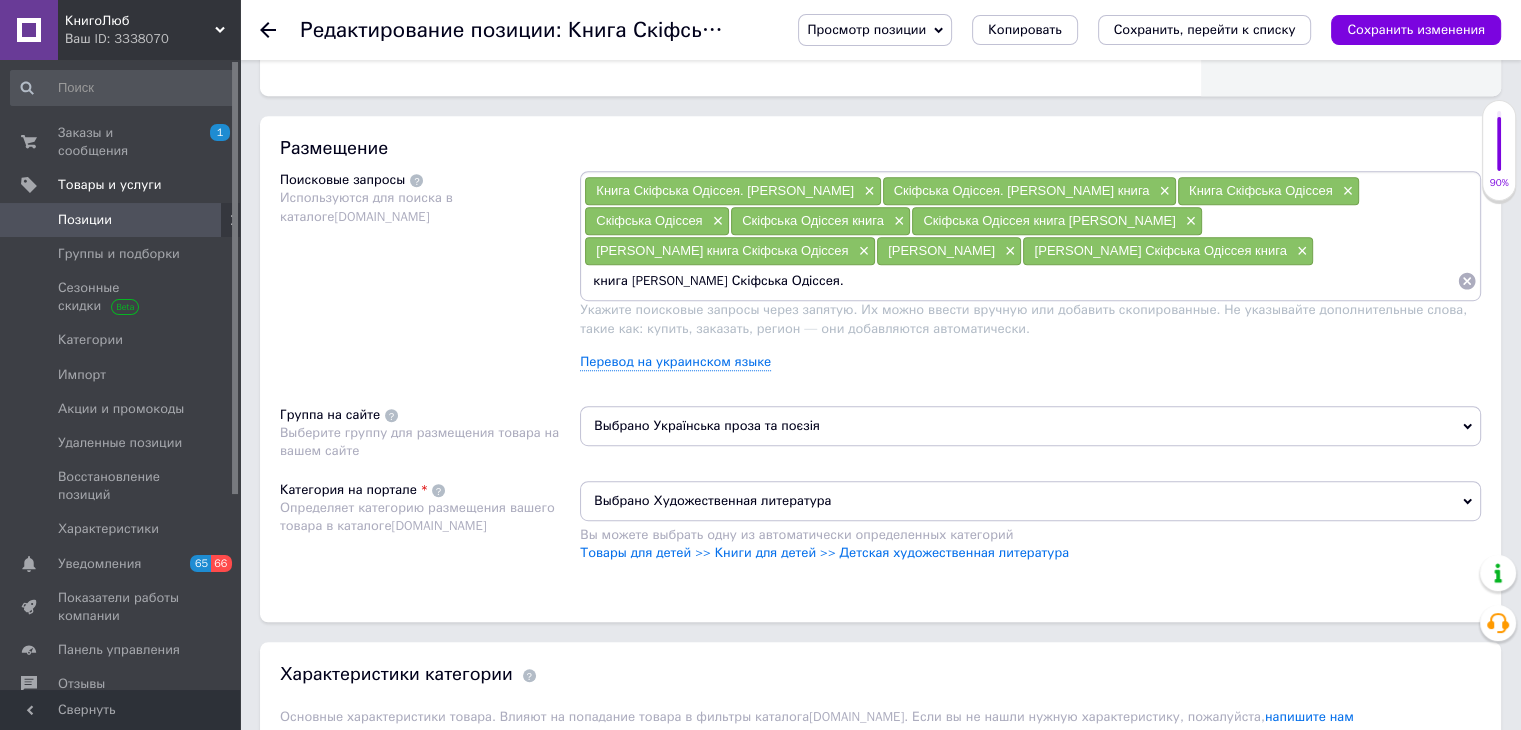 type on "книга [PERSON_NAME] Скіфська Одіссея" 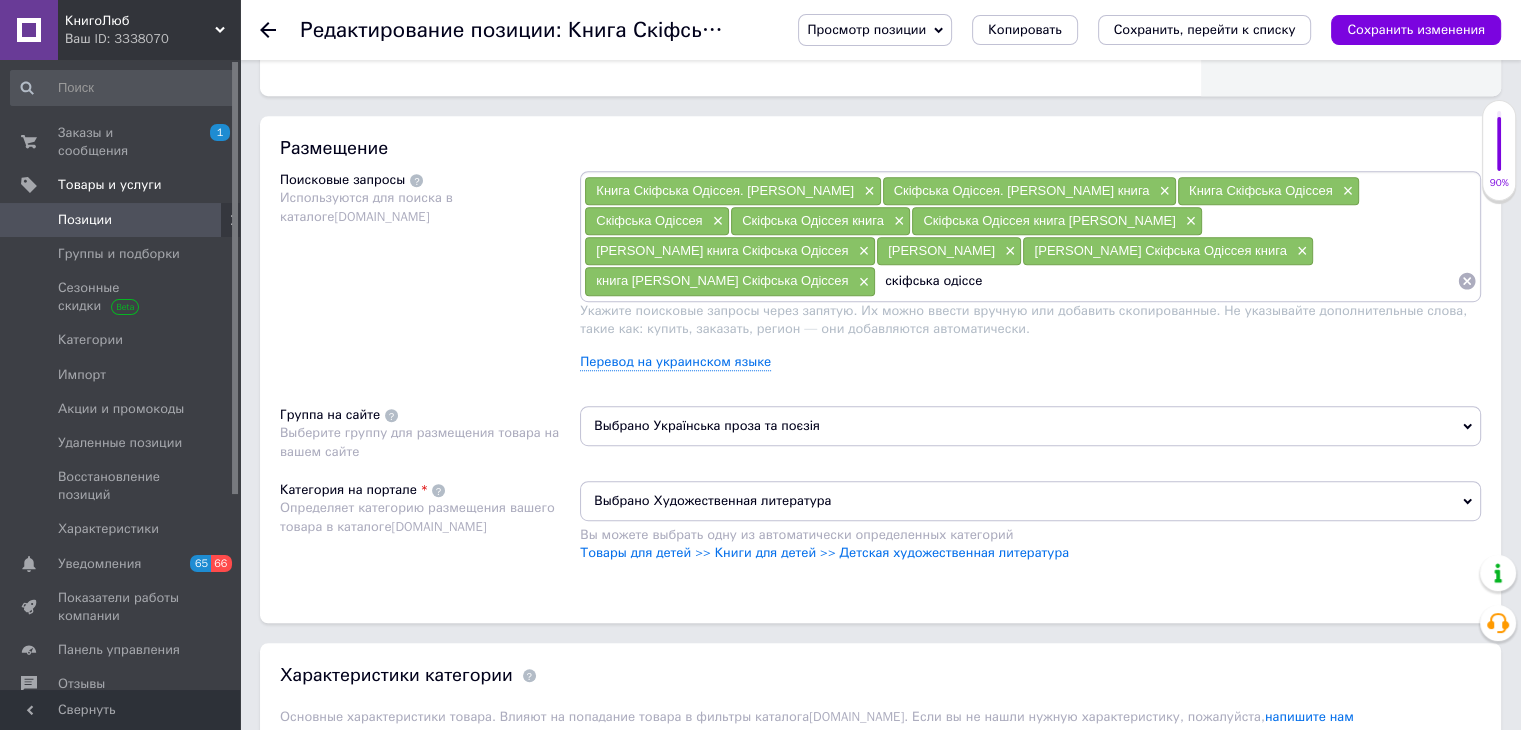type on "скіфська одіссея" 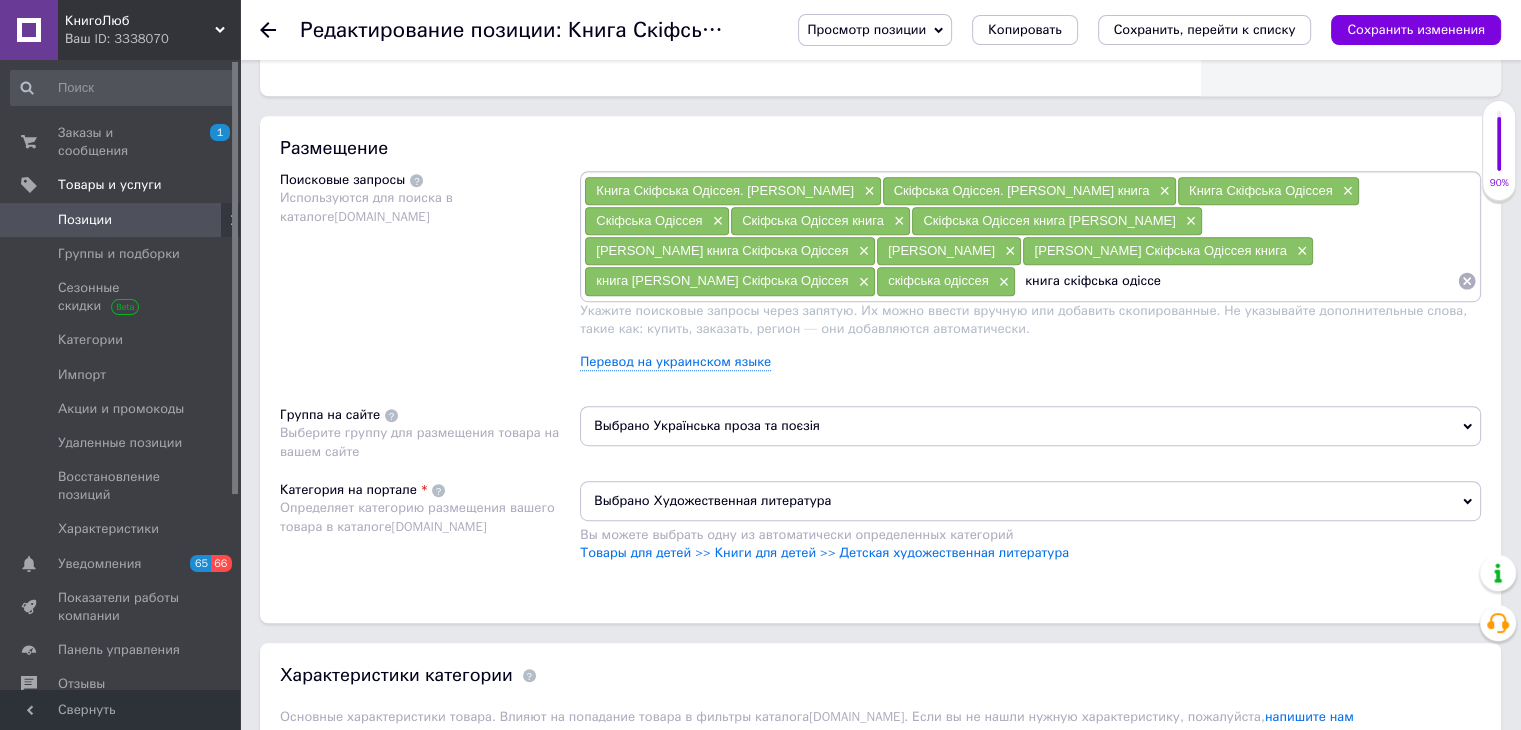 type on "книга скіфська одіссея" 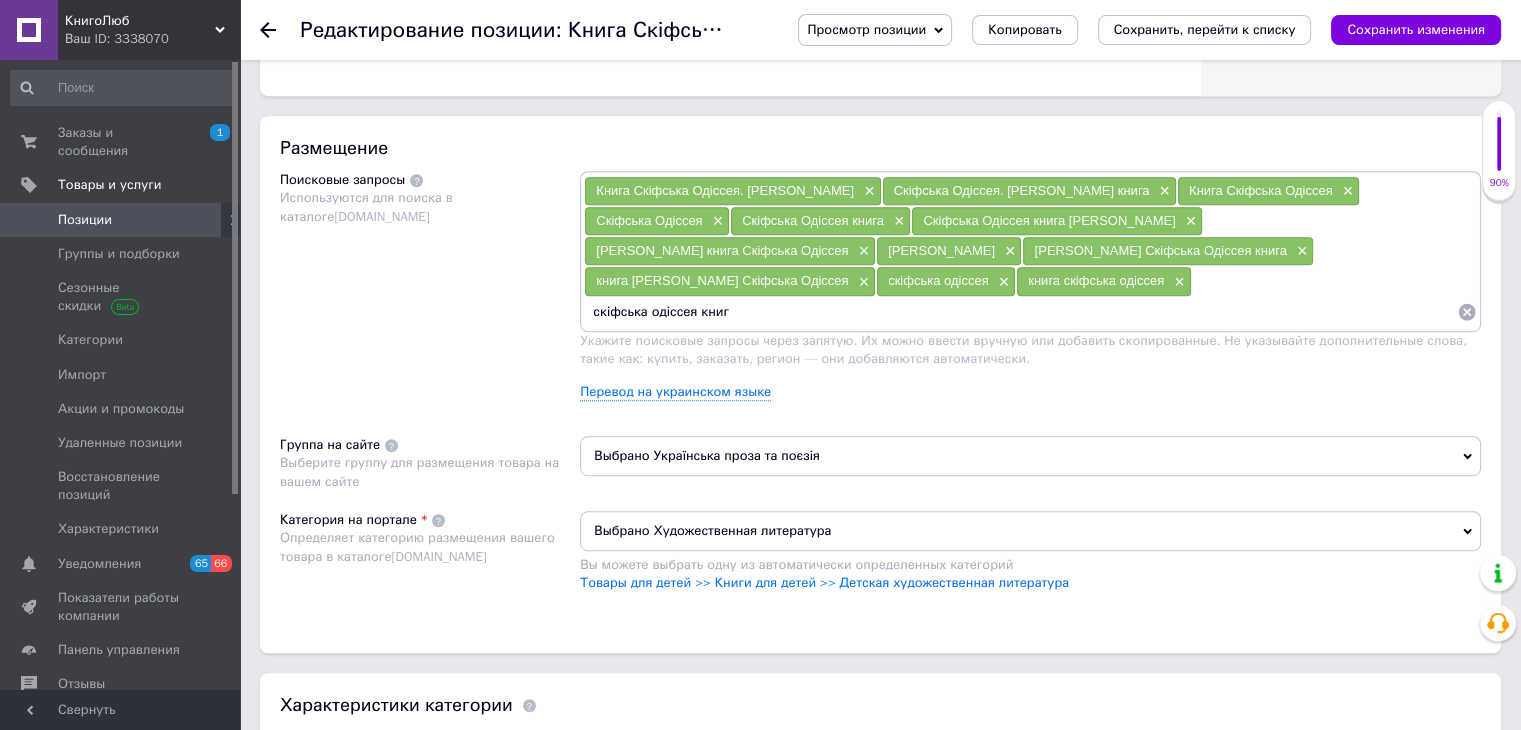 type on "скіфська одіссея книга" 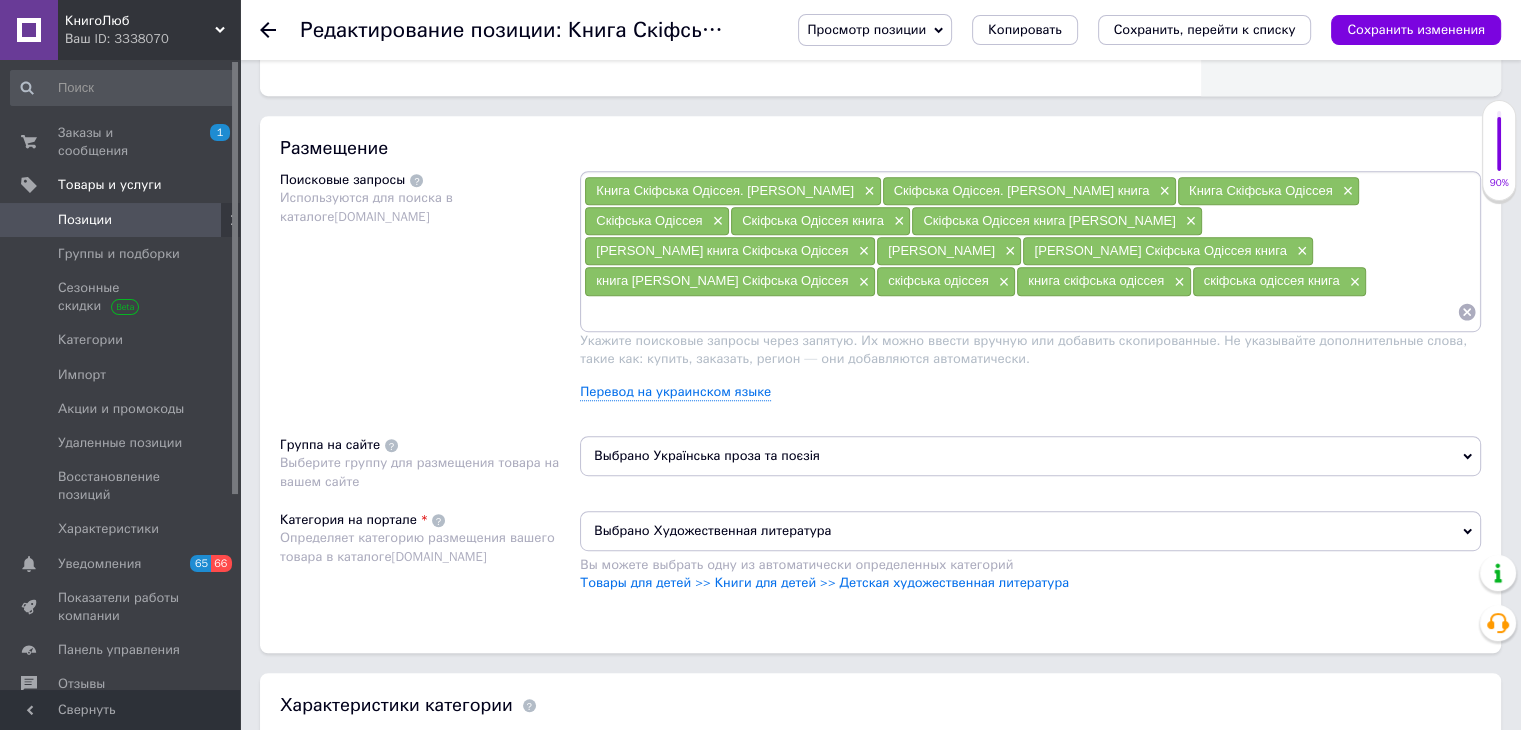 click at bounding box center (1020, 312) 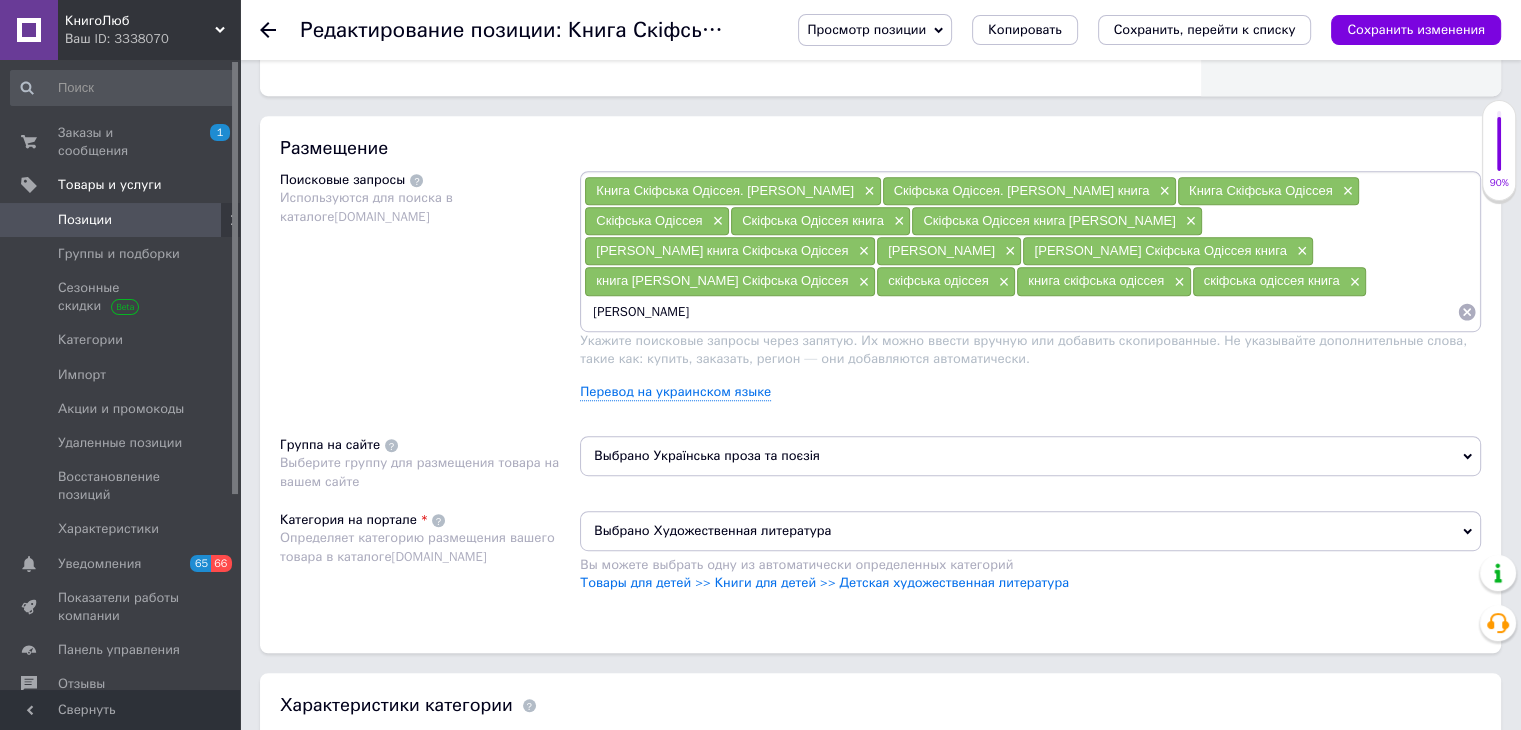 type on "[PERSON_NAME]" 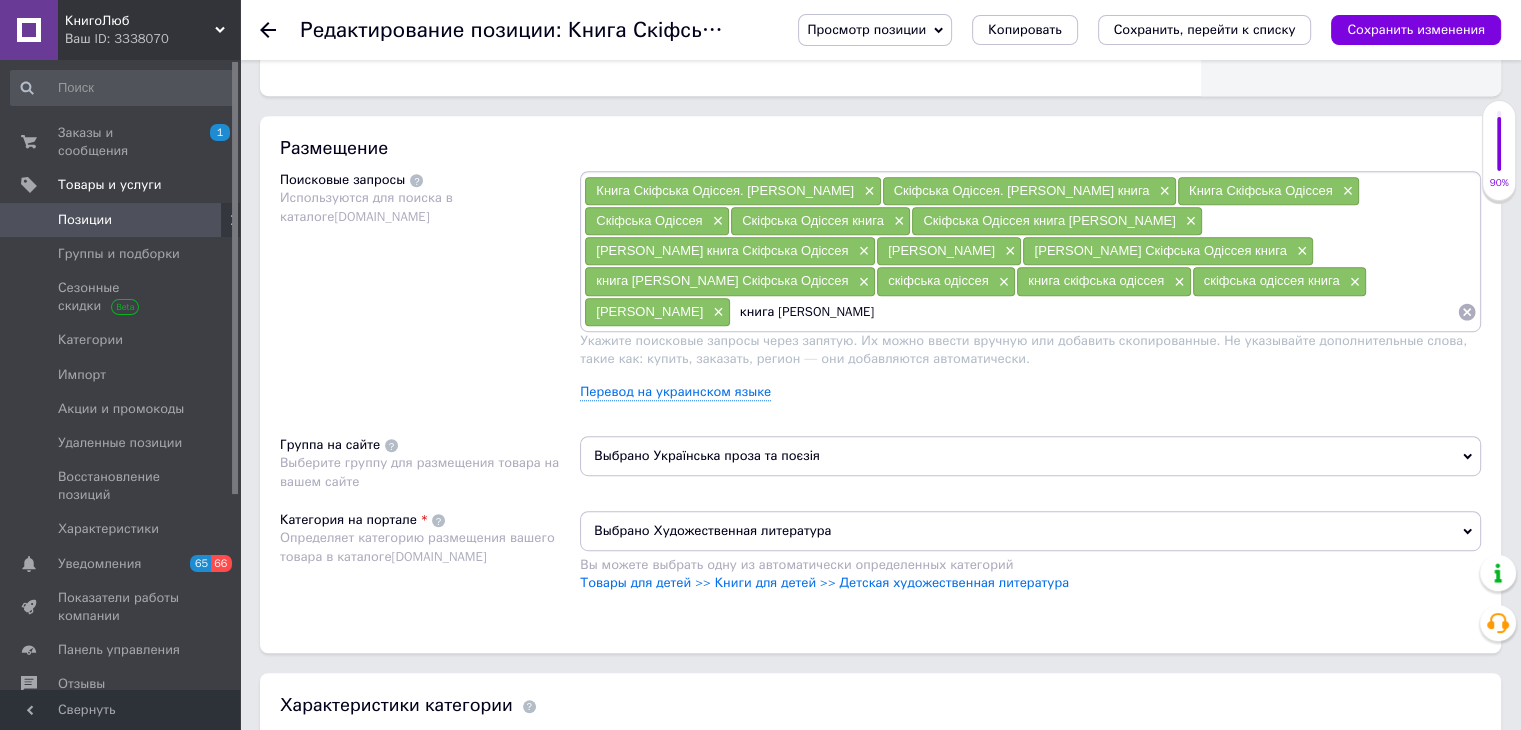 type on "книга [PERSON_NAME]" 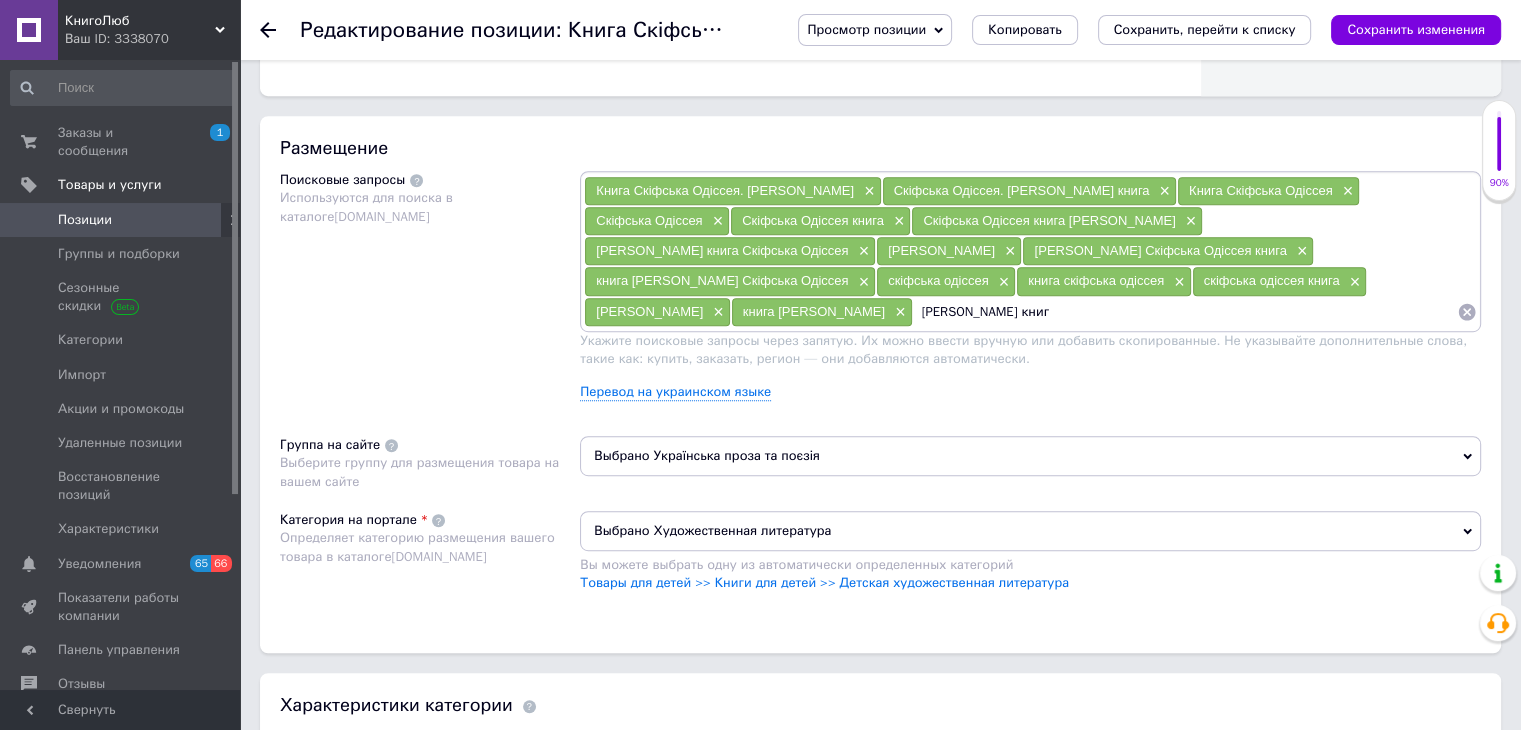 type on "[PERSON_NAME] книга" 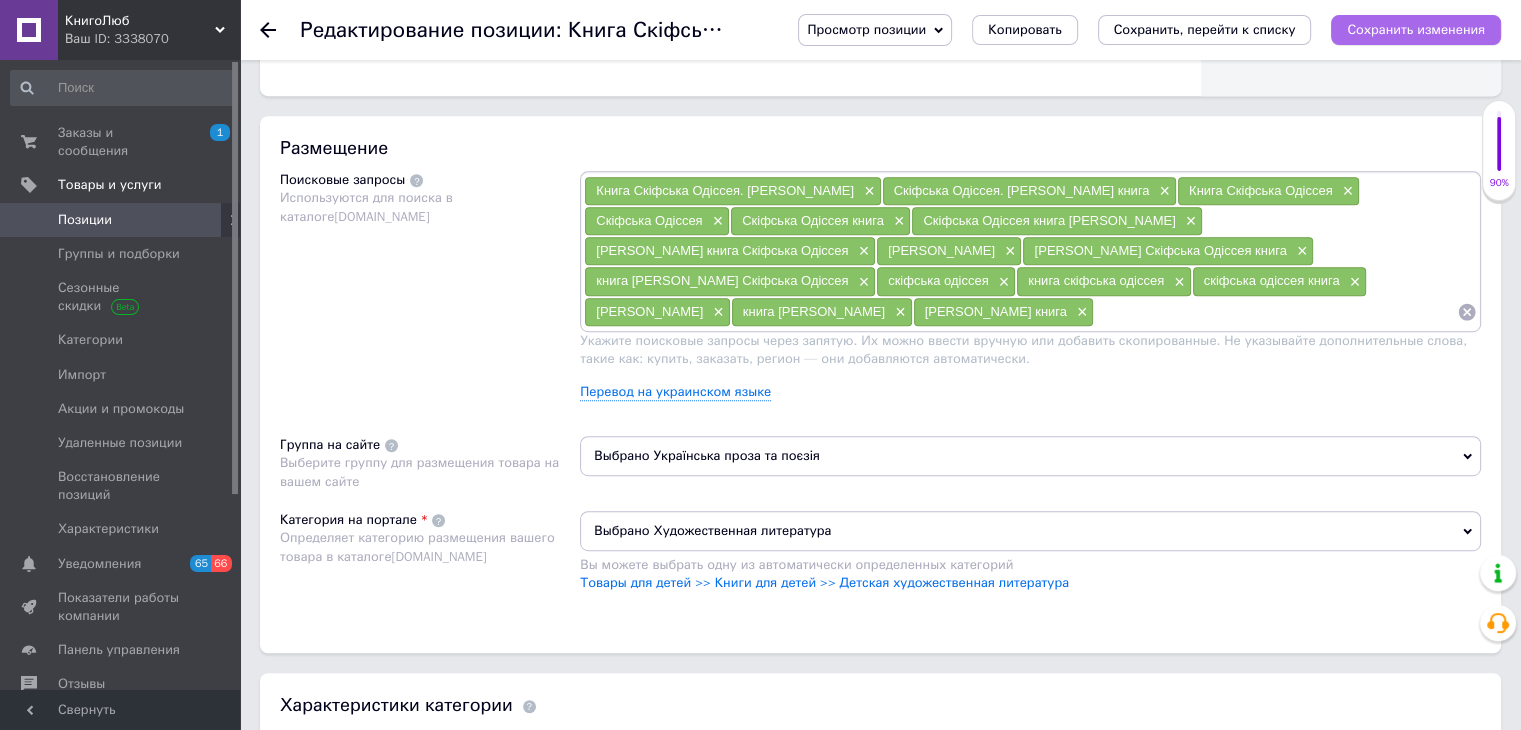 type 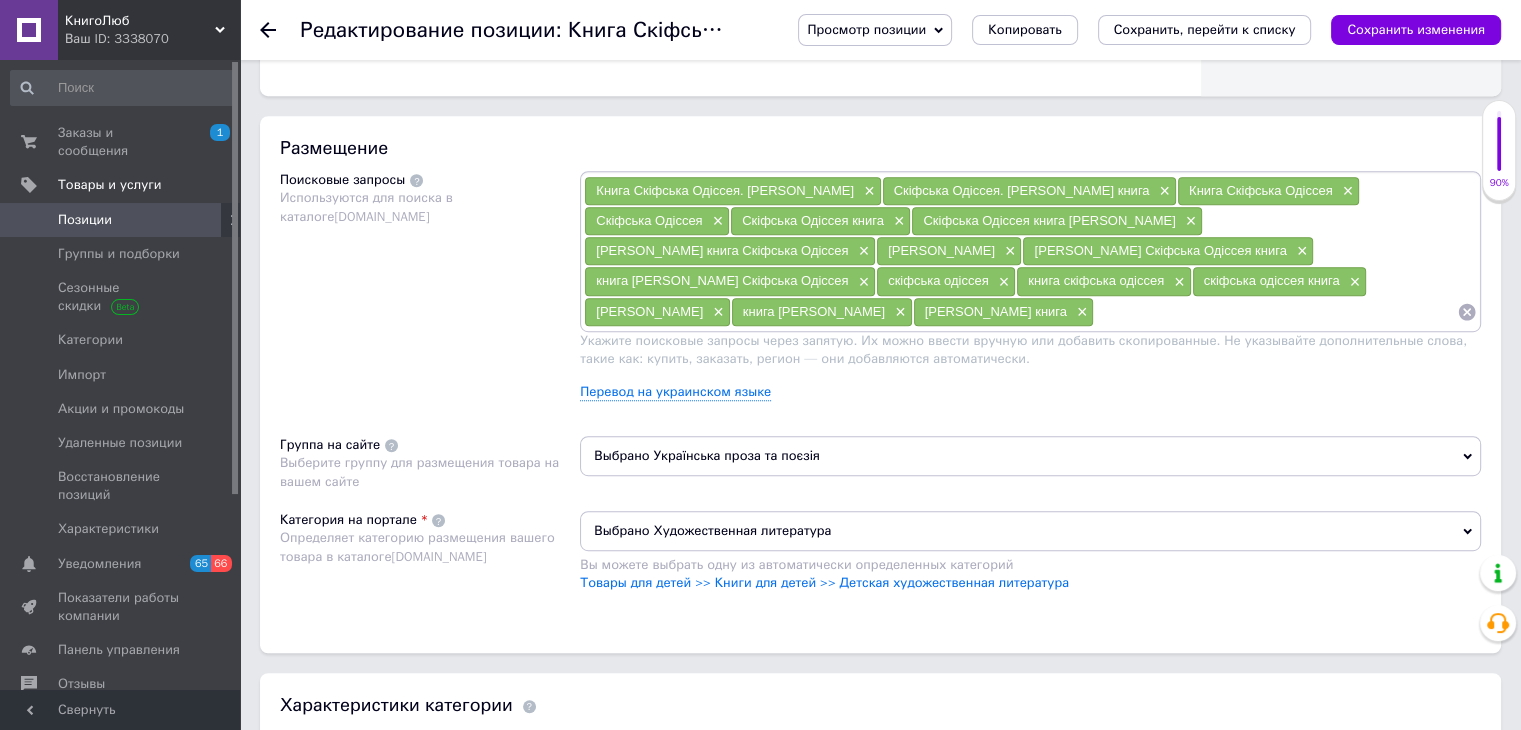 click on "Сохранить изменения" at bounding box center [1416, 29] 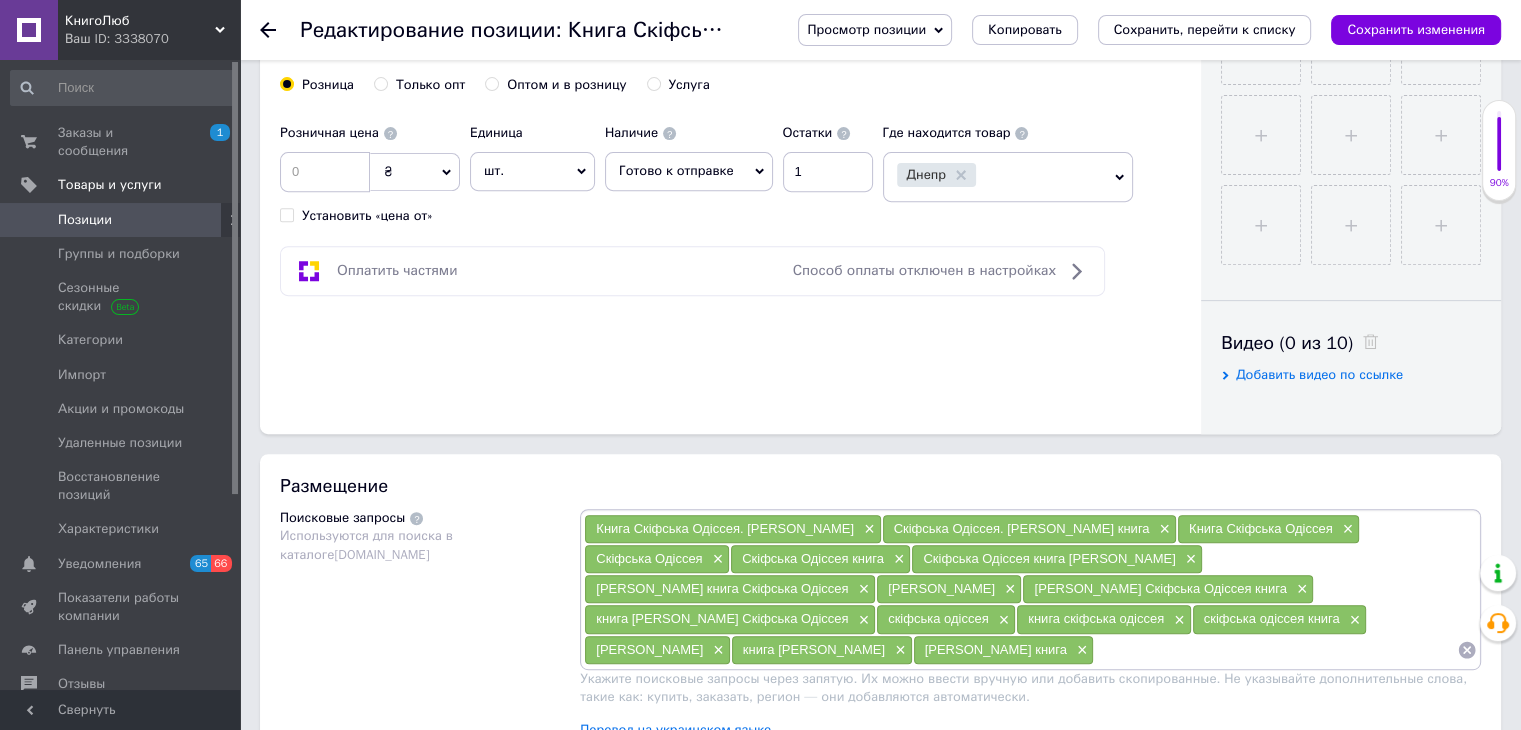 scroll, scrollTop: 600, scrollLeft: 0, axis: vertical 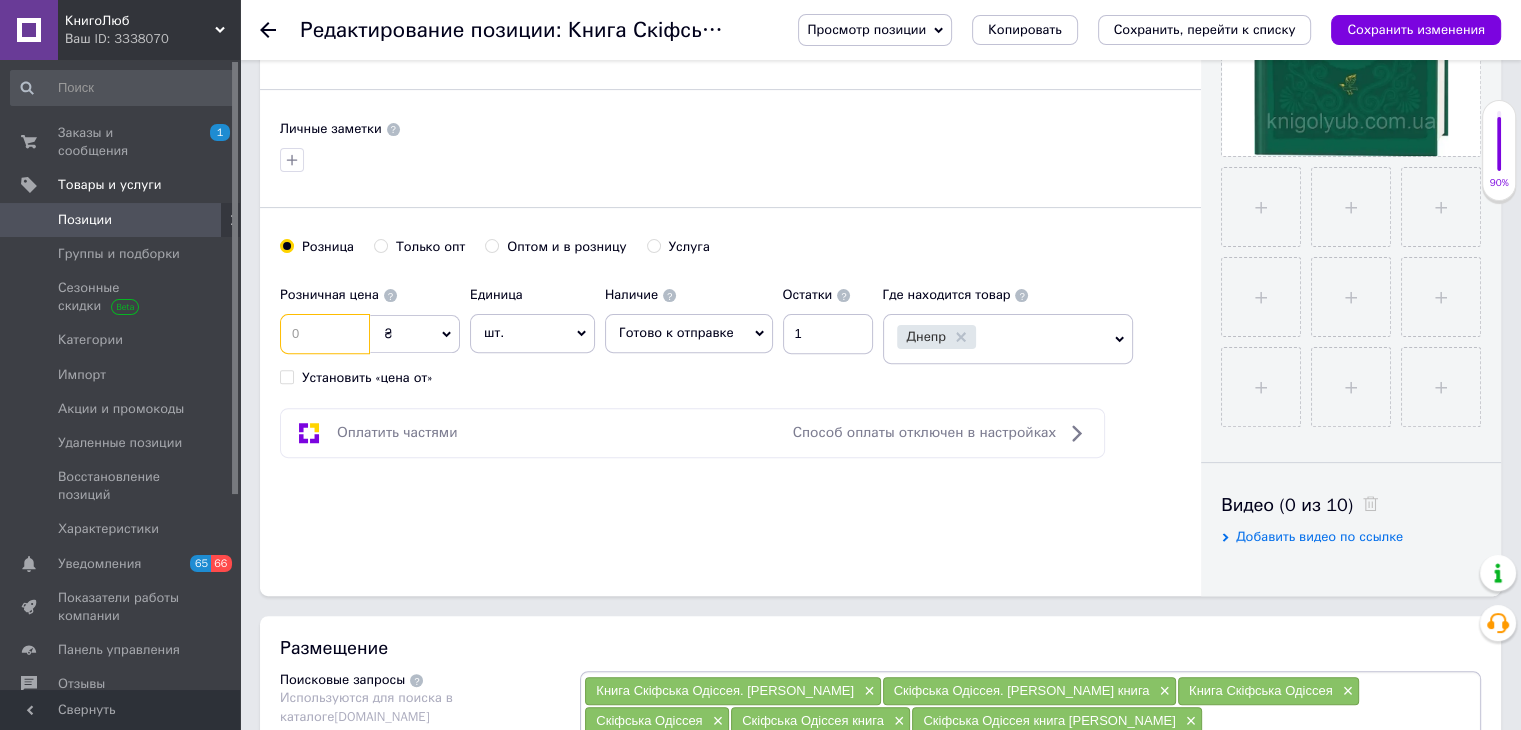 click at bounding box center [325, 334] 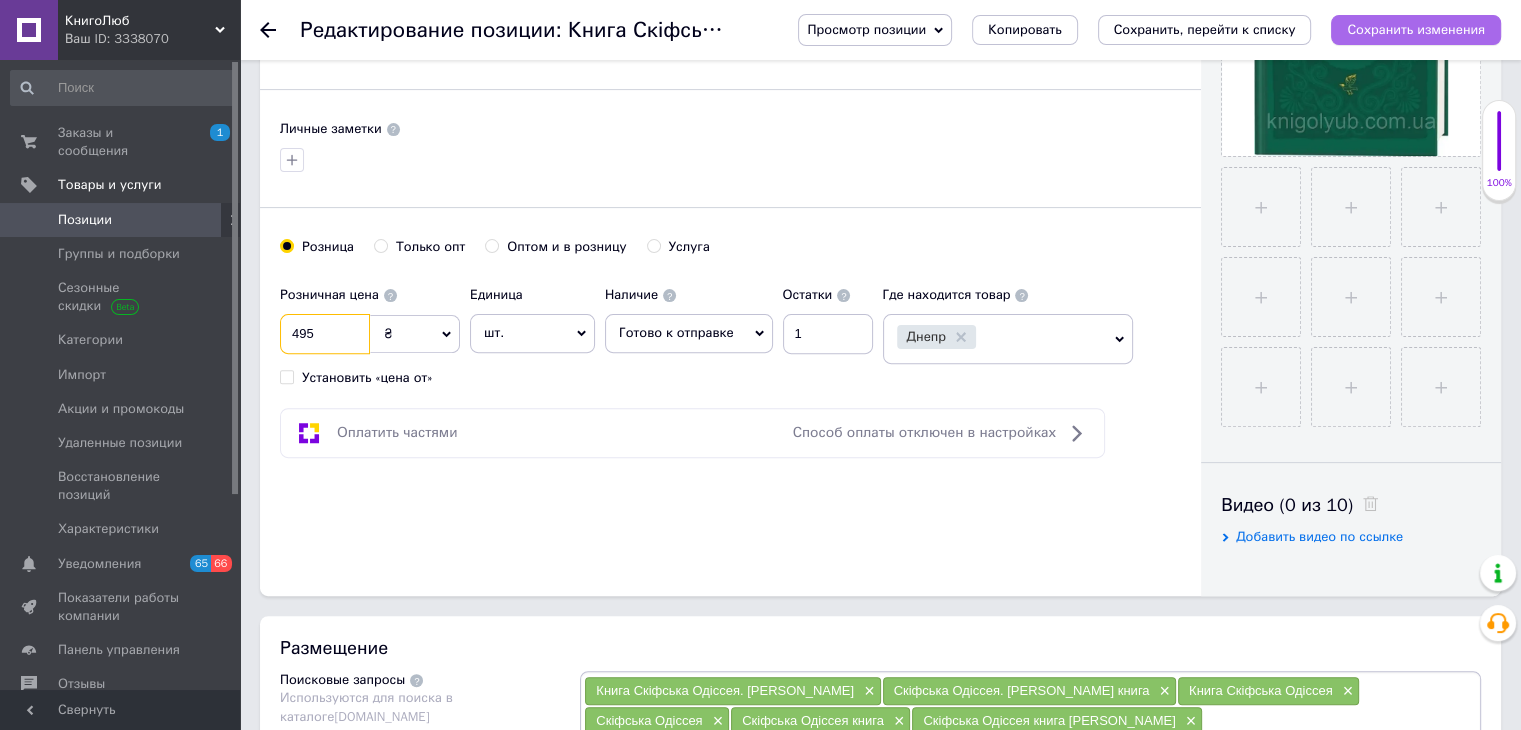 type on "495" 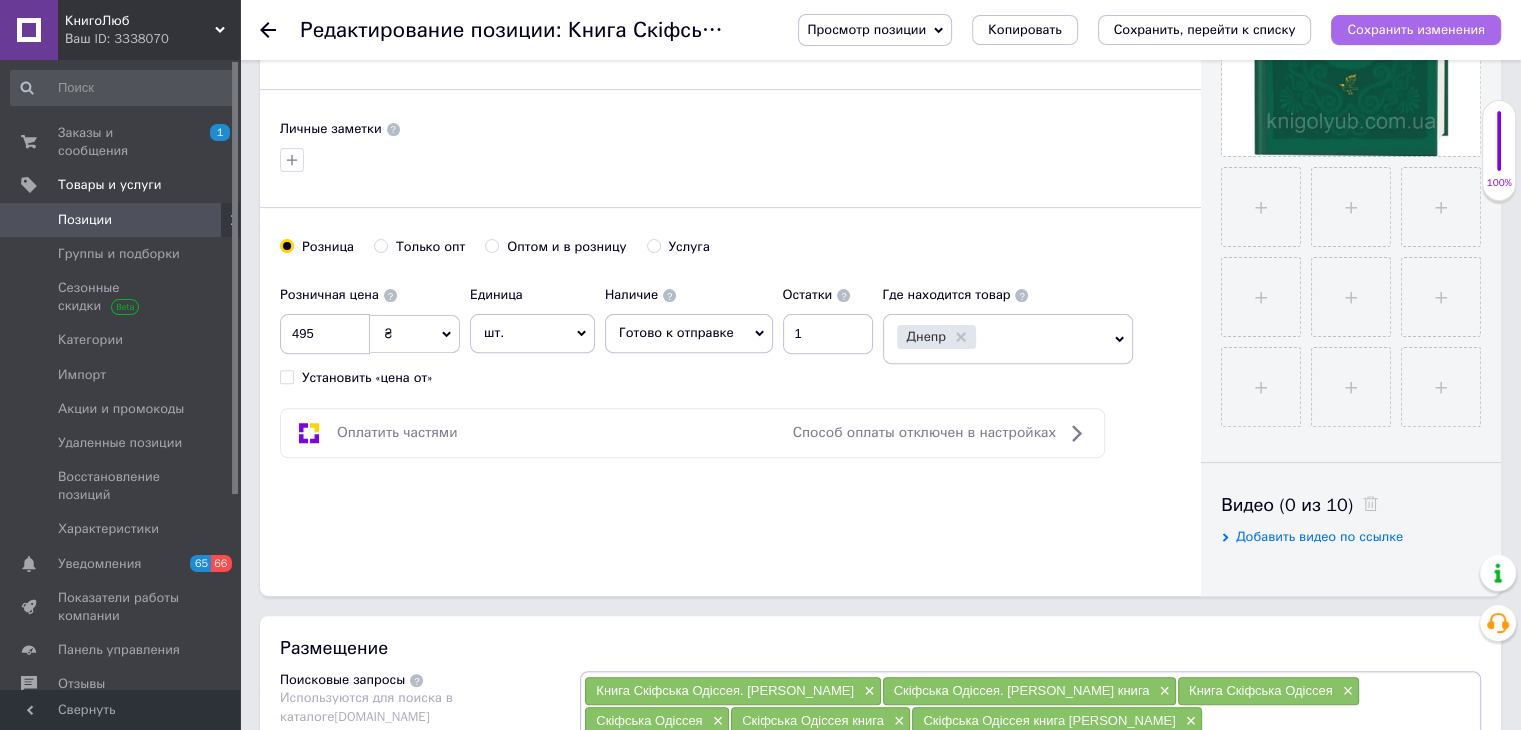 click on "Сохранить изменения" at bounding box center [1416, 29] 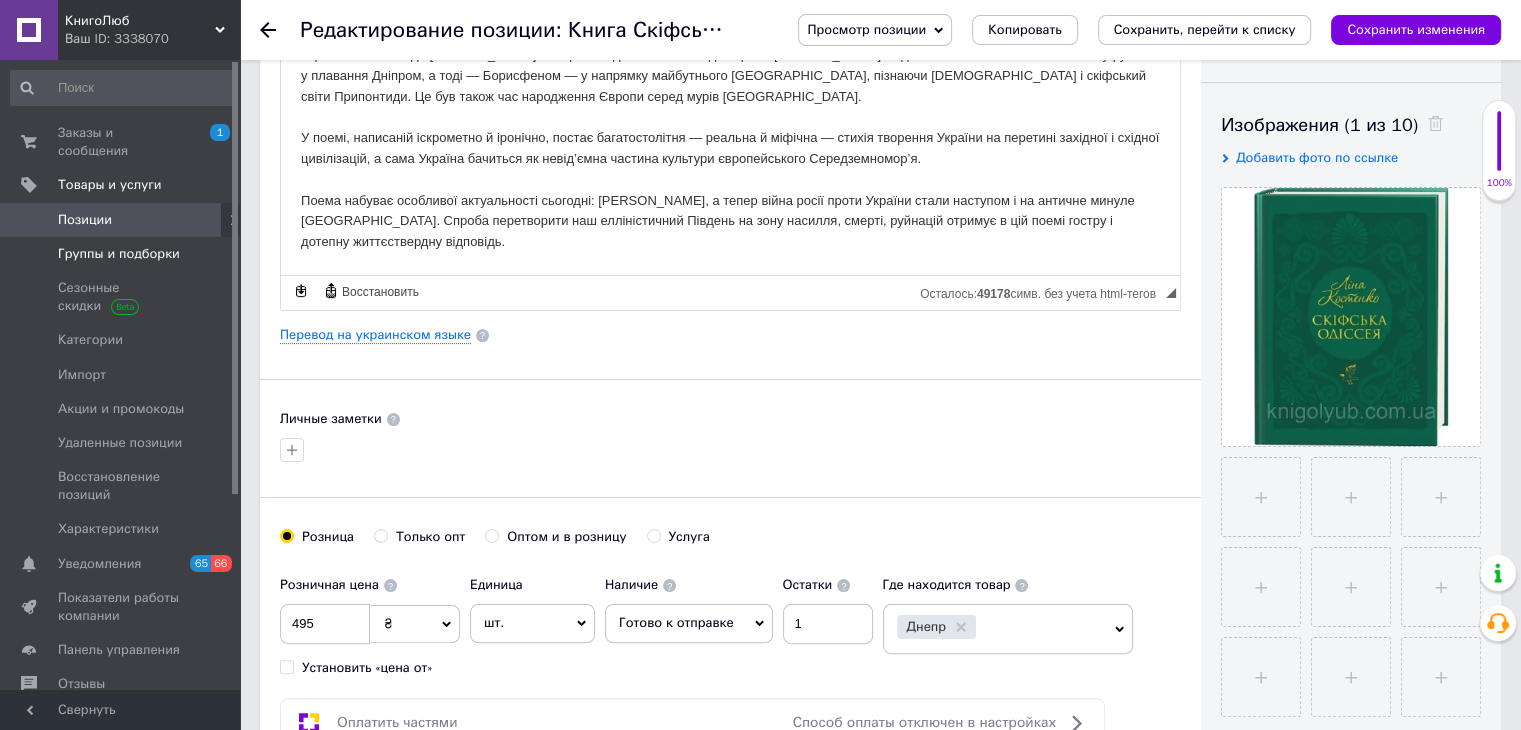 scroll, scrollTop: 300, scrollLeft: 0, axis: vertical 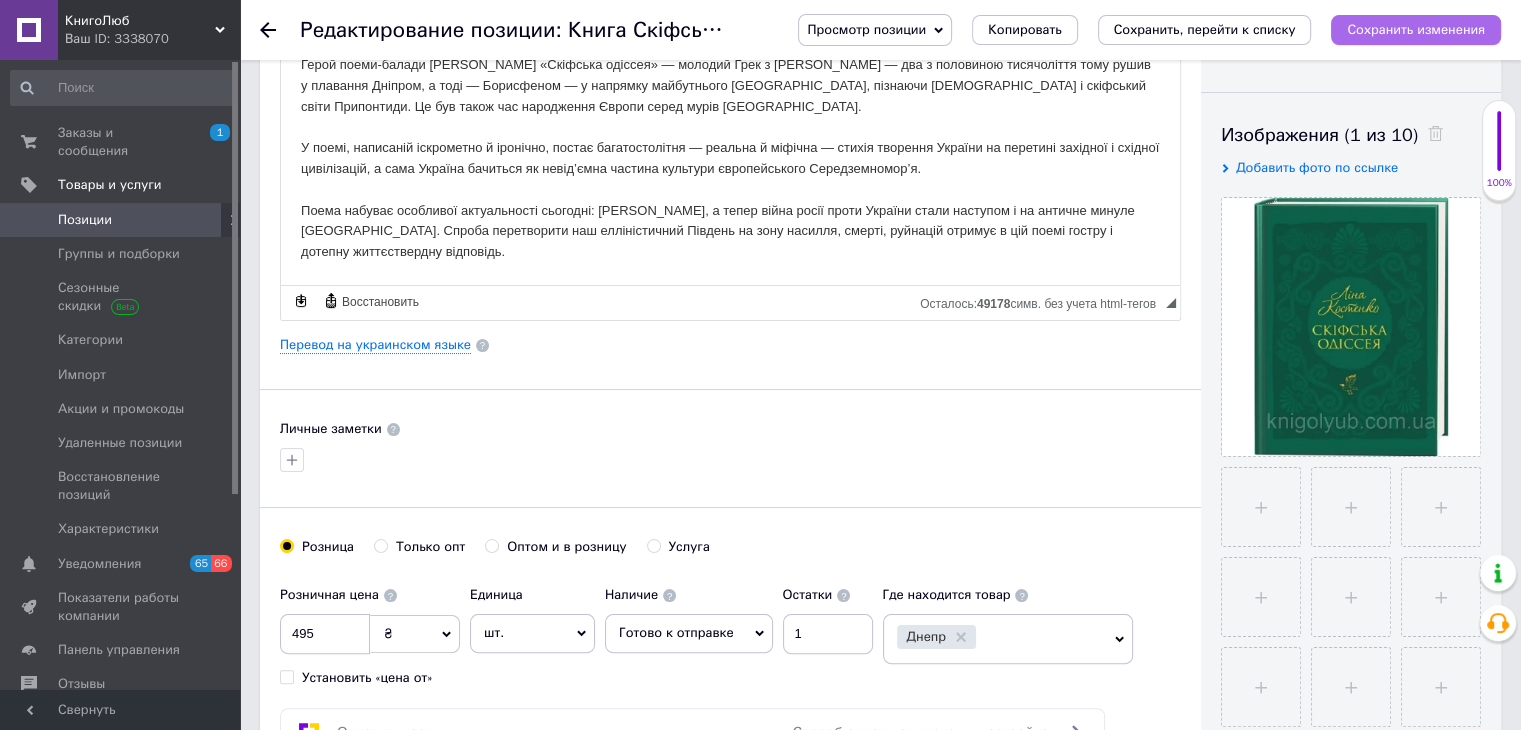 click on "Сохранить изменения" at bounding box center [1416, 29] 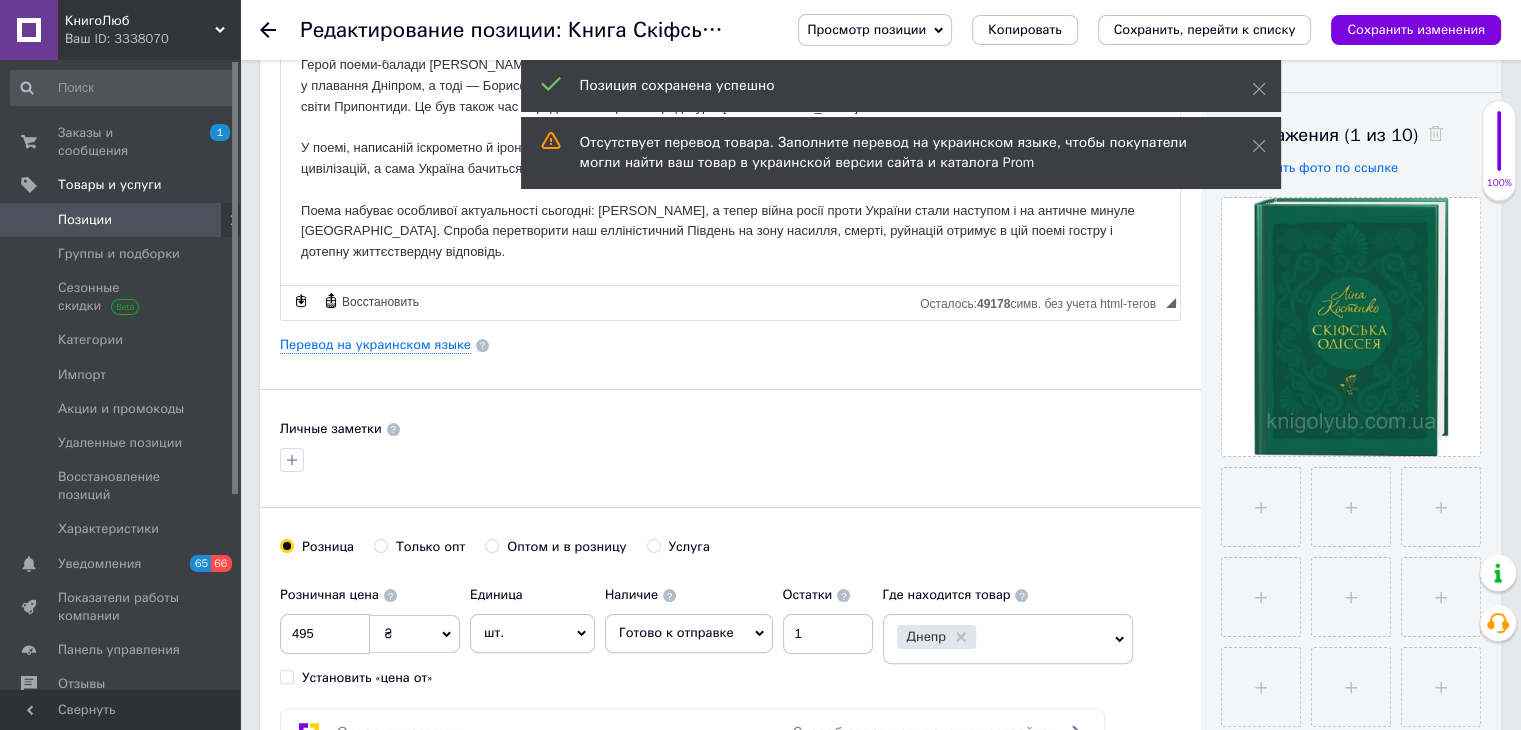 click at bounding box center [212, 220] 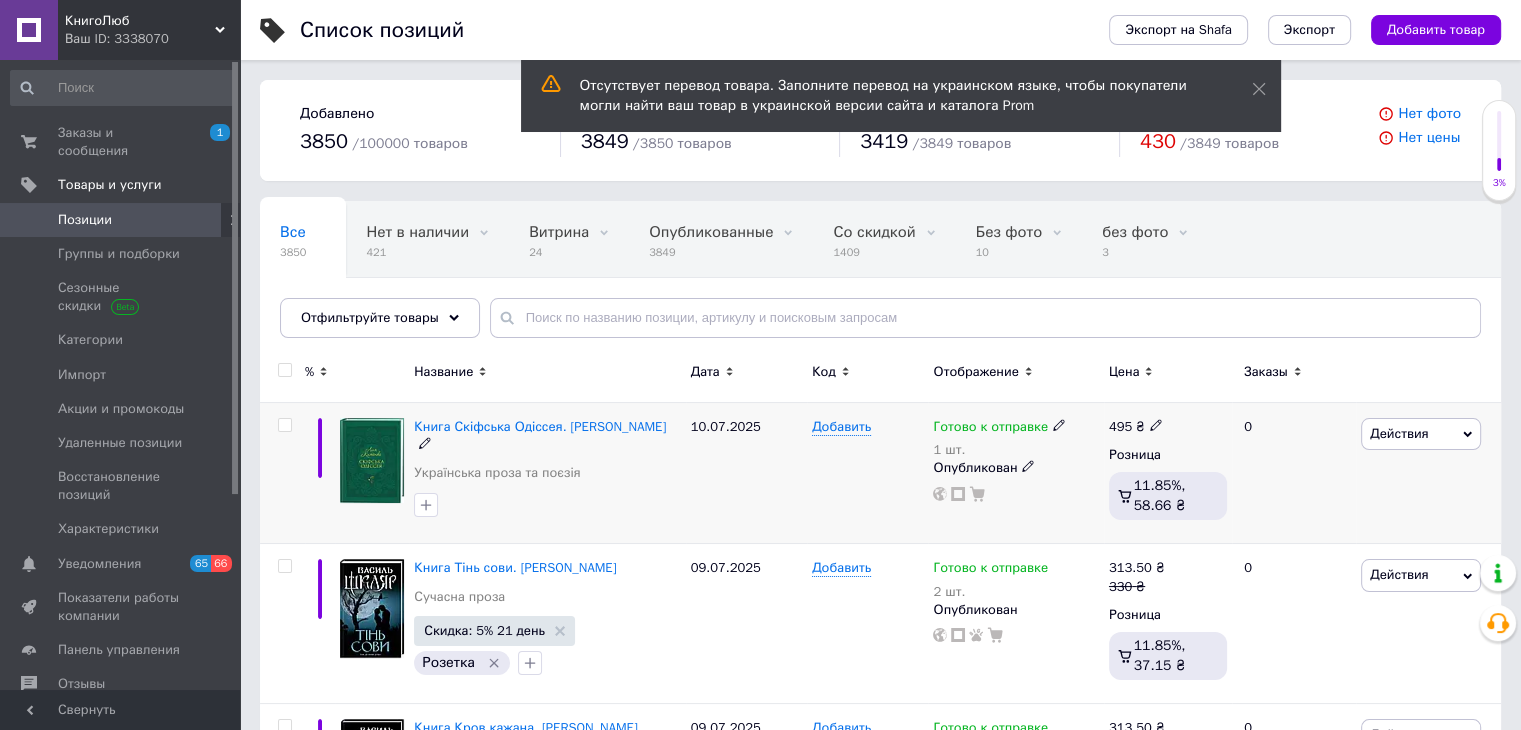 click on "Действия" at bounding box center (1421, 434) 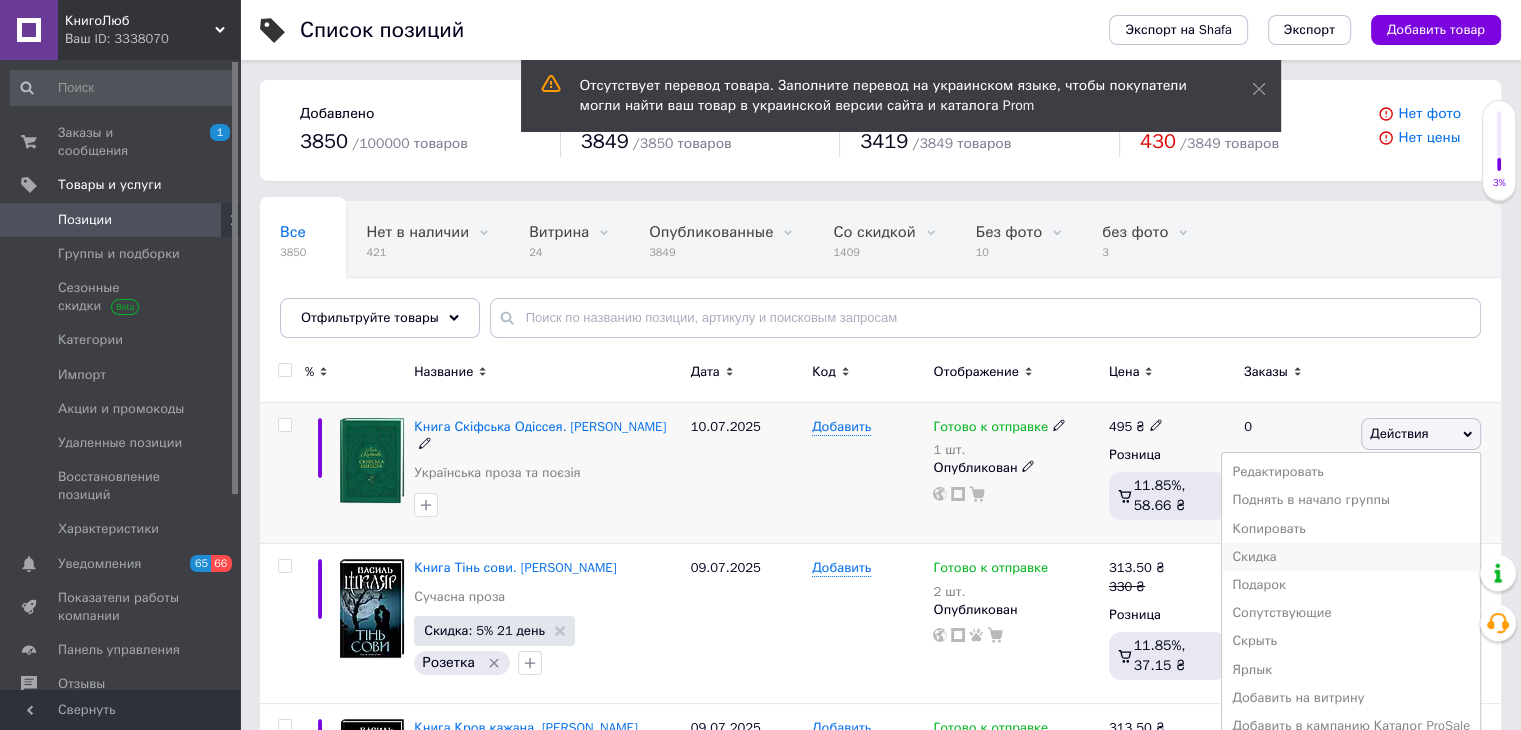 click on "Скидка" at bounding box center [1351, 557] 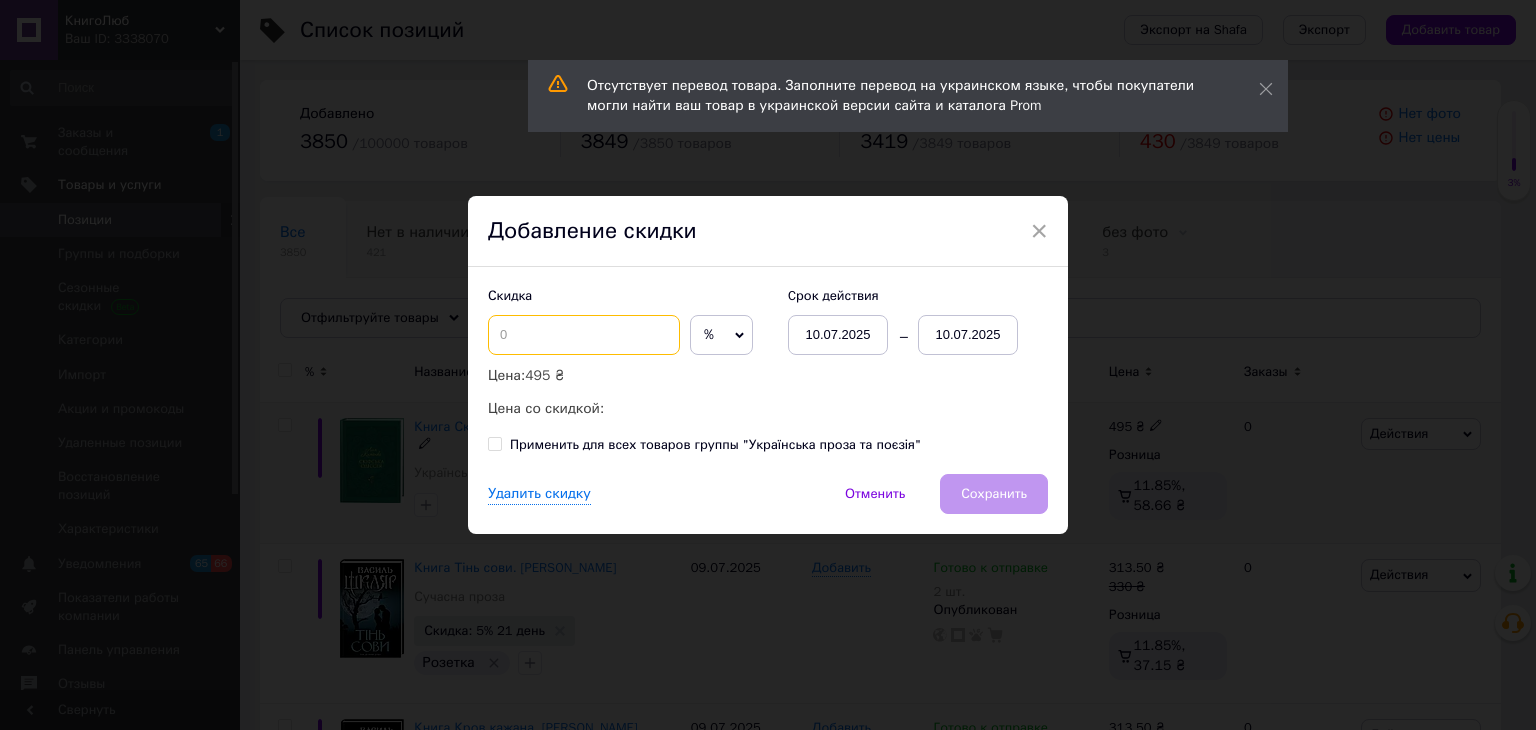 click at bounding box center (584, 335) 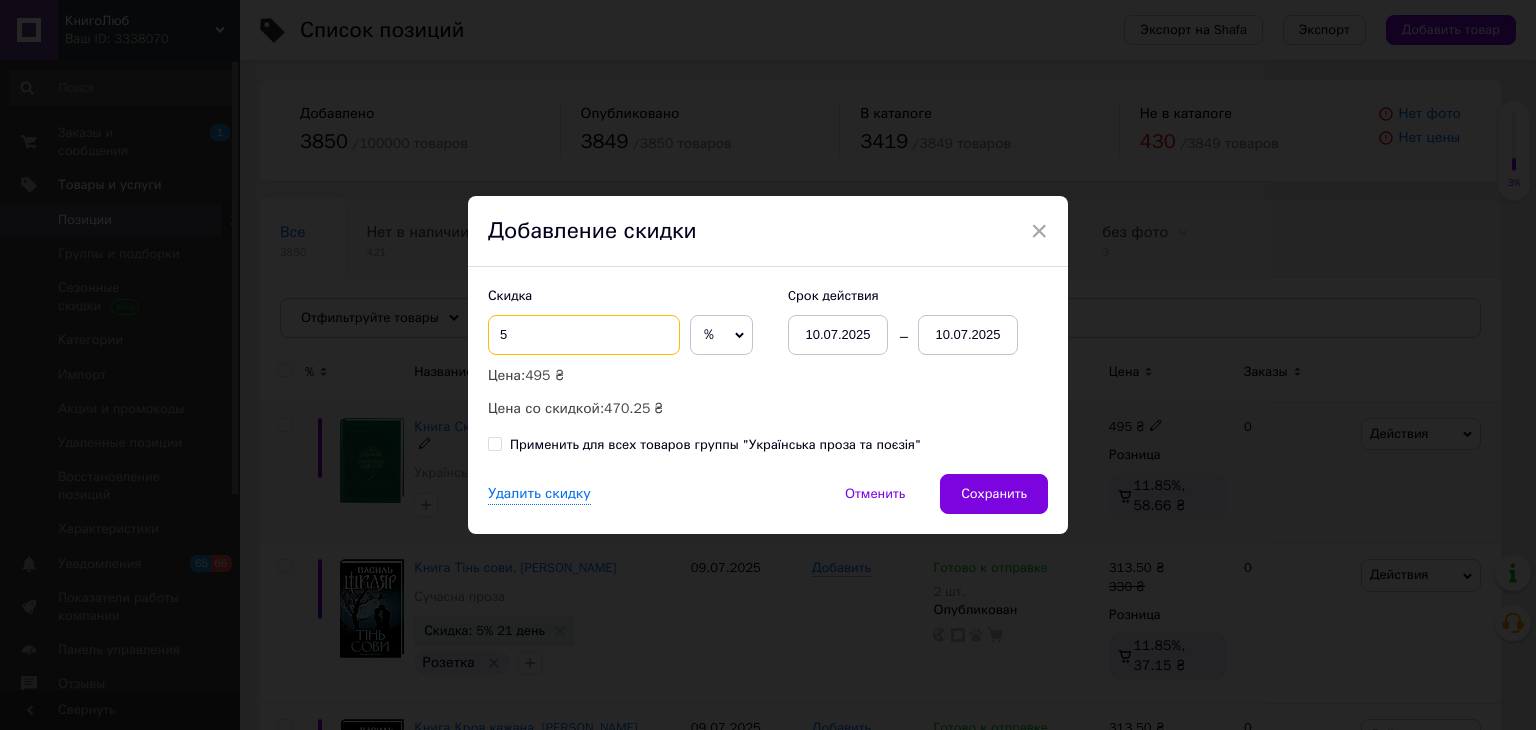 type on "5" 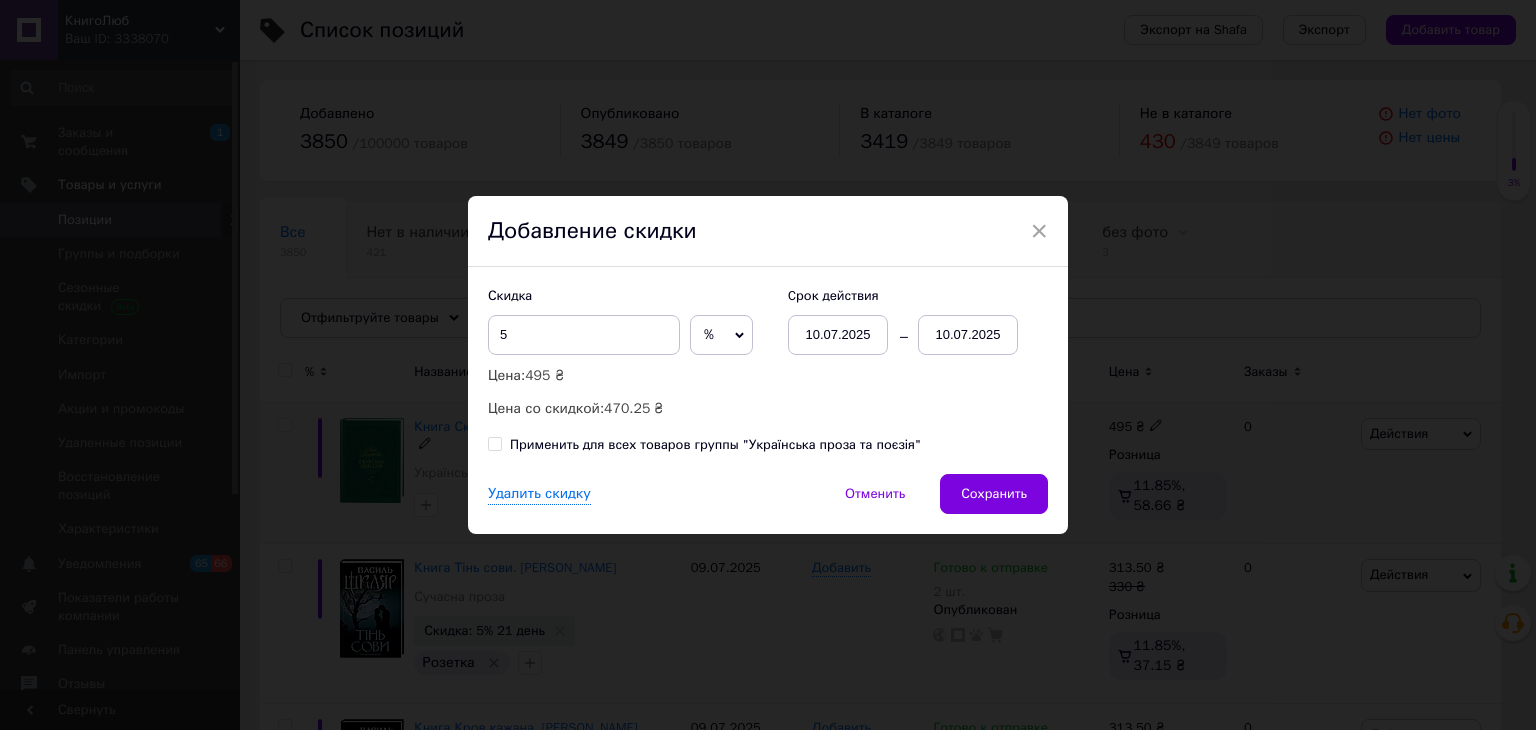 click on "10.07.2025" at bounding box center [968, 335] 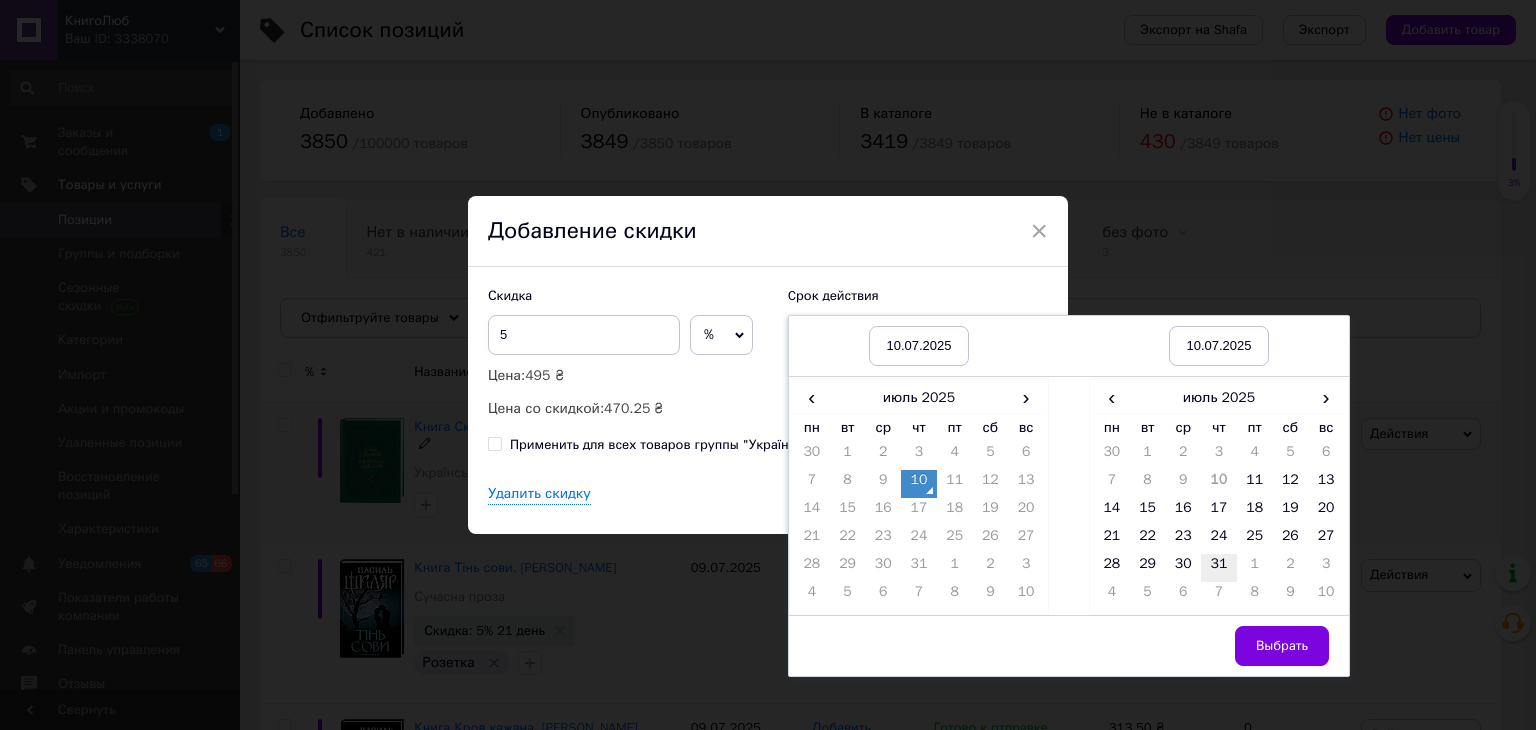 click on "31" at bounding box center [1219, 568] 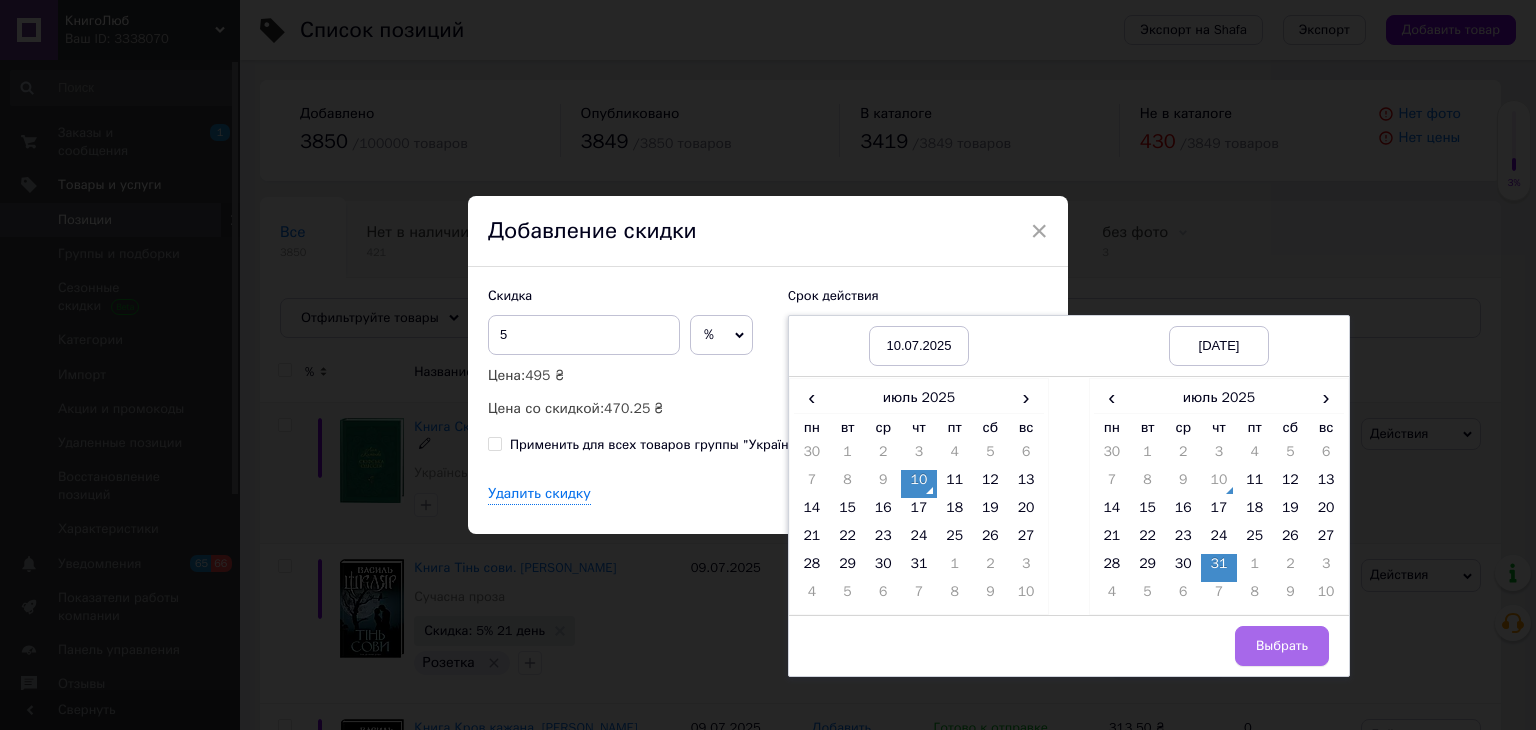 click on "Выбрать" at bounding box center (1282, 646) 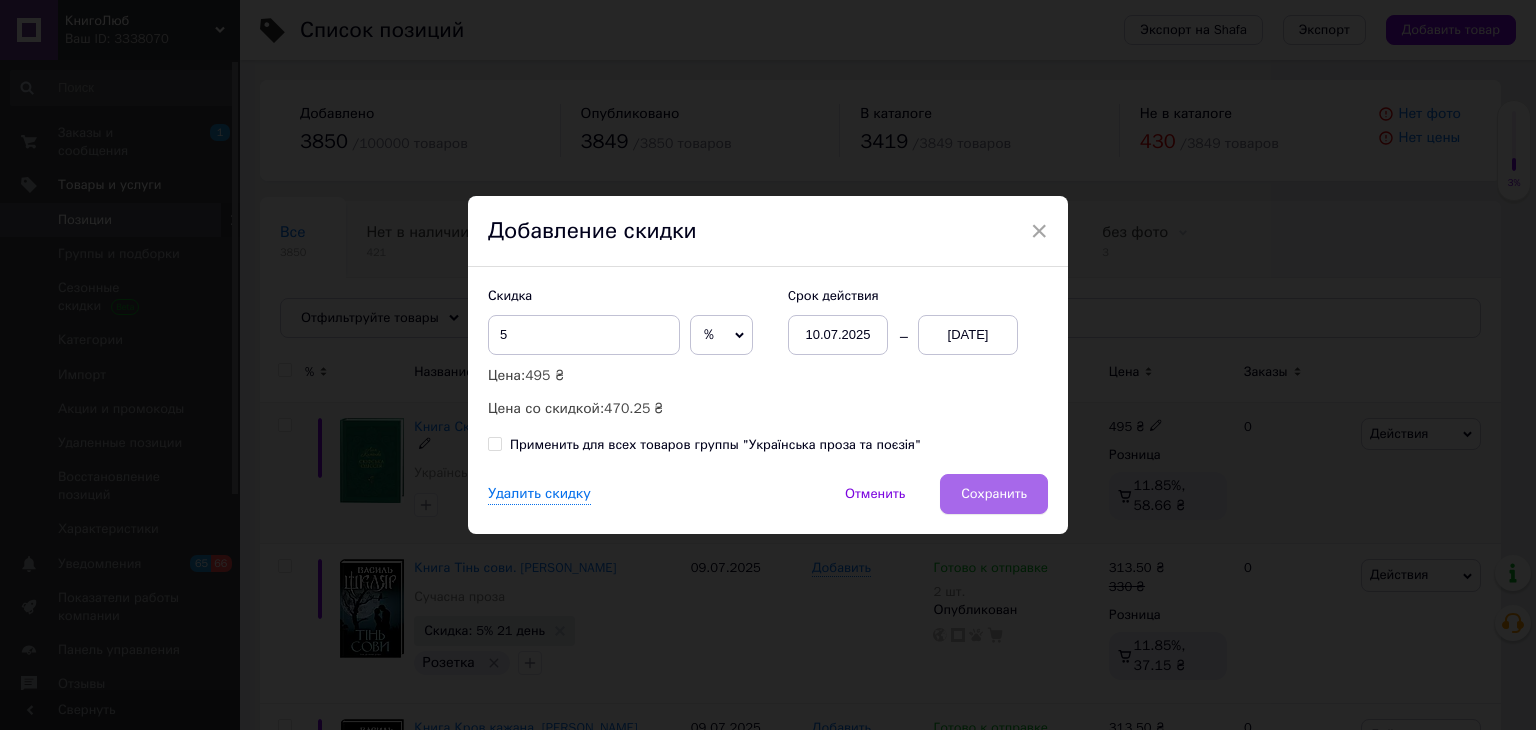 click on "Сохранить" at bounding box center (994, 494) 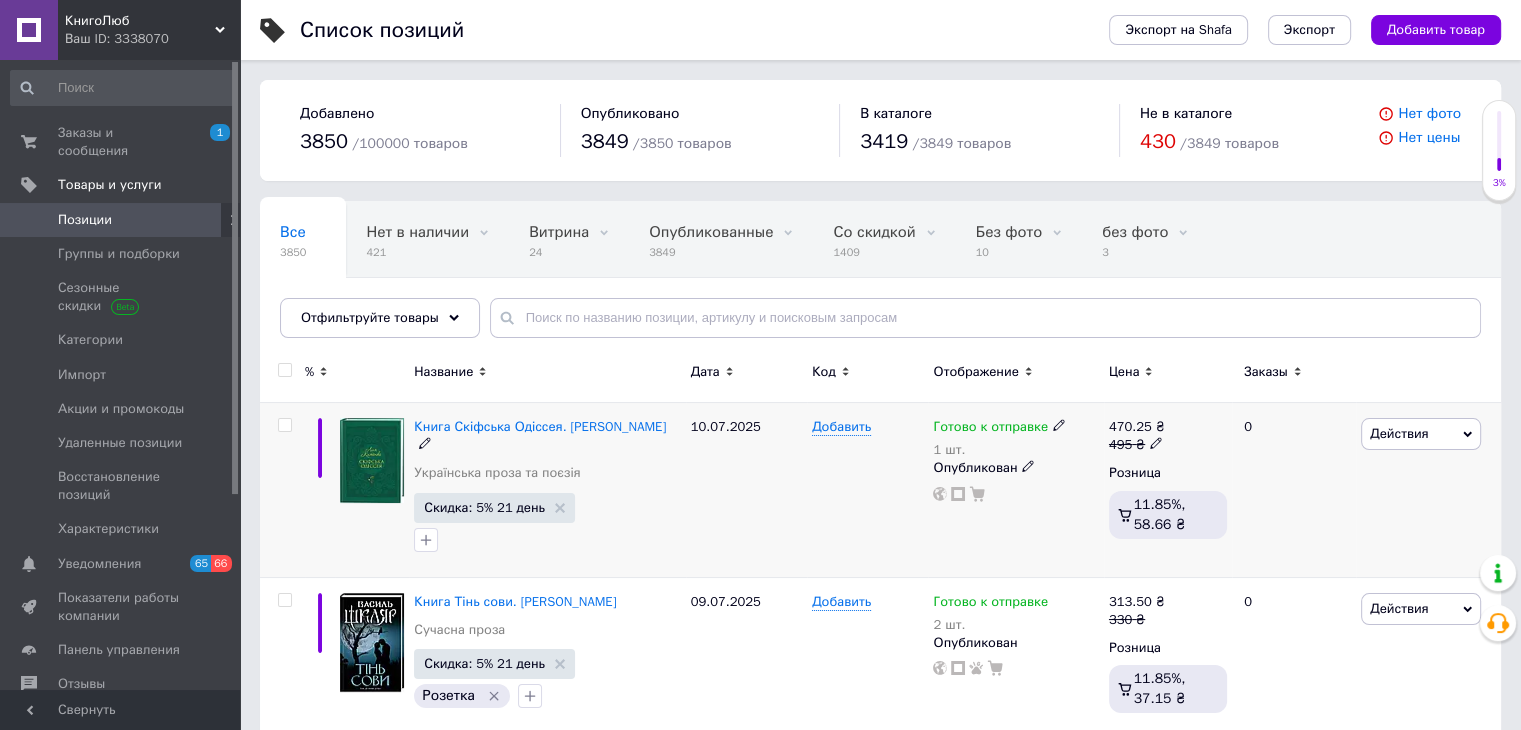 click 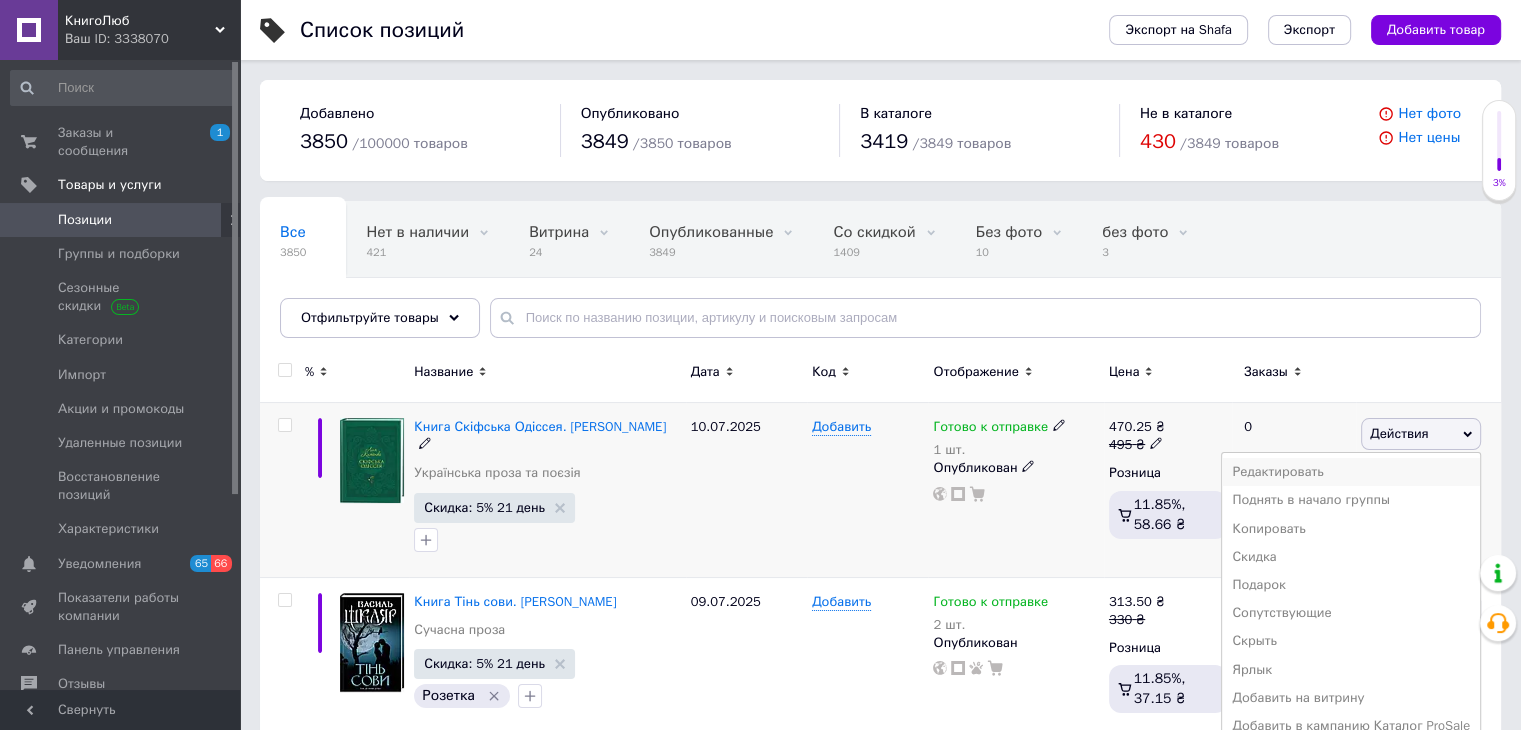 click on "Редактировать" at bounding box center [1351, 472] 